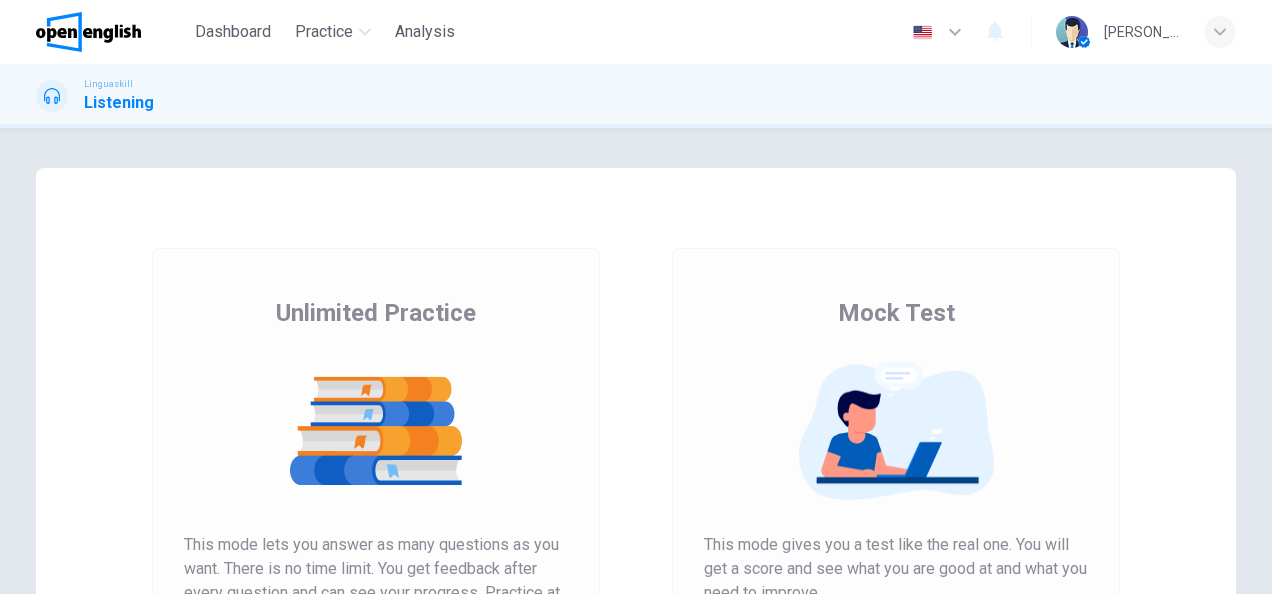 scroll, scrollTop: 0, scrollLeft: 0, axis: both 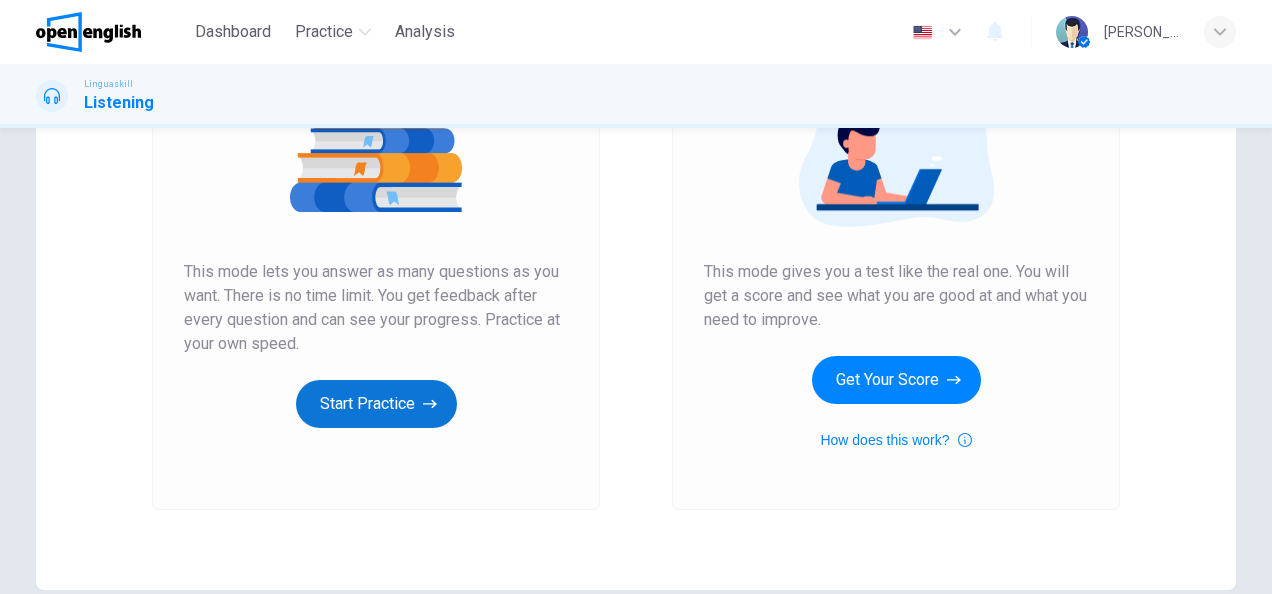 click on "Start Practice" at bounding box center [376, 404] 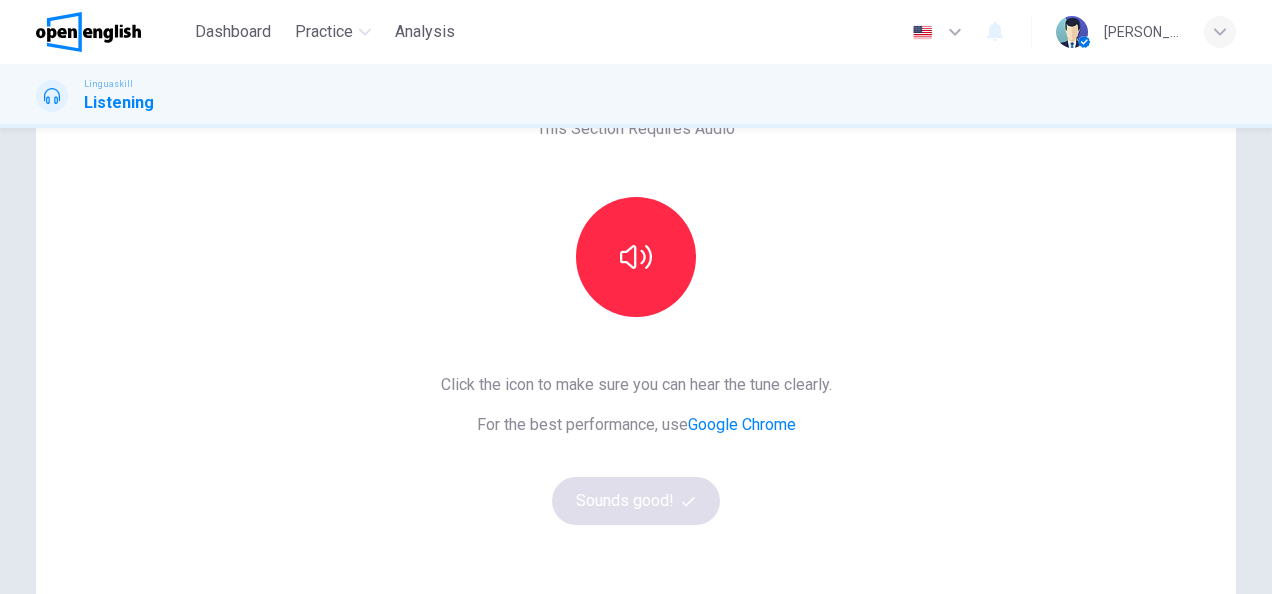 scroll, scrollTop: 100, scrollLeft: 0, axis: vertical 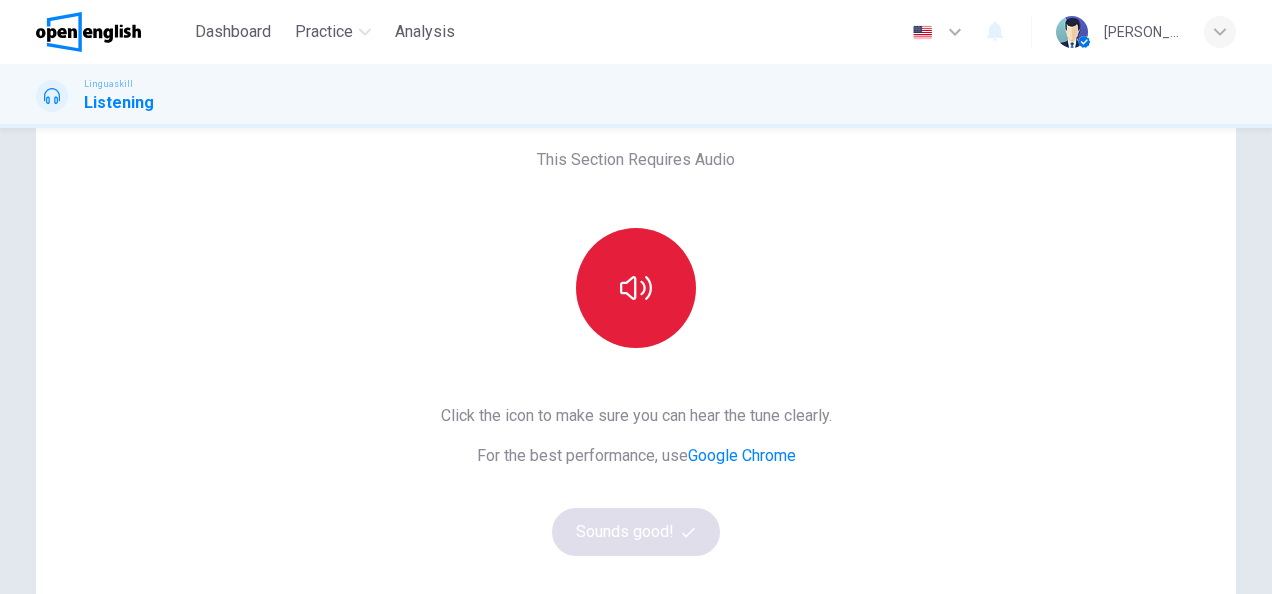 click at bounding box center (636, 288) 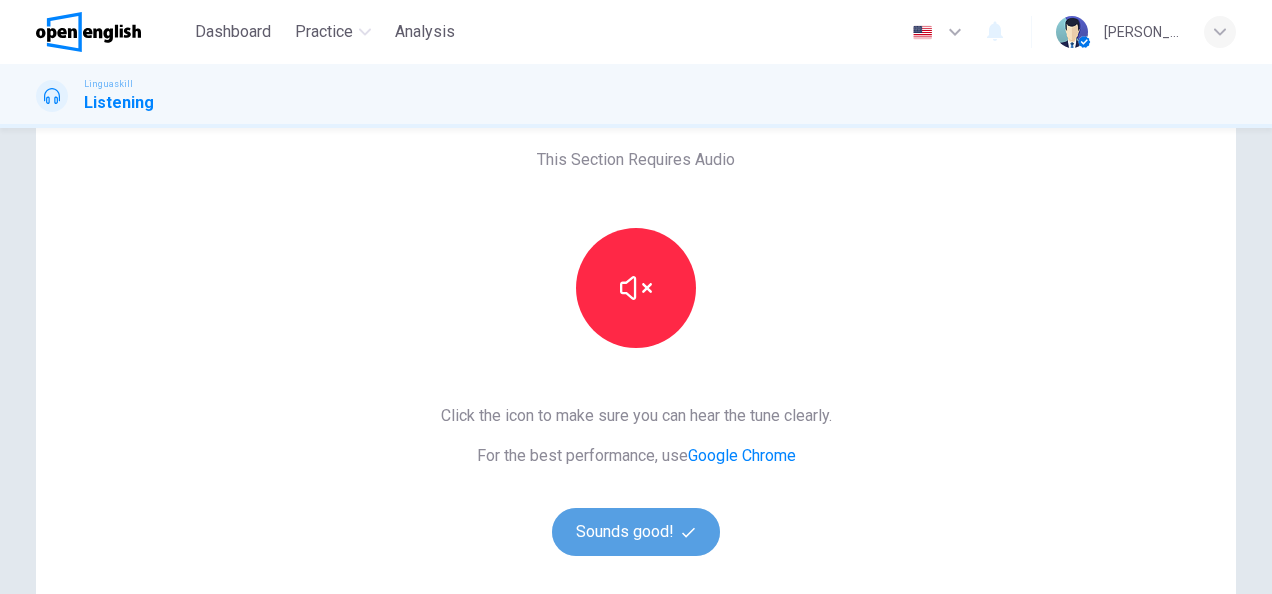 click on "Sounds good!" at bounding box center [636, 532] 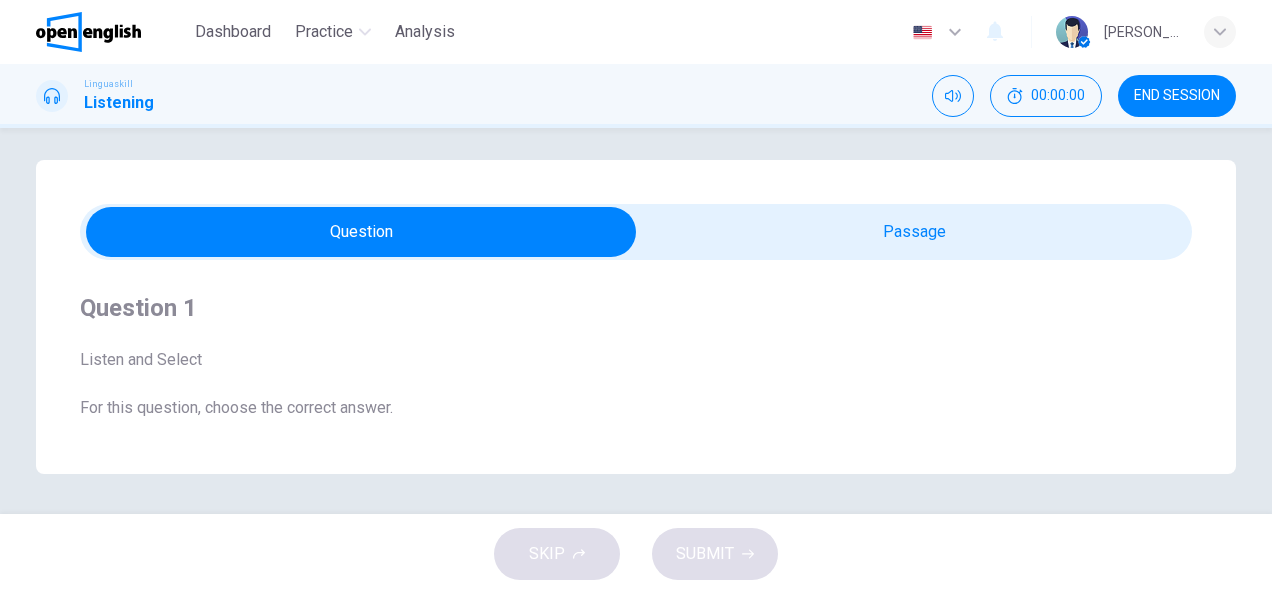 scroll, scrollTop: 8, scrollLeft: 0, axis: vertical 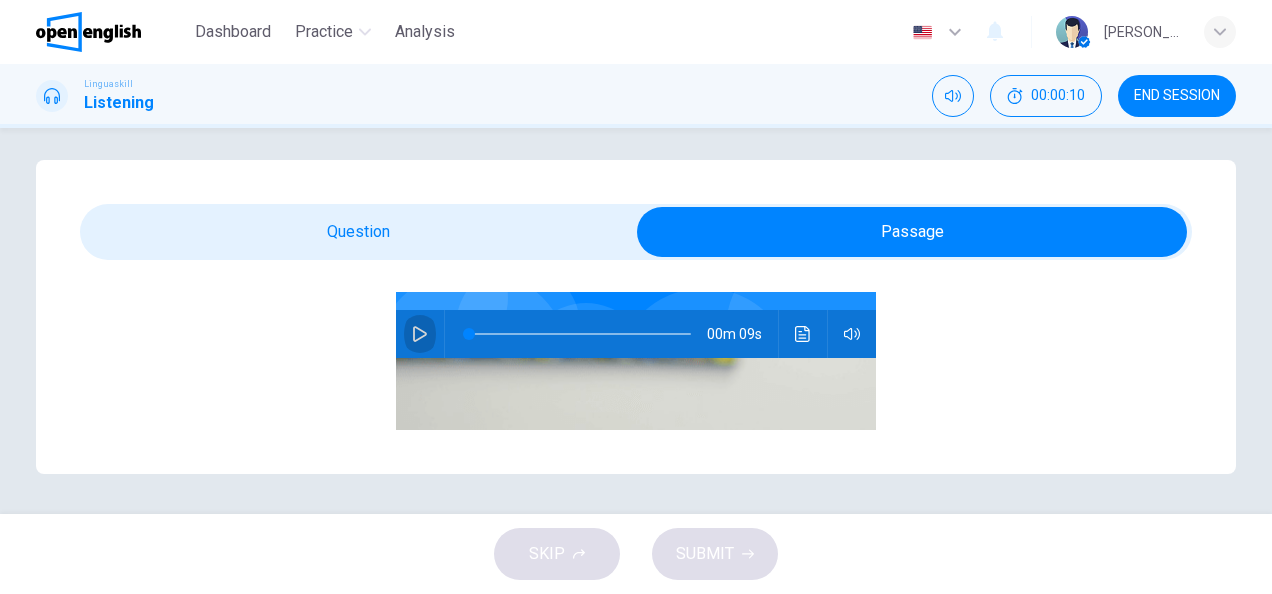 click 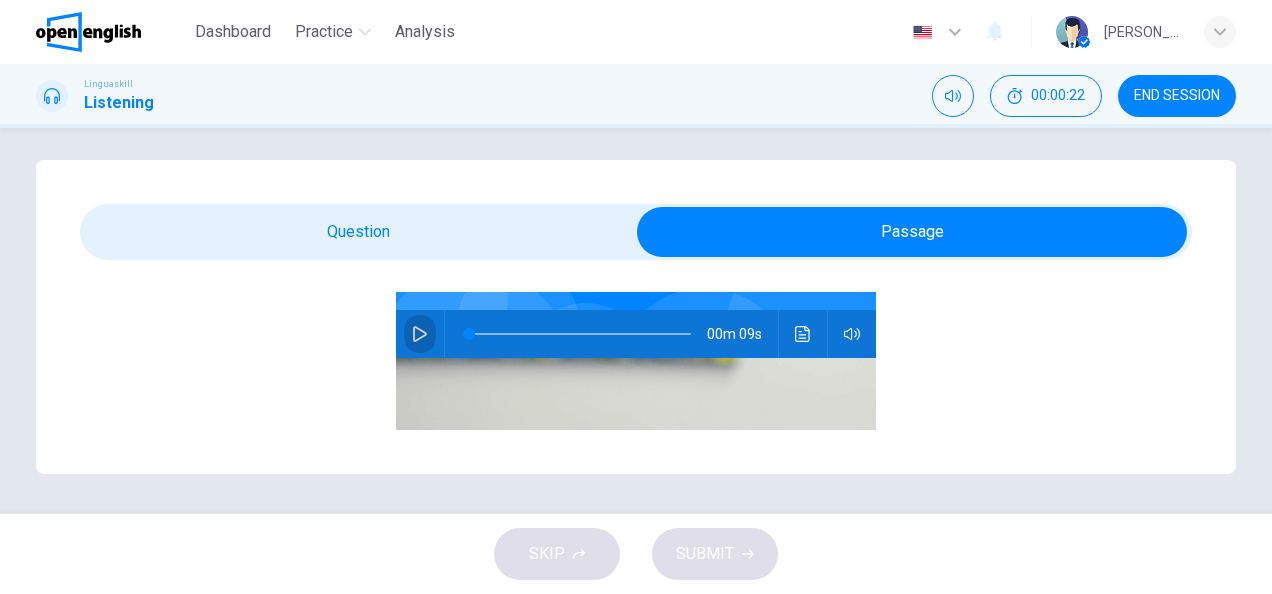 click 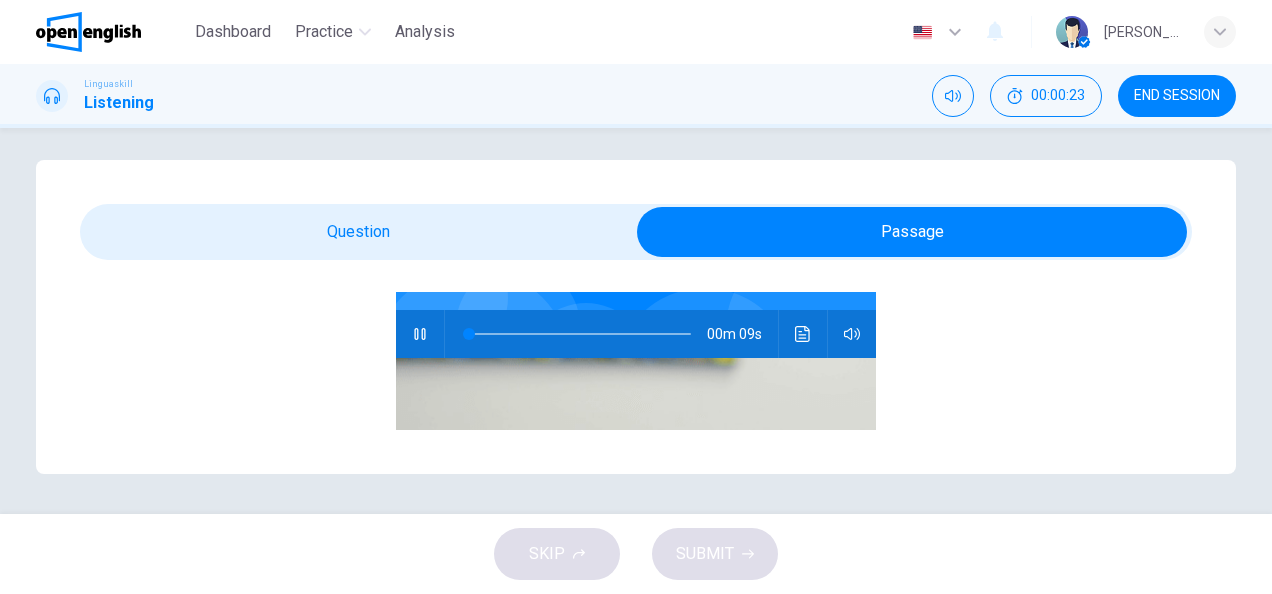 scroll, scrollTop: 6, scrollLeft: 0, axis: vertical 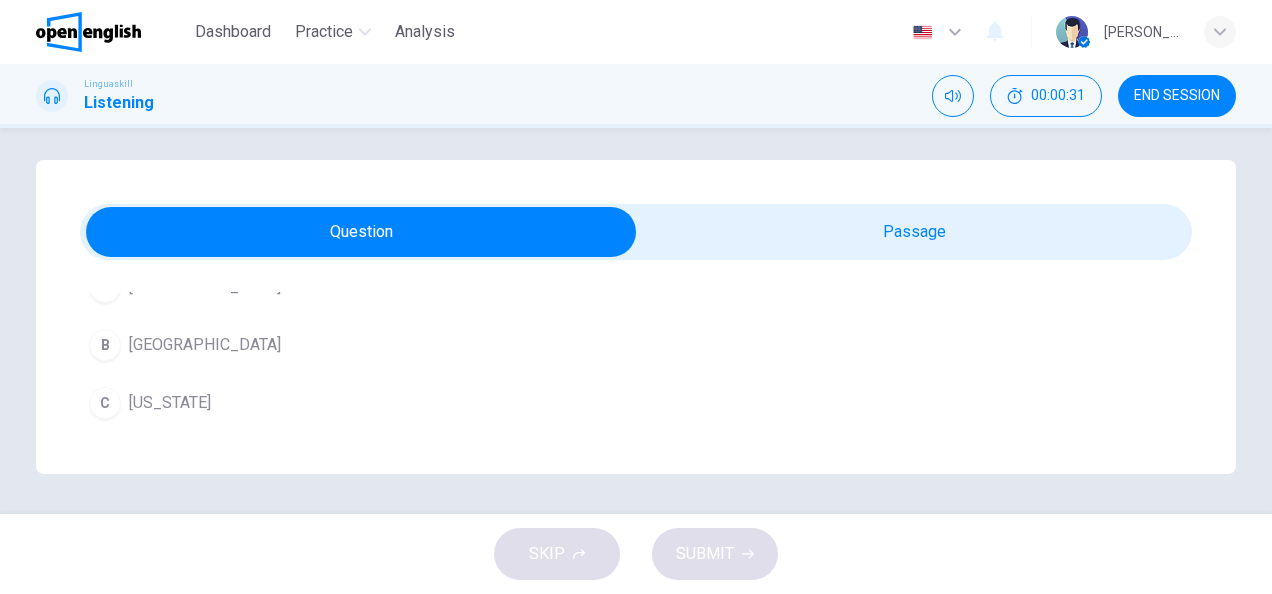 click on "B" at bounding box center [105, 345] 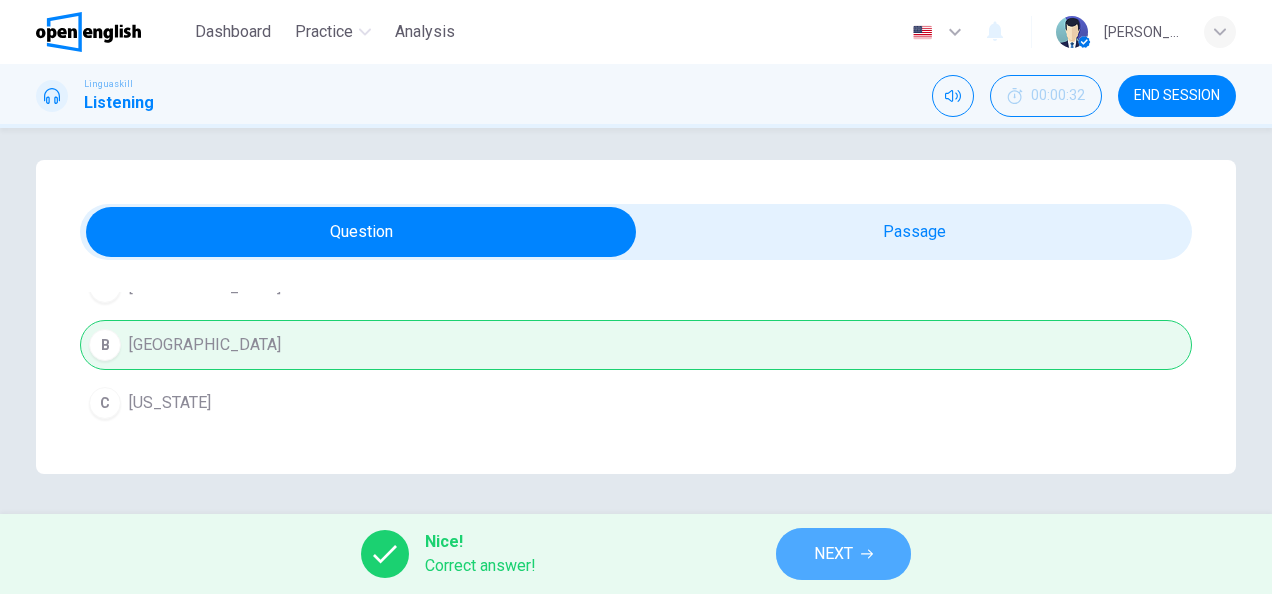 click 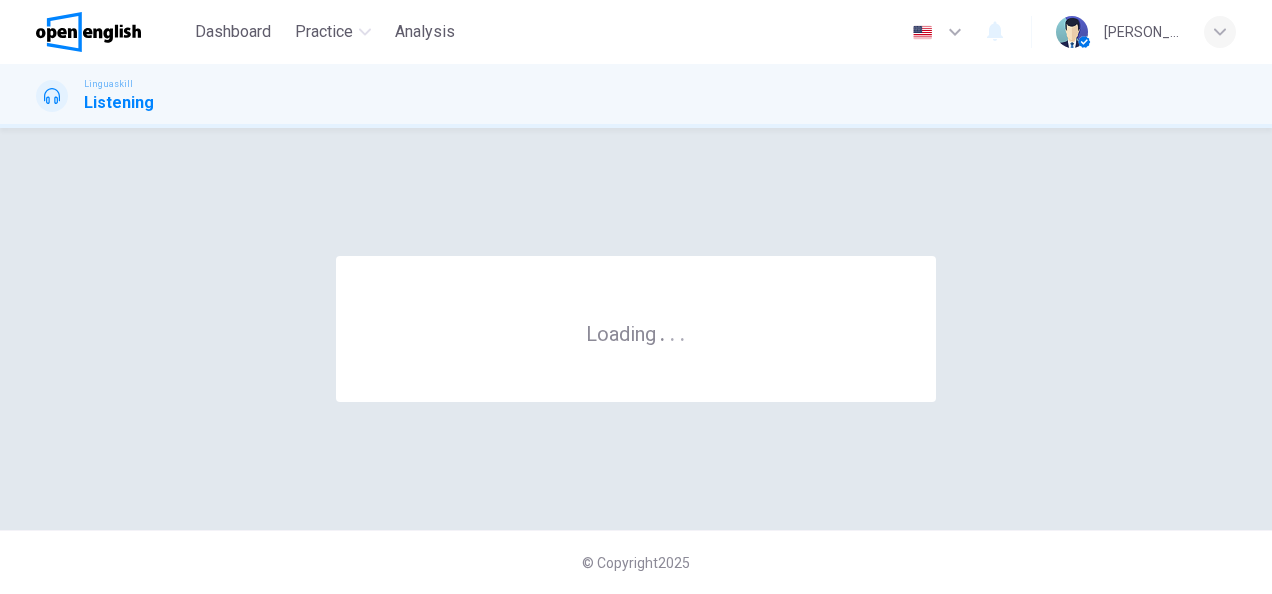 scroll, scrollTop: 0, scrollLeft: 0, axis: both 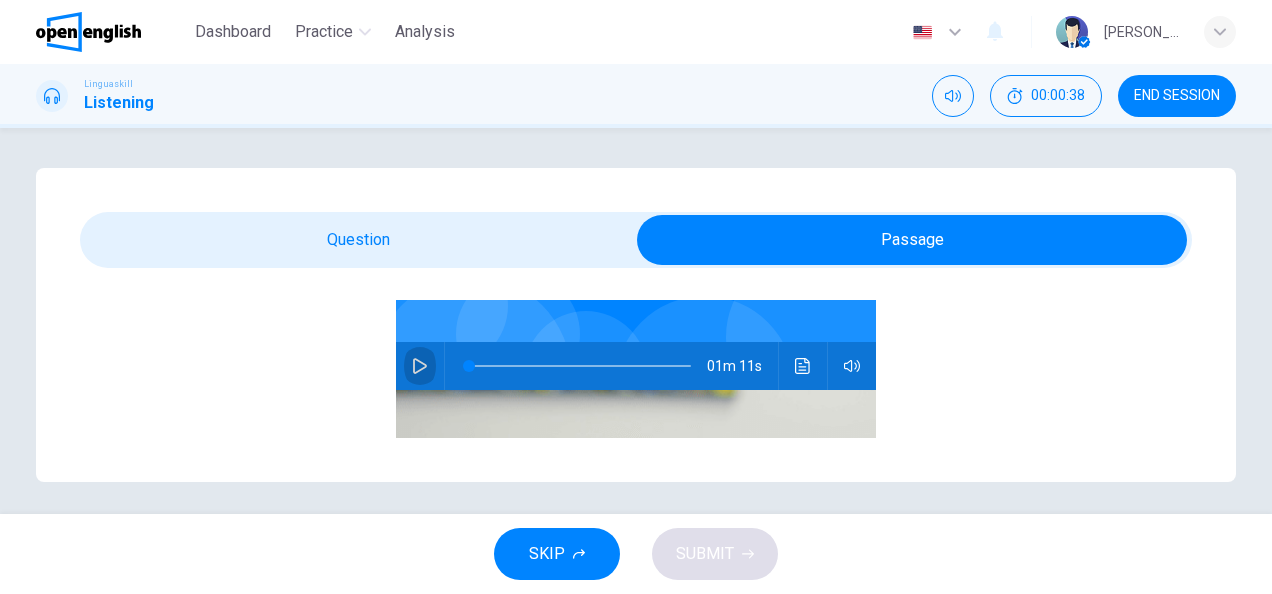 click 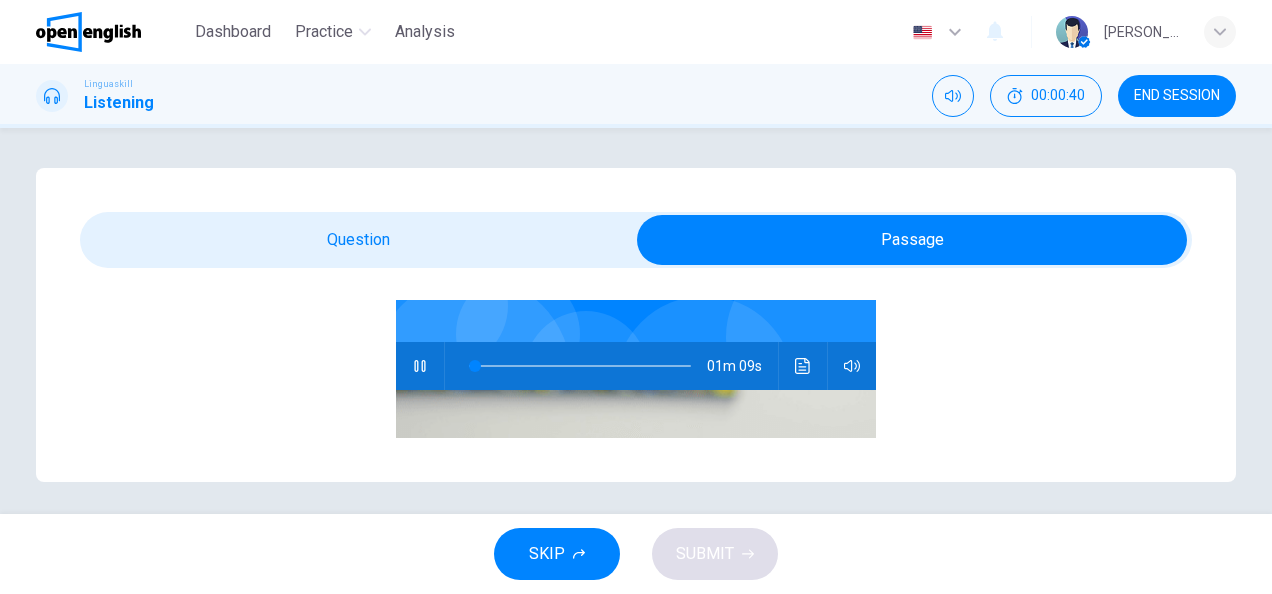 scroll, scrollTop: 6, scrollLeft: 0, axis: vertical 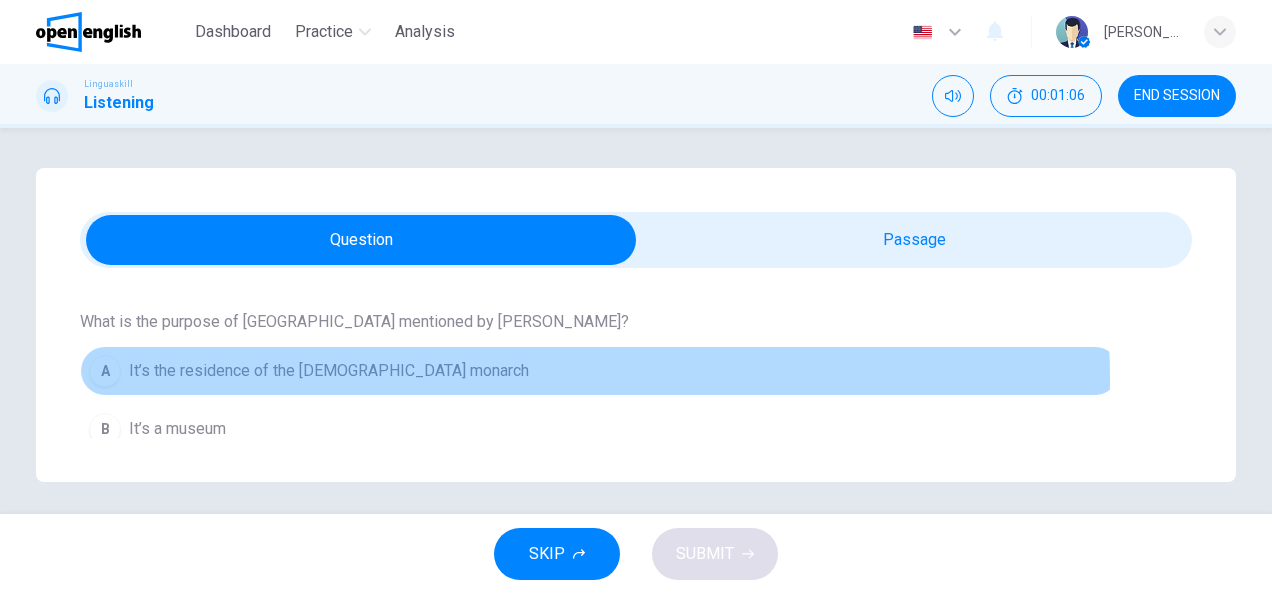 click on "It’s the residence of the [DEMOGRAPHIC_DATA] monarch" at bounding box center (329, 371) 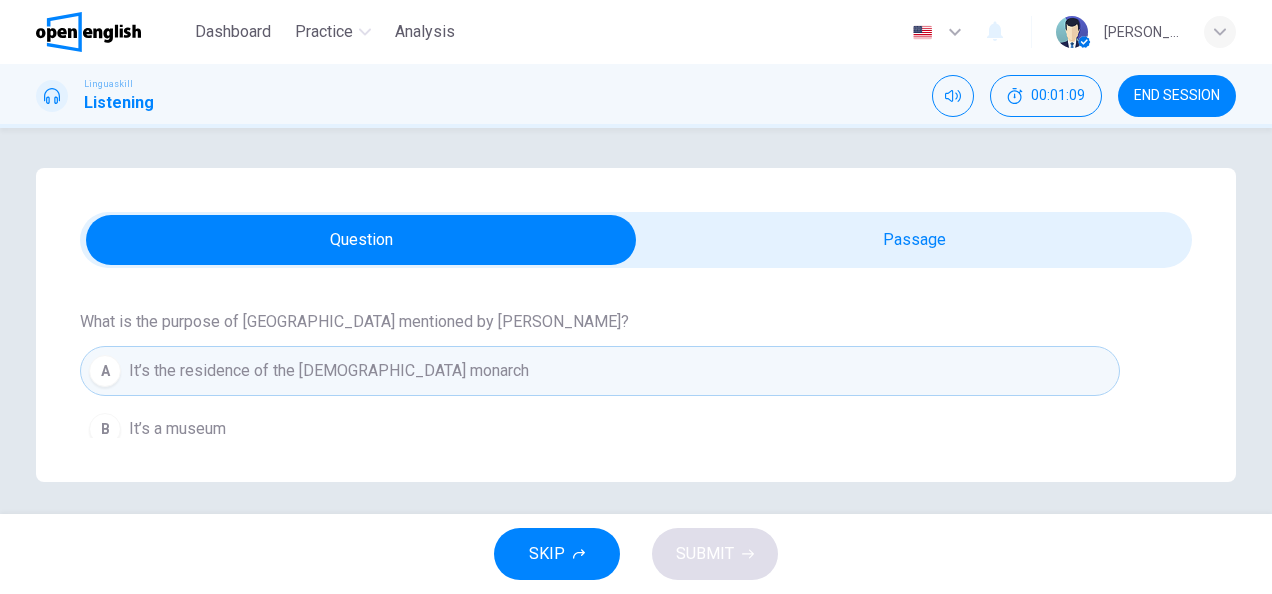 scroll, scrollTop: 8, scrollLeft: 0, axis: vertical 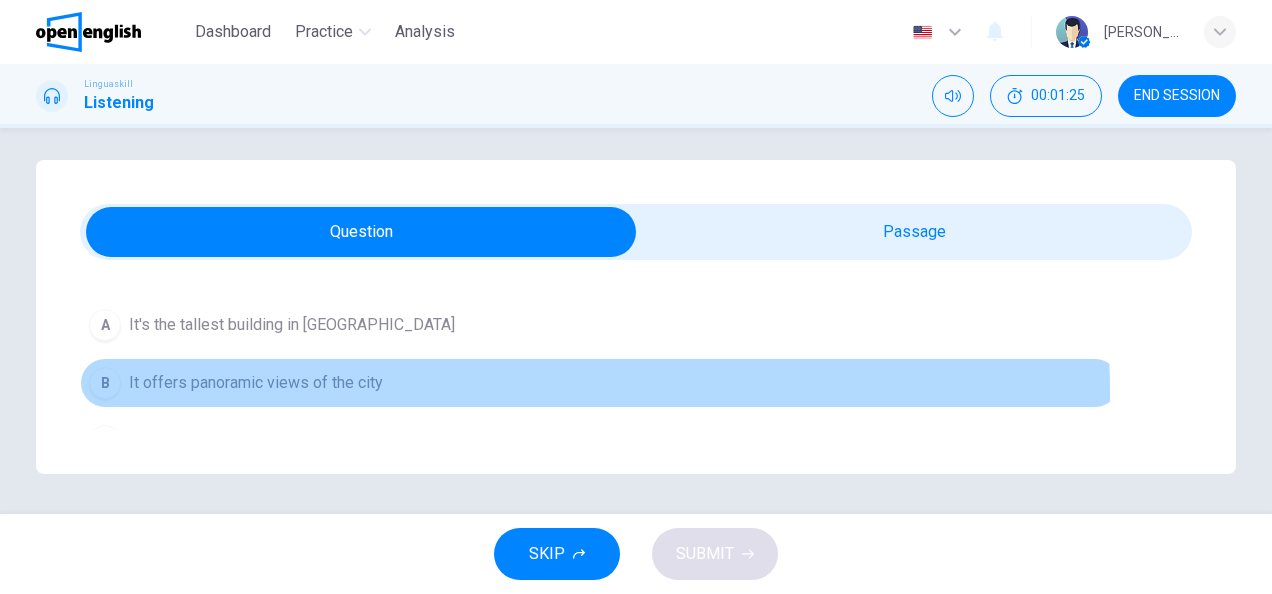 click on "It offers panoramic views of the city" at bounding box center (256, 383) 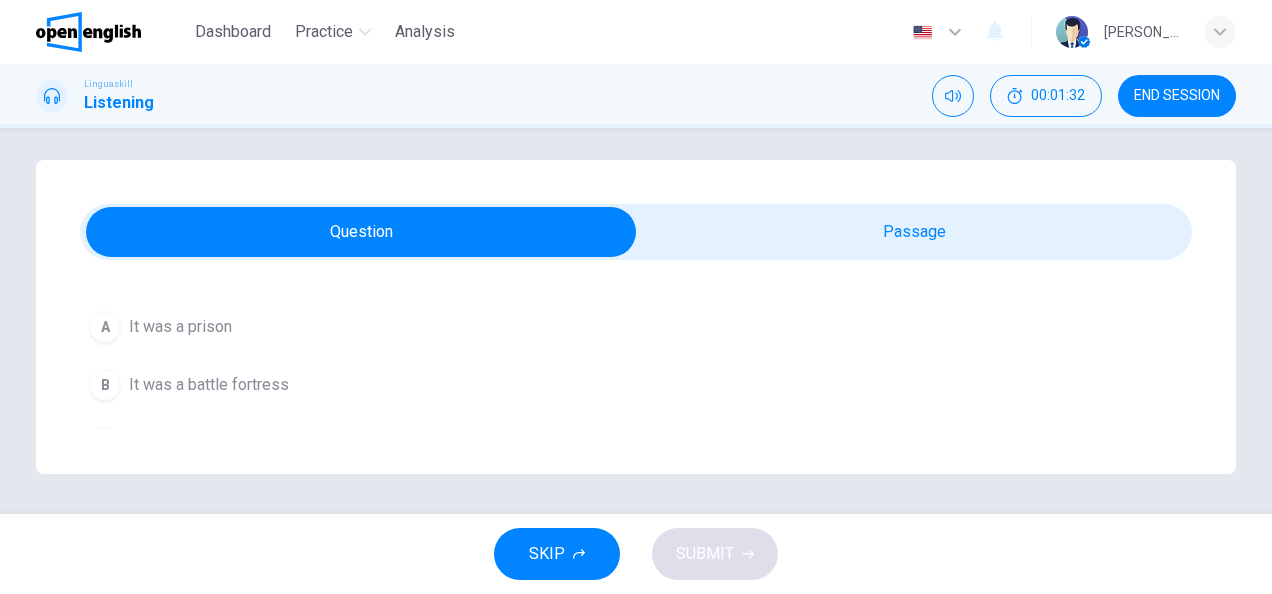 scroll, scrollTop: 800, scrollLeft: 0, axis: vertical 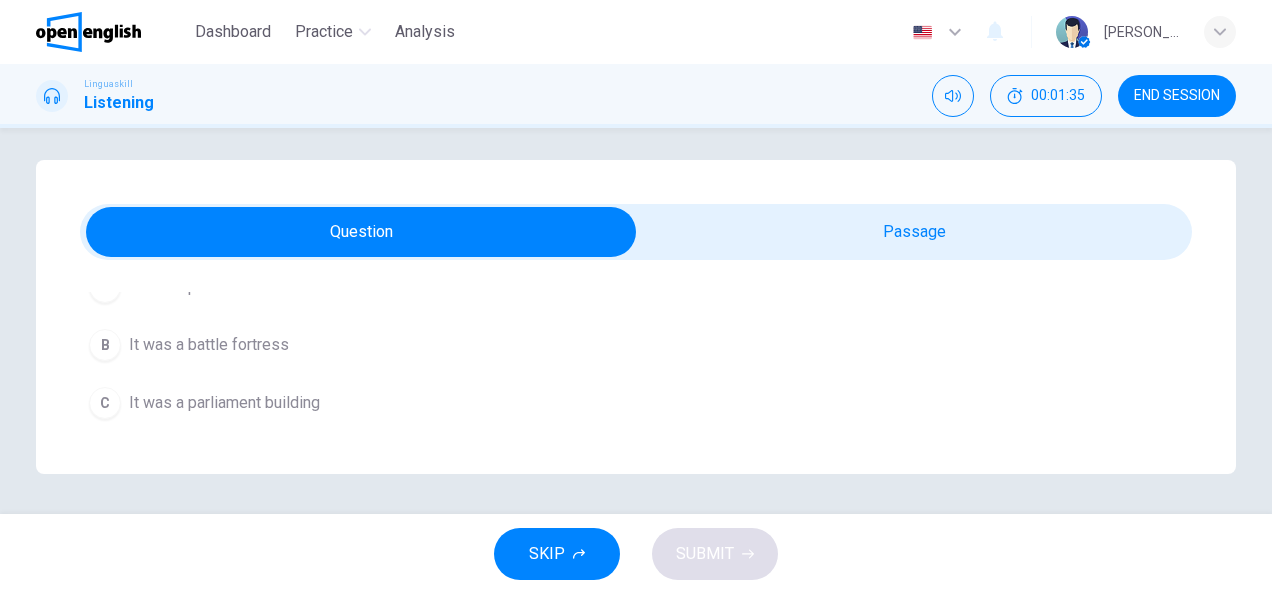 click on "Question 2 - 6 For these questions, choose the correct answer. On a real test, you will have 45 seconds to read the questions, and you will hear the recording twice. Question  2 What is the purpose of [GEOGRAPHIC_DATA] mentioned by [PERSON_NAME]? A It’s the residence of the [DEMOGRAPHIC_DATA] monarch B It’s a museum C It's a public park Question  3 What is unique about the [GEOGRAPHIC_DATA] according to the passage? A It's the tallest building in [GEOGRAPHIC_DATA] It offers panoramic views of the city C It's the oldest [PERSON_NAME] wheel in the world Question  4 What historical function did the [GEOGRAPHIC_DATA] have? A It was a prison B It was a battle fortress C It was a parliament building Question  5 What is special about the [GEOGRAPHIC_DATA]? A It's the only bridge in [GEOGRAPHIC_DATA] B It's a suspension bridge C It's made entirely of glass Question  6 What does [PERSON_NAME] suggest about London's landmarks? A They are only interesting for first-time visitors B They are mainly for taking photographs C They offer new experiences even for frequent visitors 00m 15s" at bounding box center (636, 317) 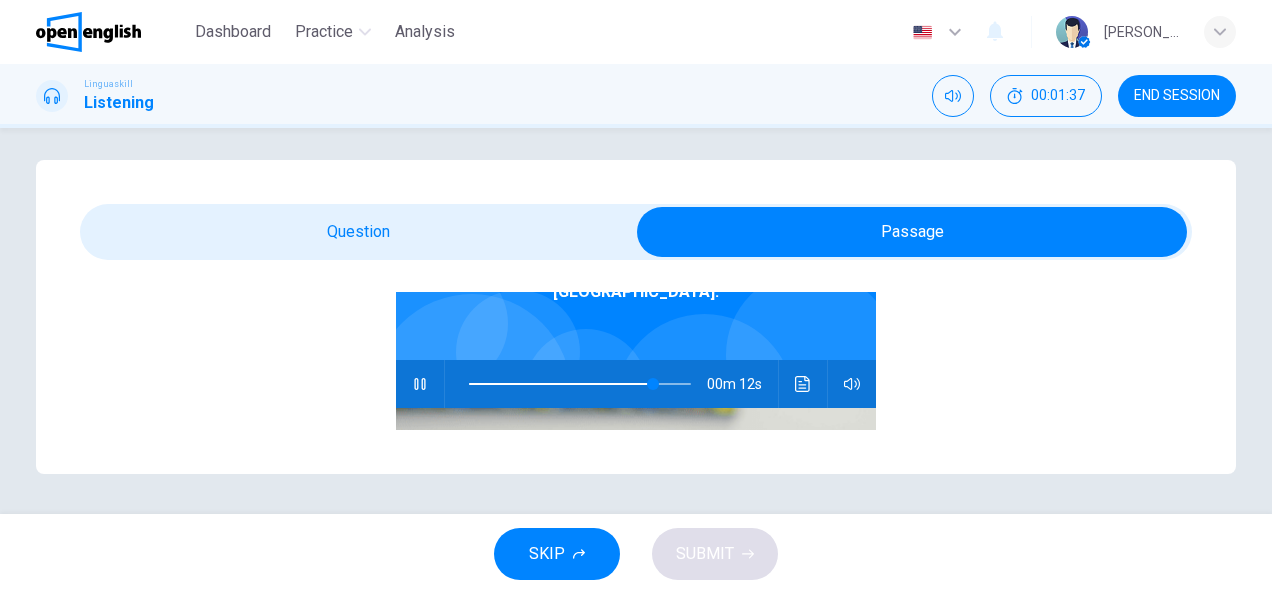 scroll, scrollTop: 206, scrollLeft: 0, axis: vertical 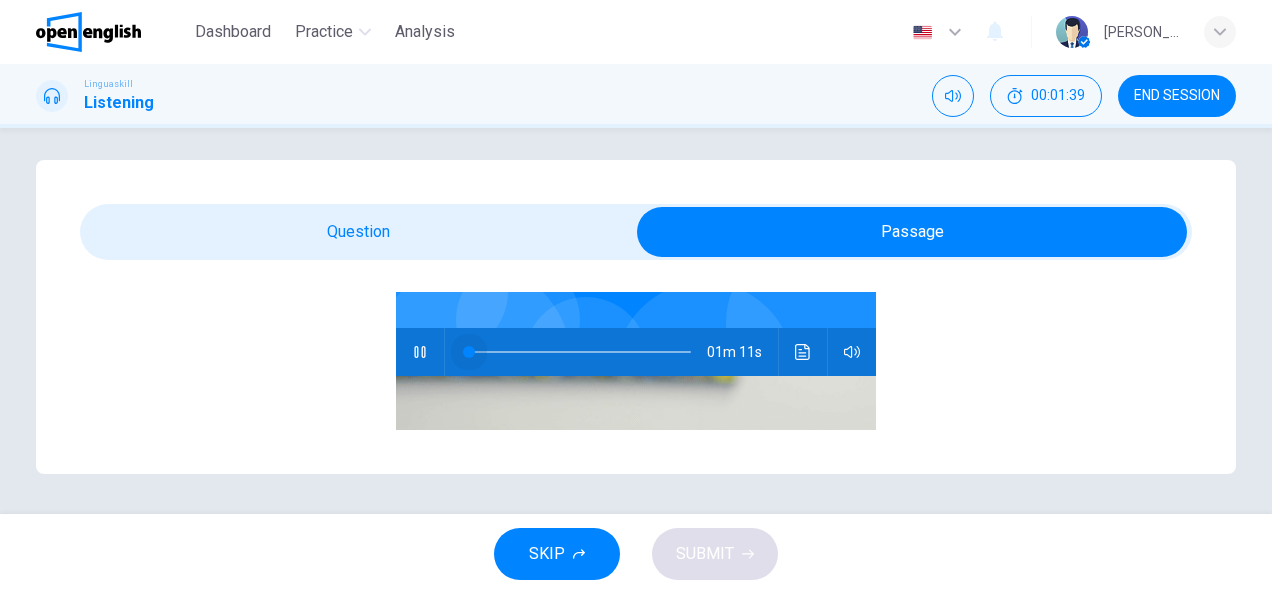 drag, startPoint x: 651, startPoint y: 326, endPoint x: 402, endPoint y: 332, distance: 249.07228 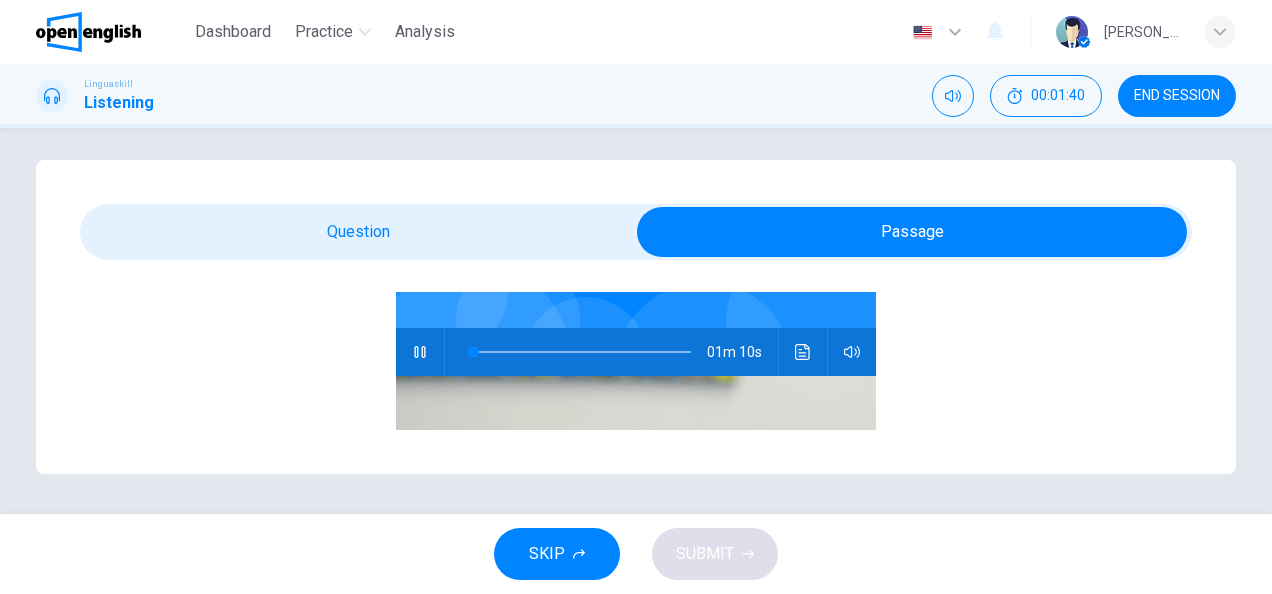 scroll, scrollTop: 6, scrollLeft: 0, axis: vertical 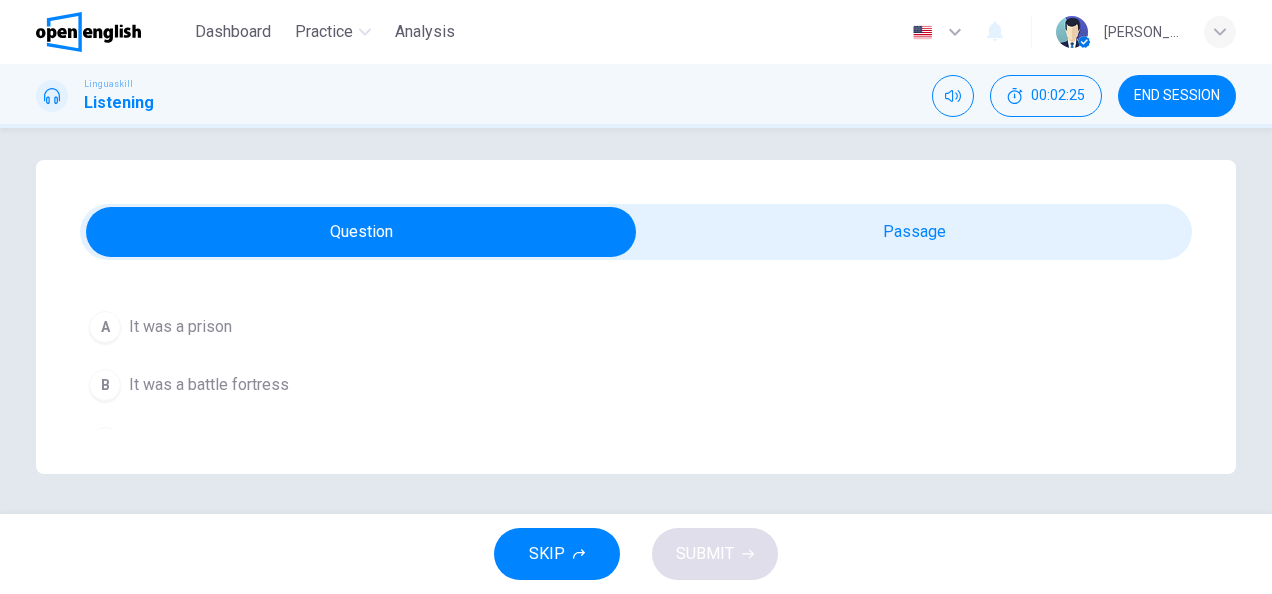 click on "It was a prison" at bounding box center (180, 327) 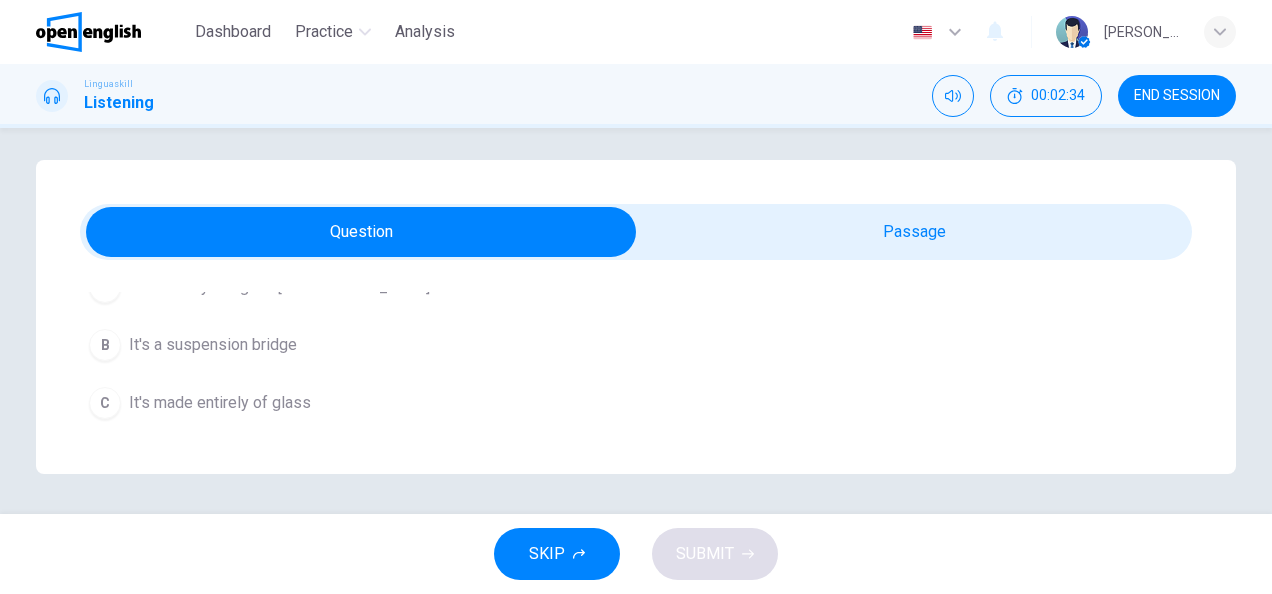 scroll, scrollTop: 1080, scrollLeft: 0, axis: vertical 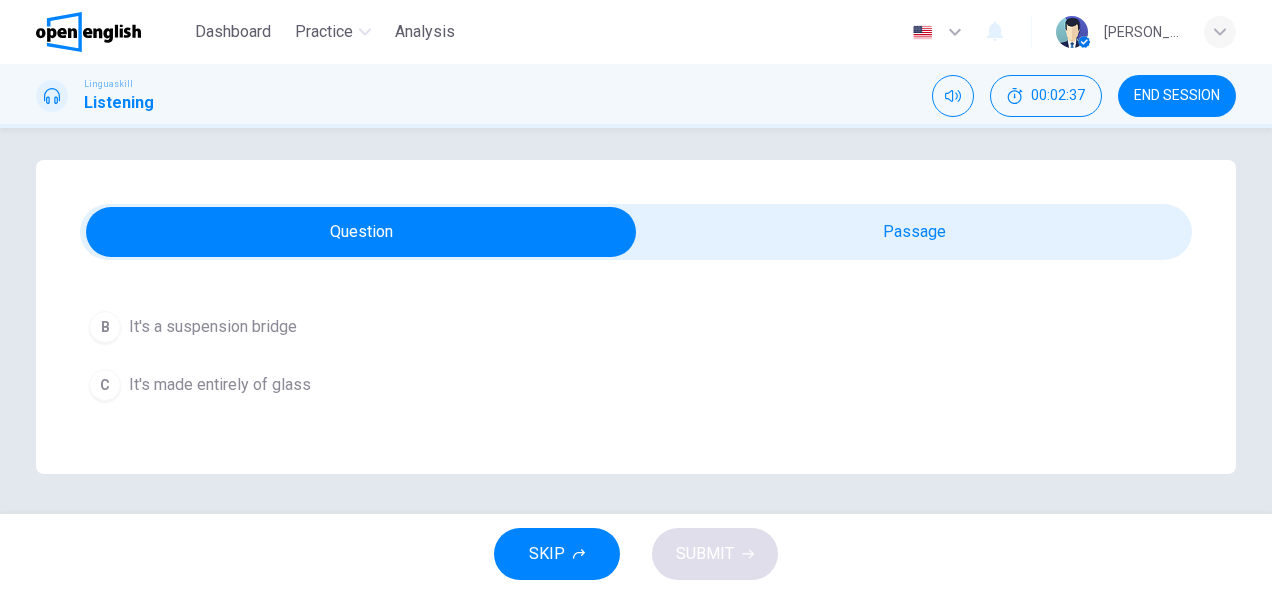 click on "It's a suspension bridge" at bounding box center [213, 327] 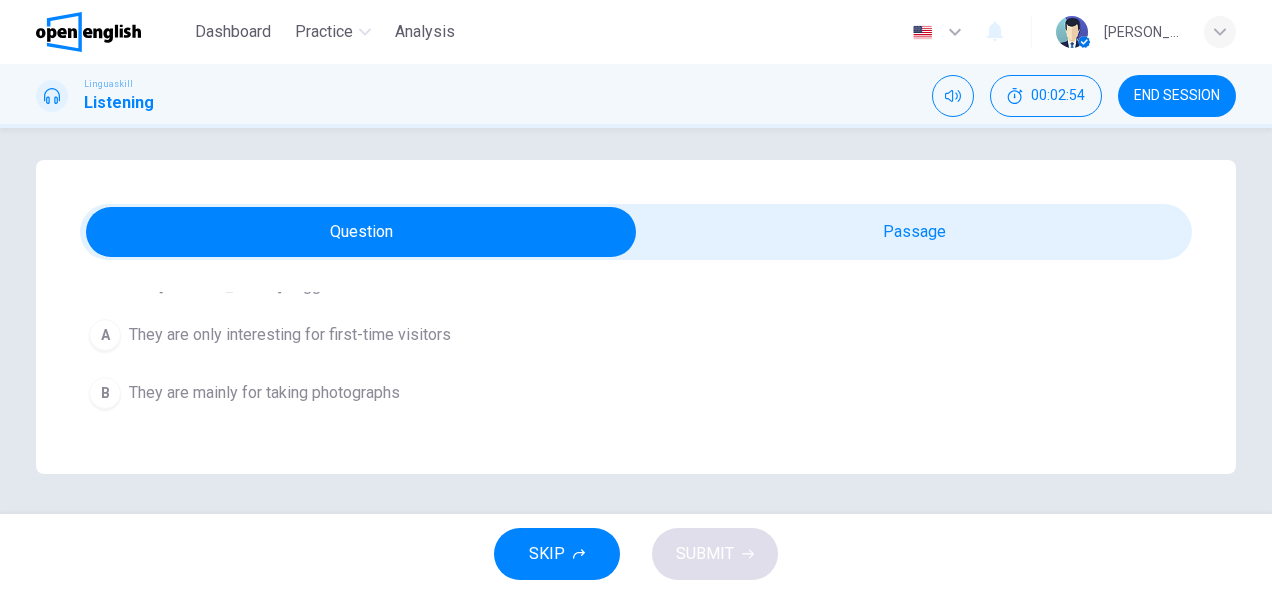 scroll, scrollTop: 1236, scrollLeft: 0, axis: vertical 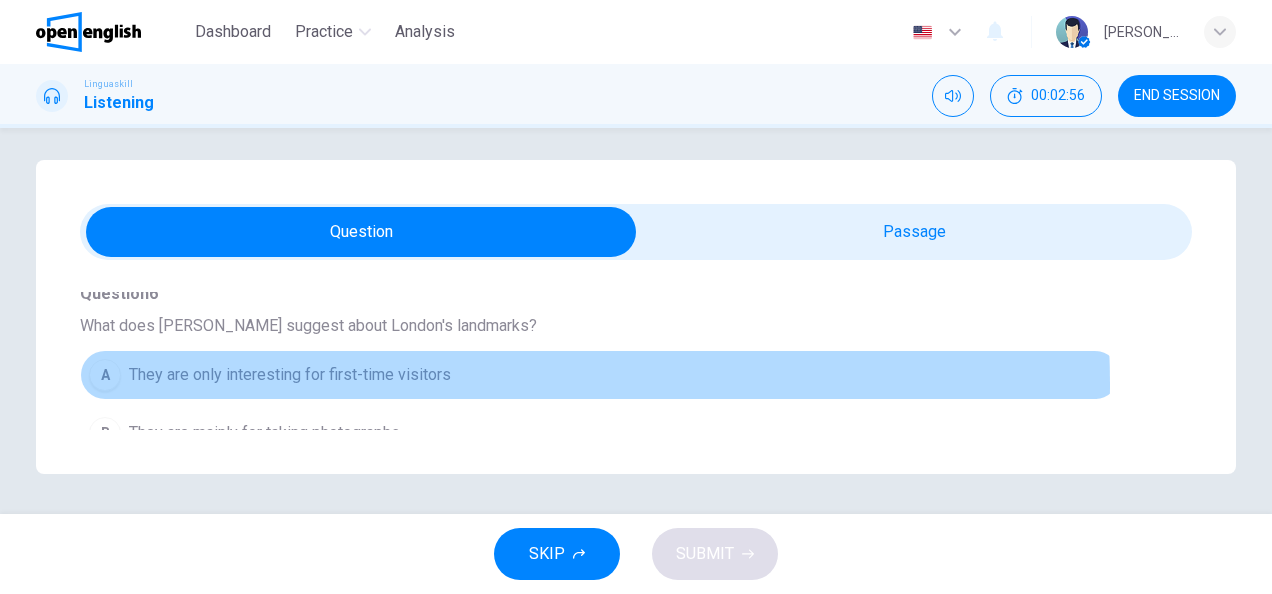 click on "They are only interesting for first-time visitors" at bounding box center (290, 375) 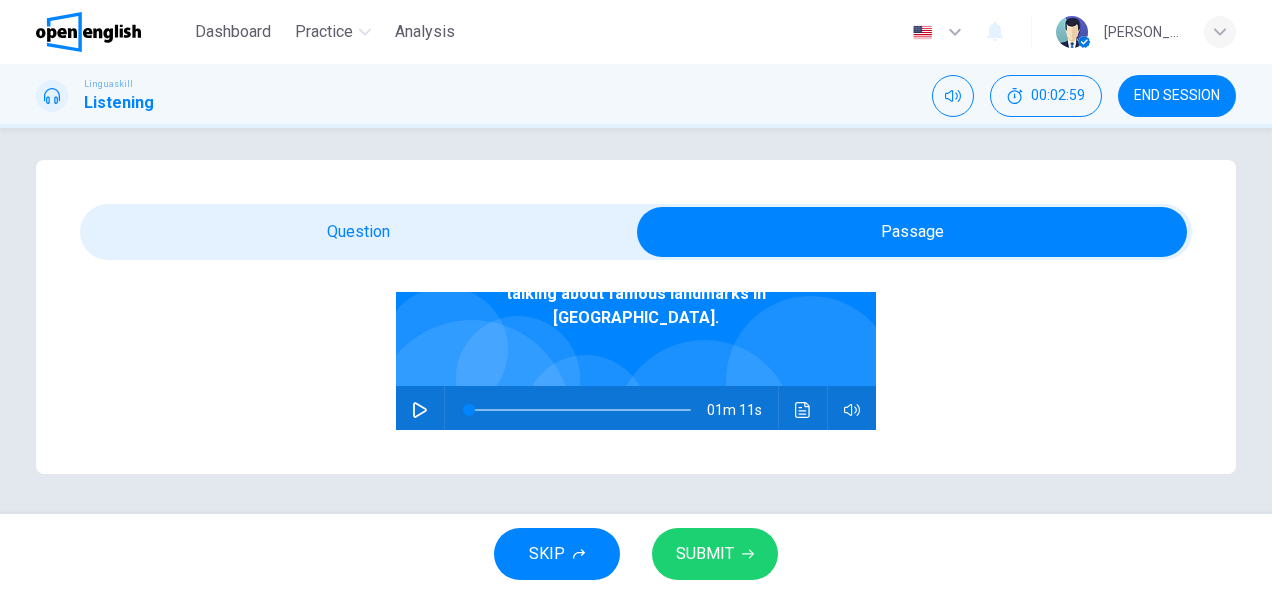 scroll, scrollTop: 206, scrollLeft: 0, axis: vertical 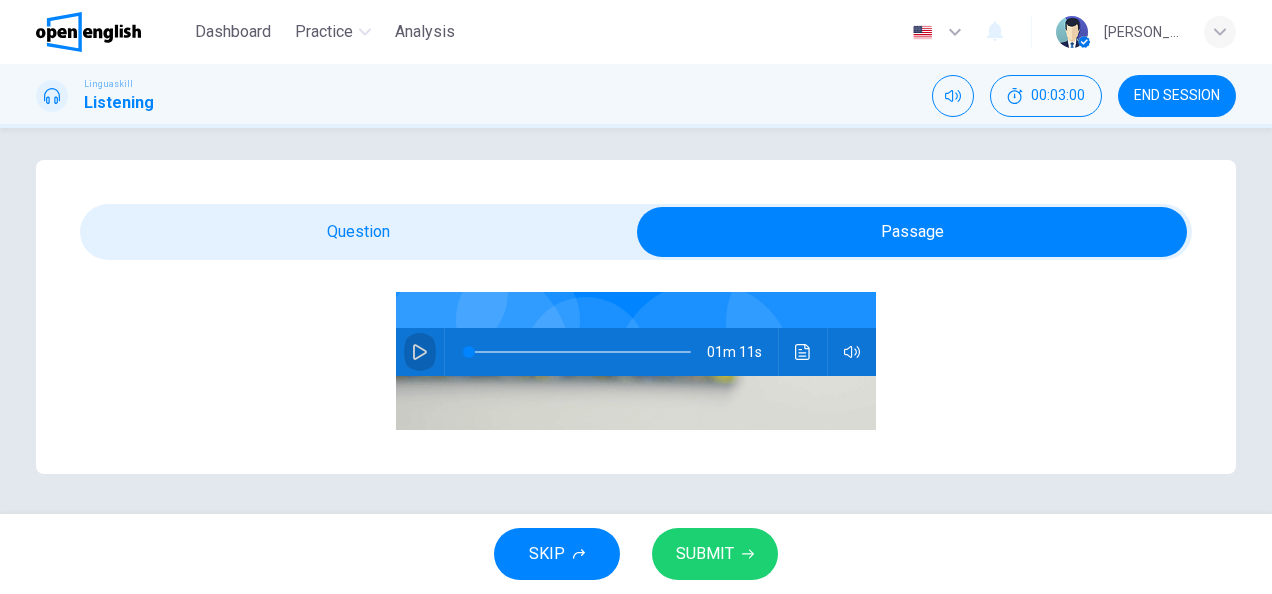 click 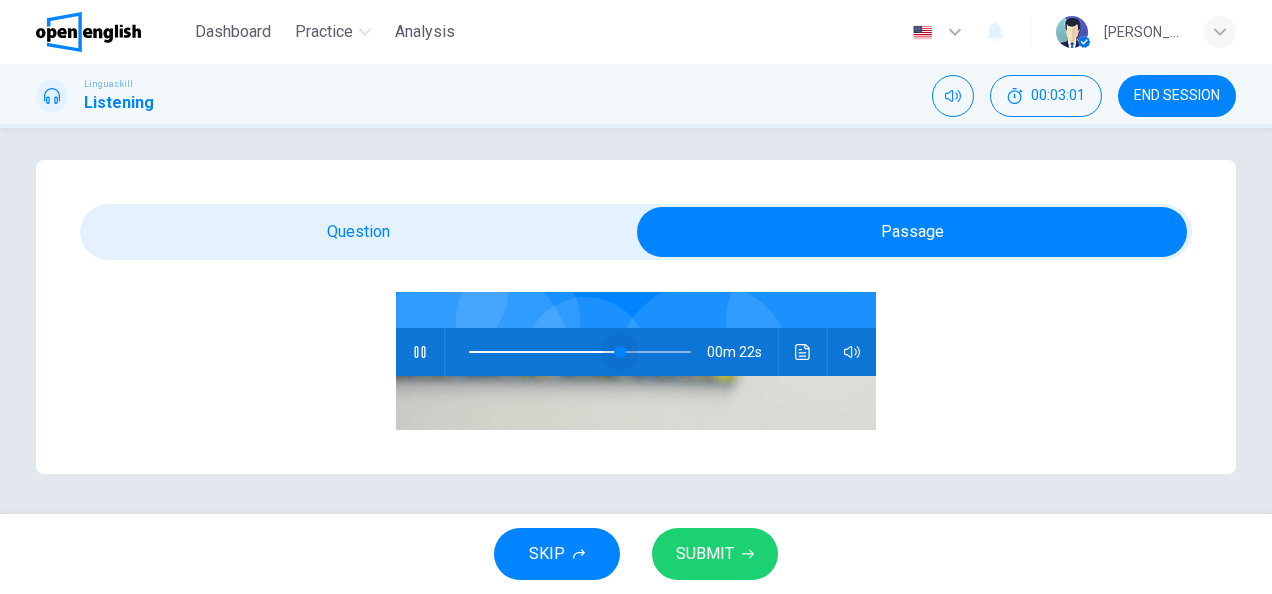 click at bounding box center [580, 352] 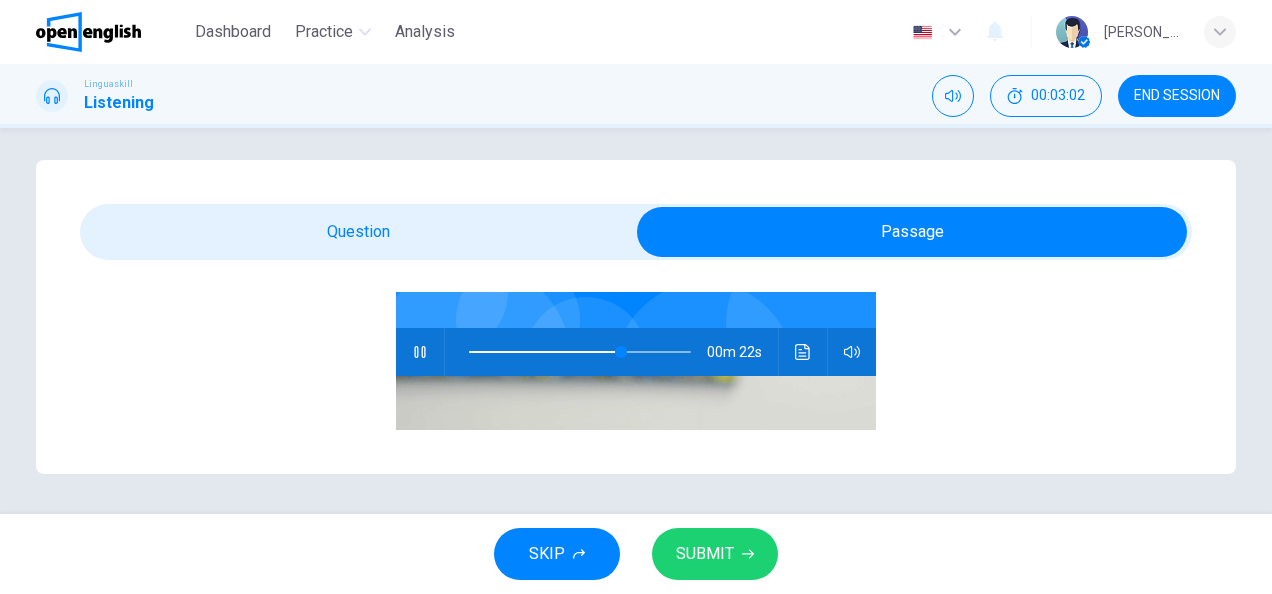 scroll, scrollTop: 6, scrollLeft: 0, axis: vertical 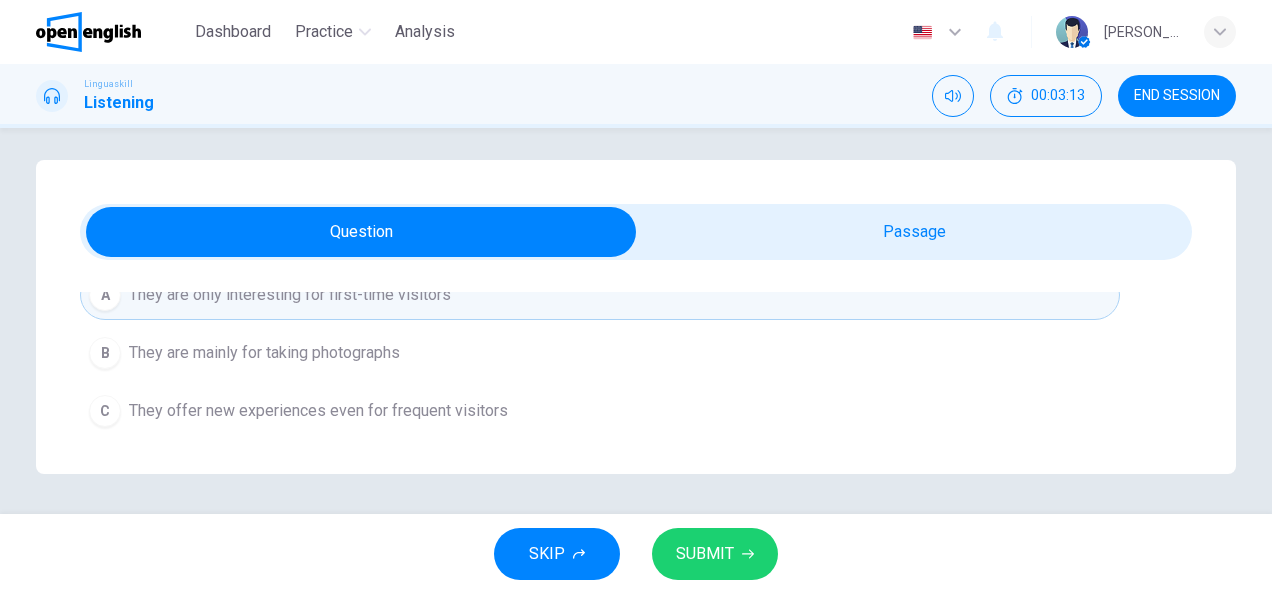 click on "B They are mainly for taking photographs" at bounding box center [600, 353] 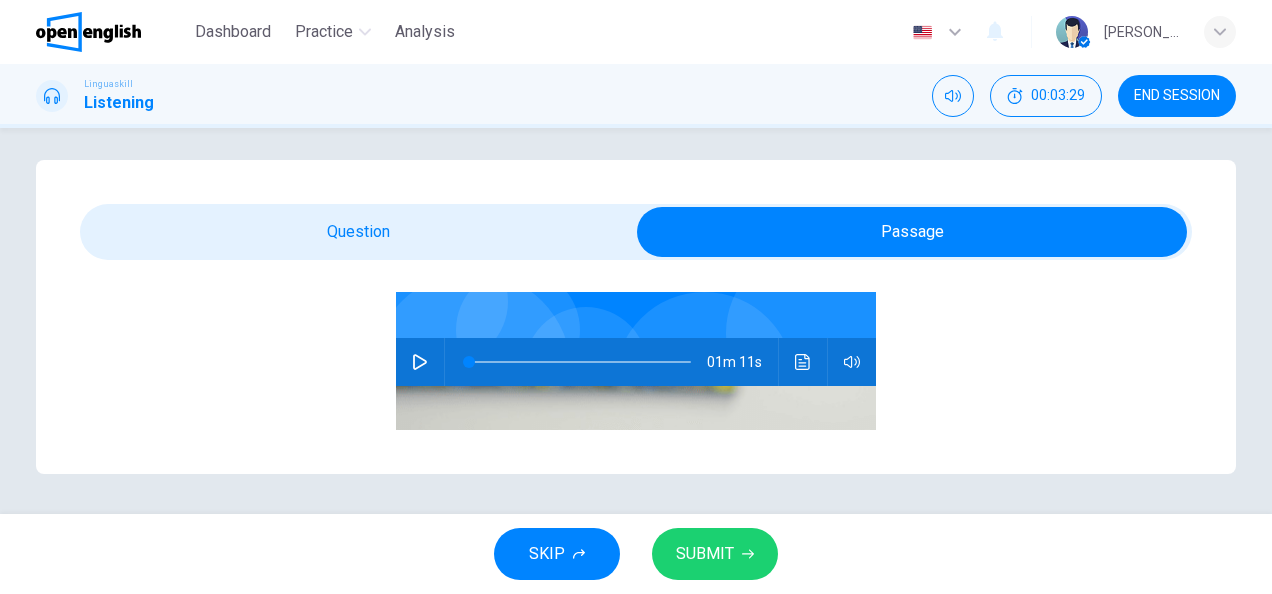 scroll, scrollTop: 206, scrollLeft: 0, axis: vertical 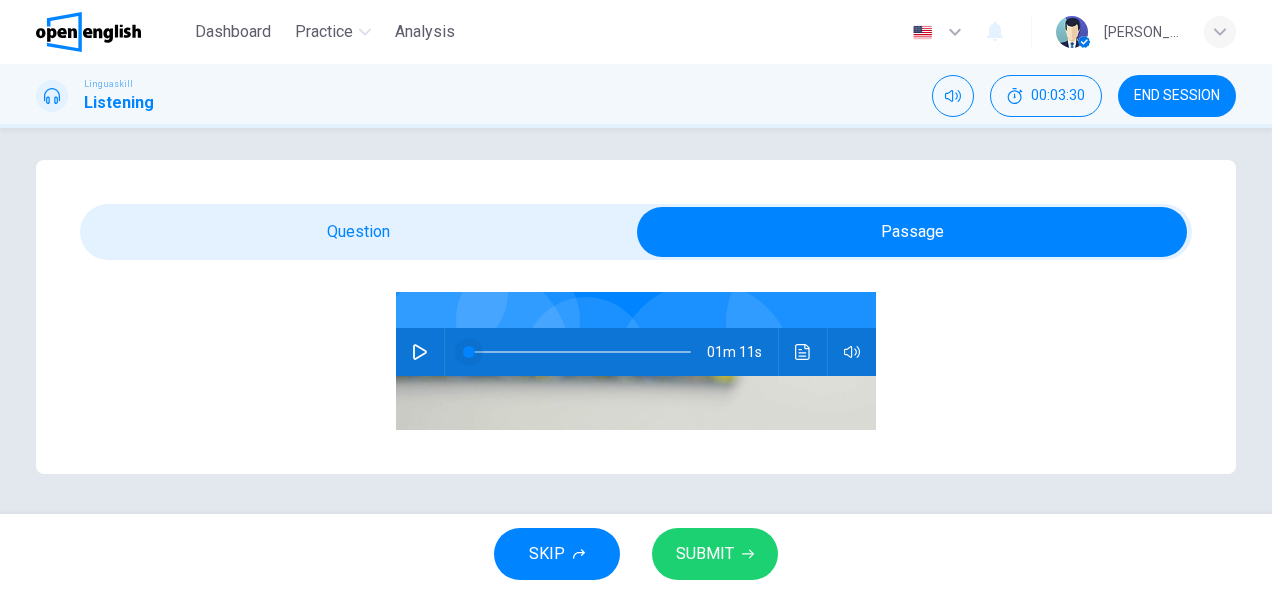 click at bounding box center (580, 352) 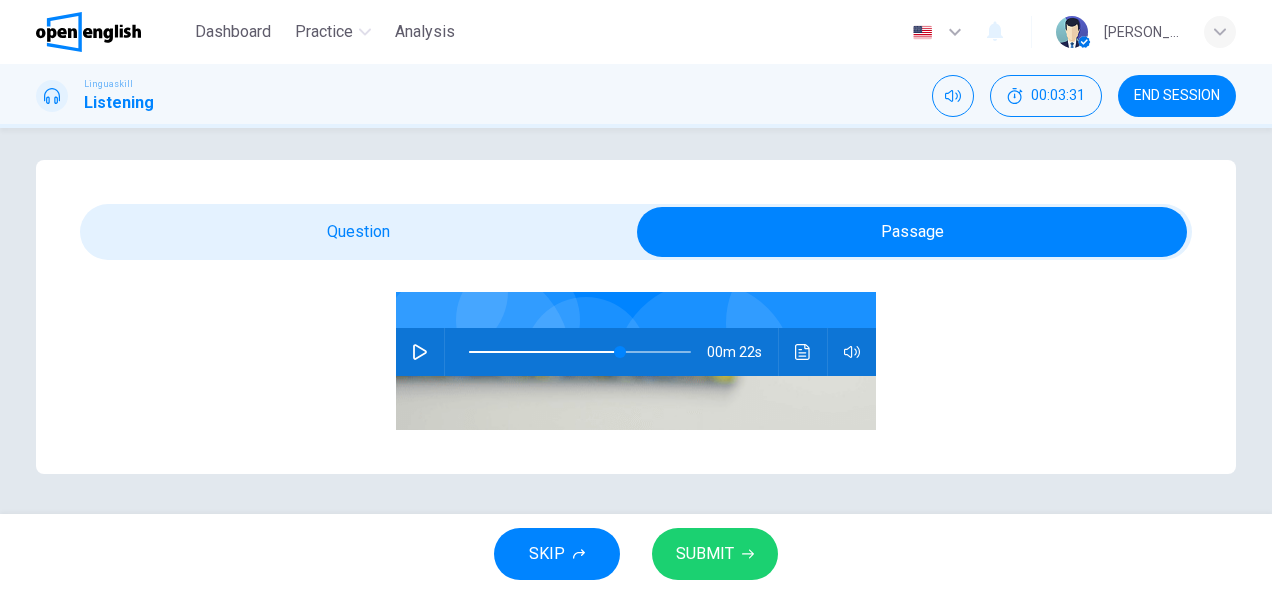 click 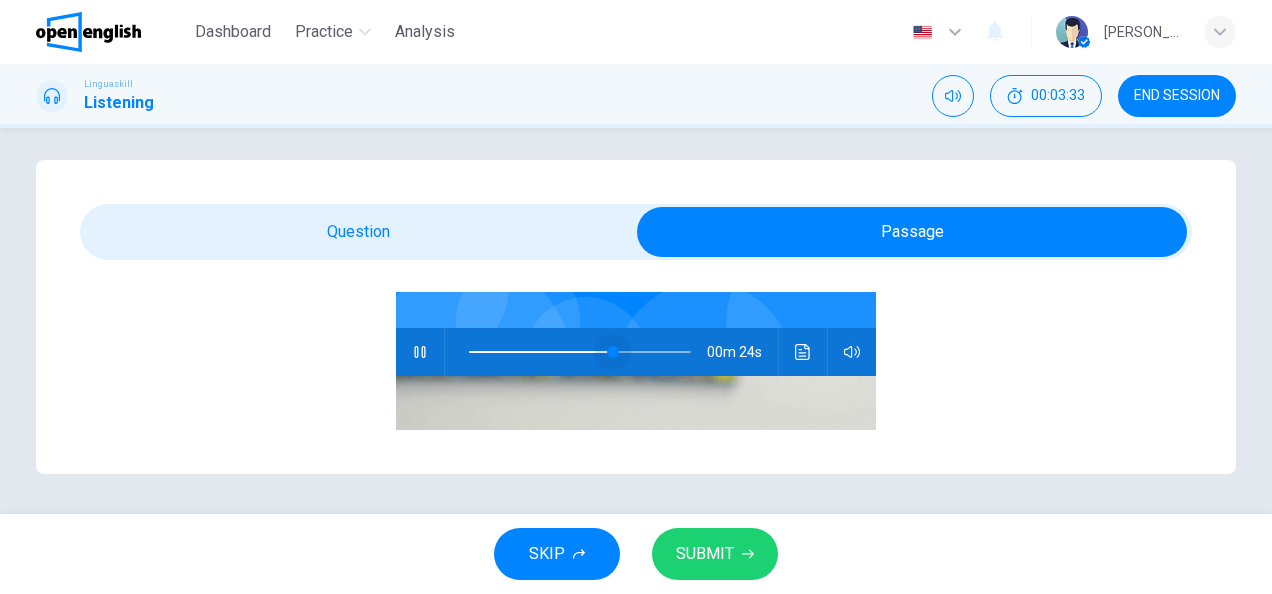 click at bounding box center (613, 352) 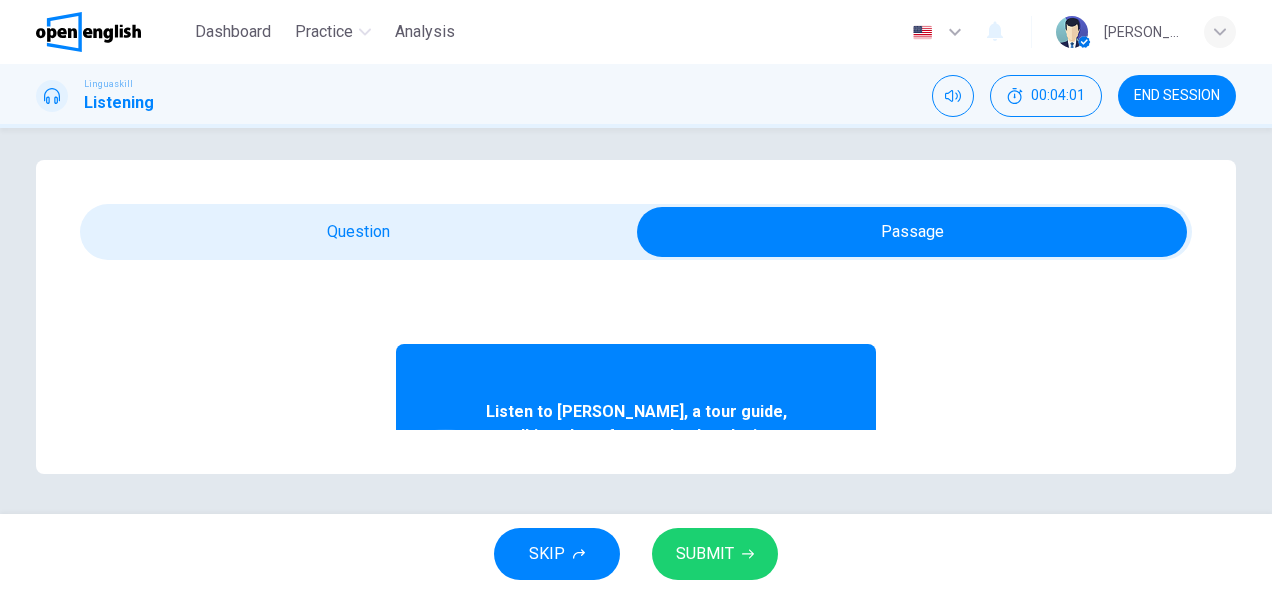 scroll, scrollTop: 206, scrollLeft: 0, axis: vertical 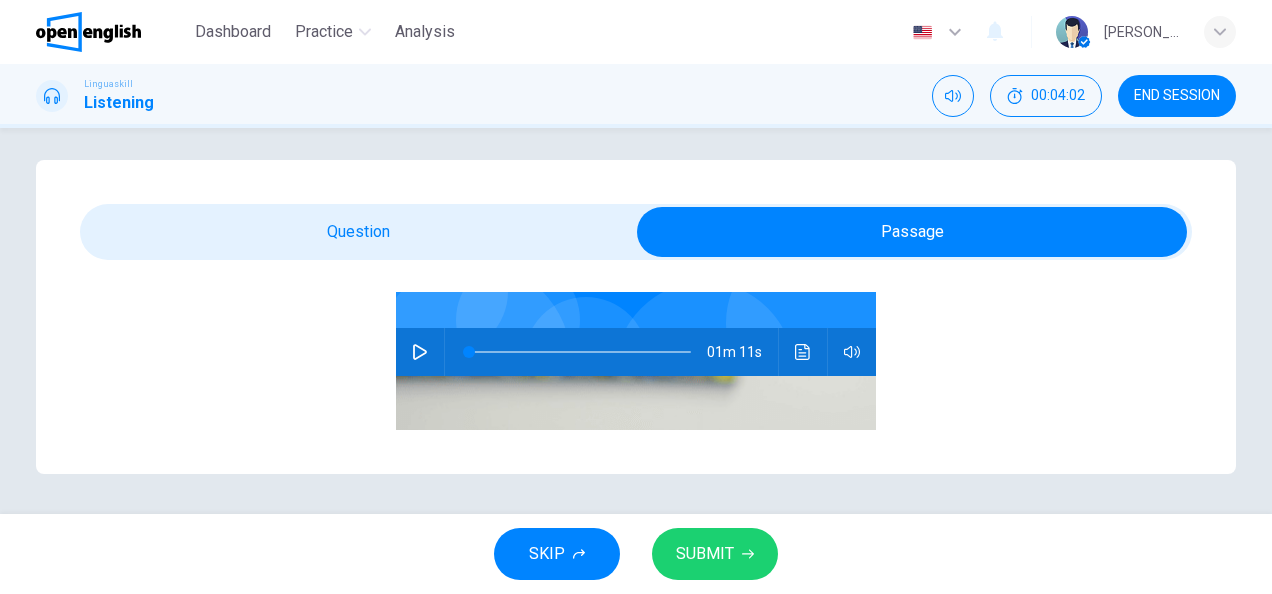 click at bounding box center [580, 352] 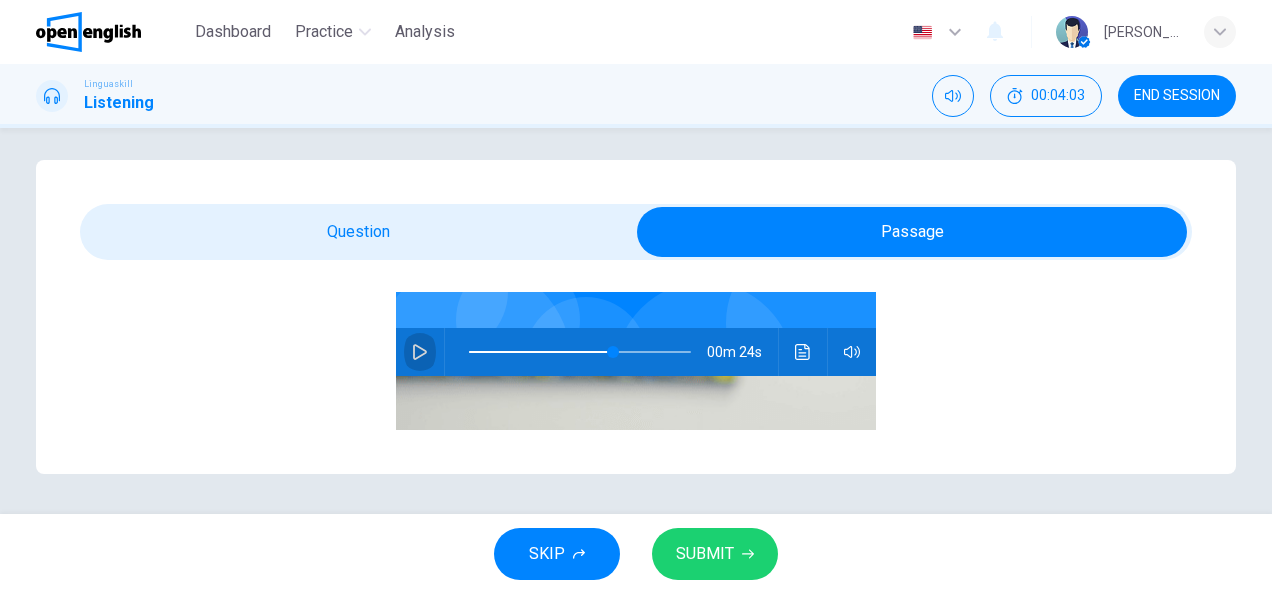 click 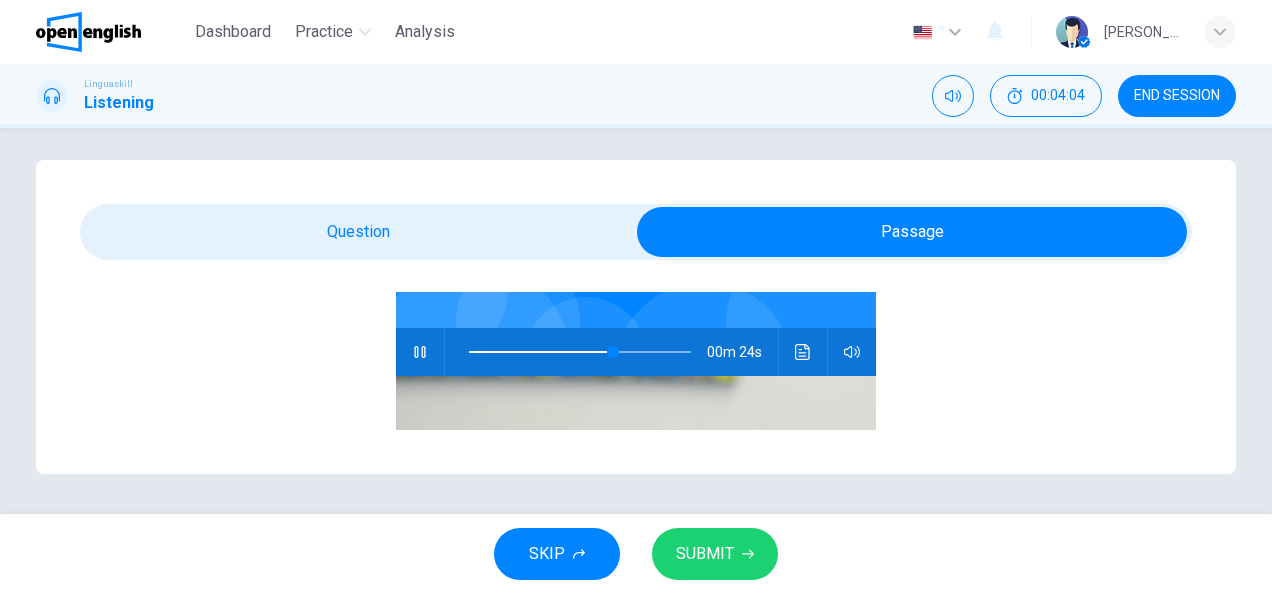 scroll, scrollTop: 6, scrollLeft: 0, axis: vertical 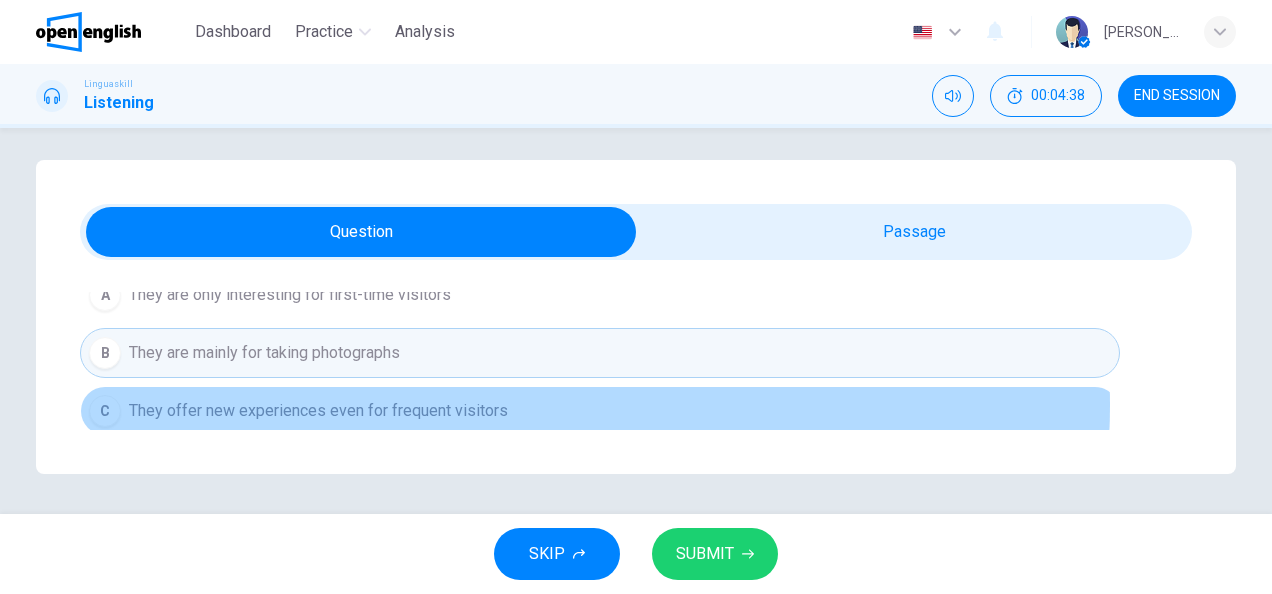 click on "They offer new experiences even for frequent visitors" at bounding box center (318, 411) 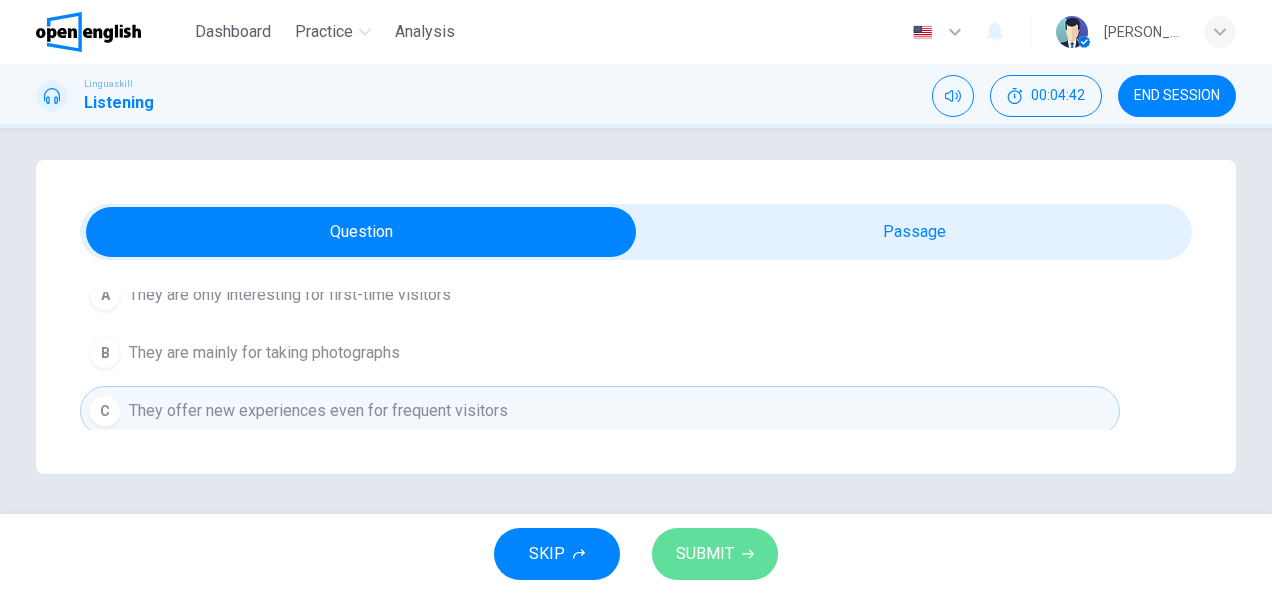click on "SUBMIT" at bounding box center (705, 554) 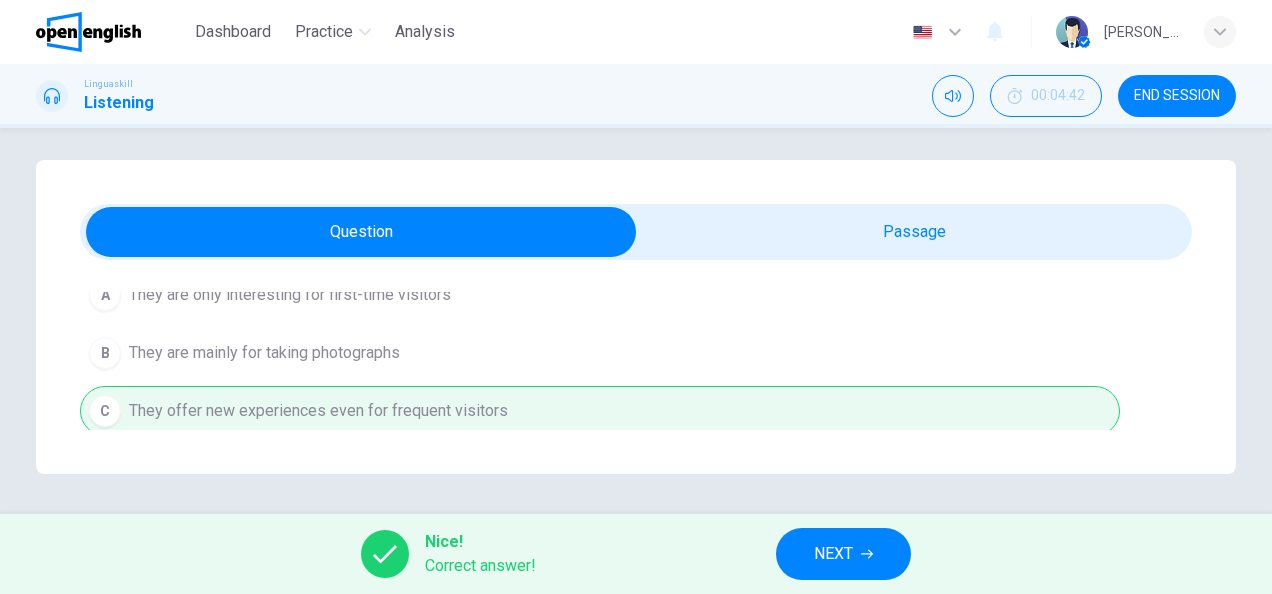 click on "NEXT" at bounding box center (833, 554) 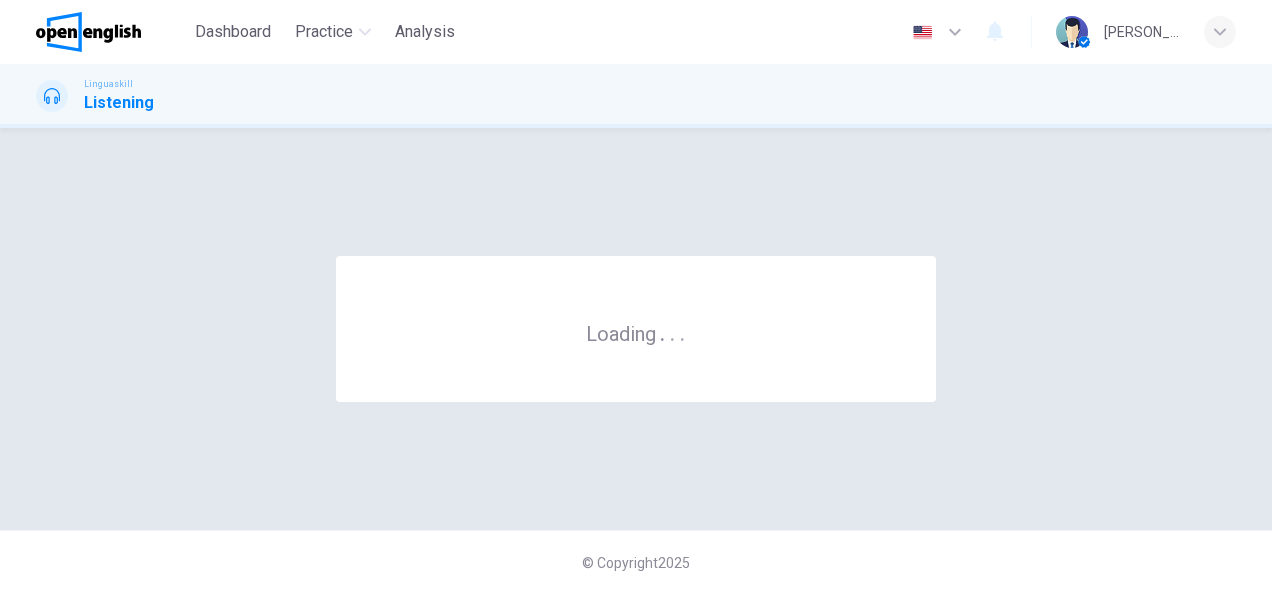 scroll, scrollTop: 0, scrollLeft: 0, axis: both 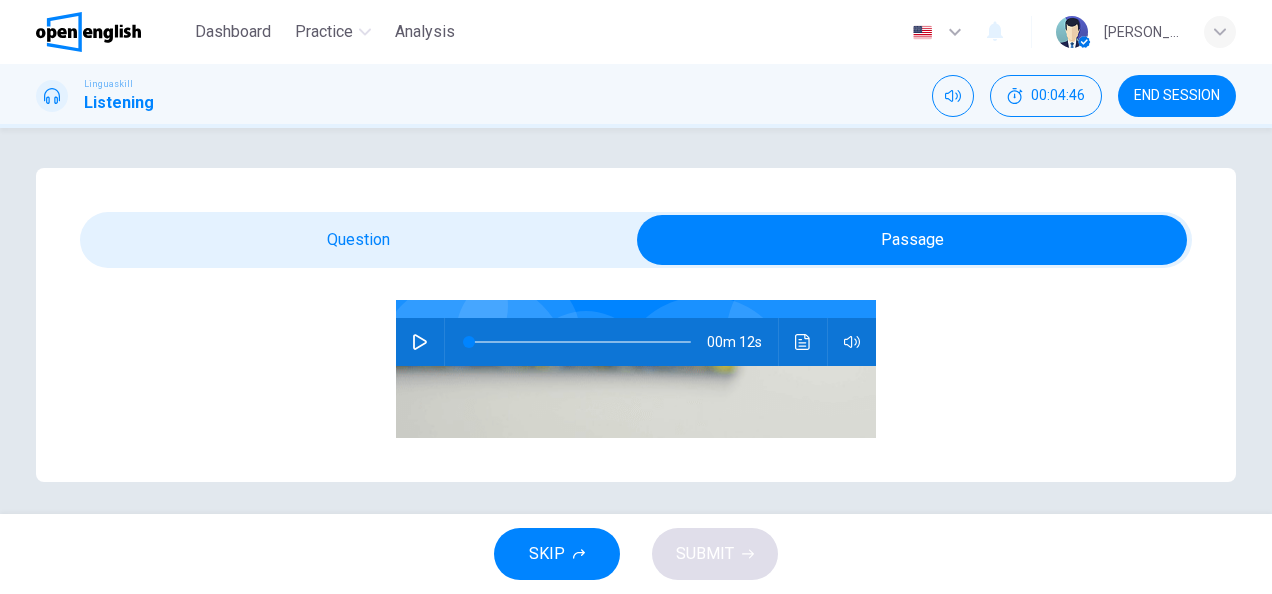 click 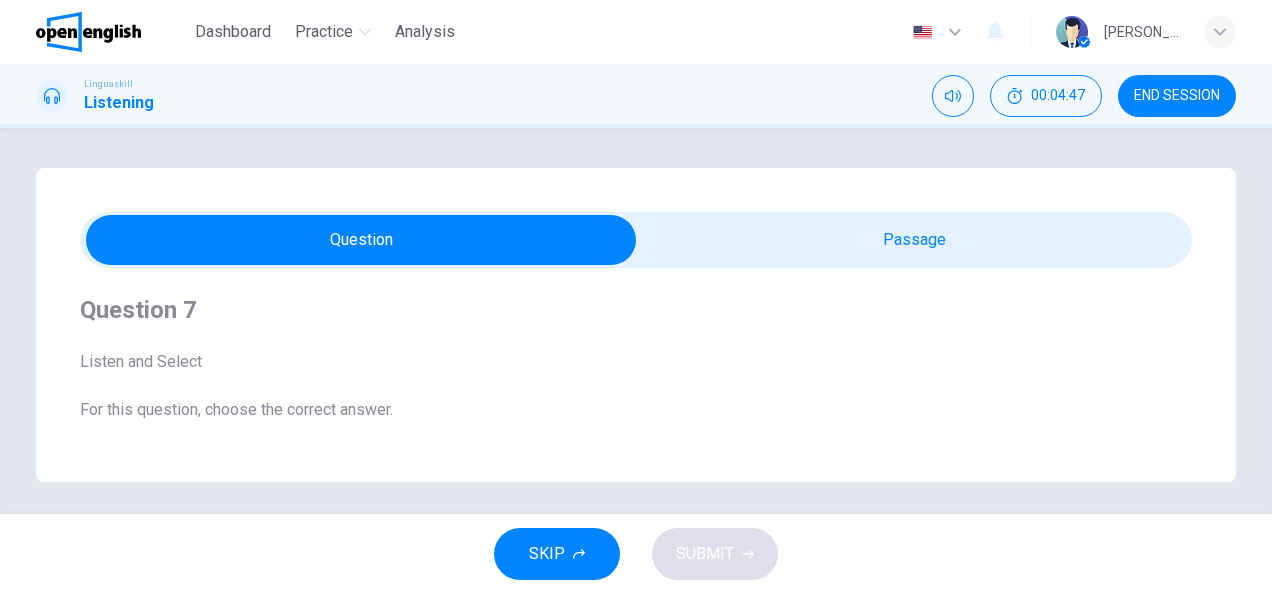 scroll, scrollTop: 6, scrollLeft: 0, axis: vertical 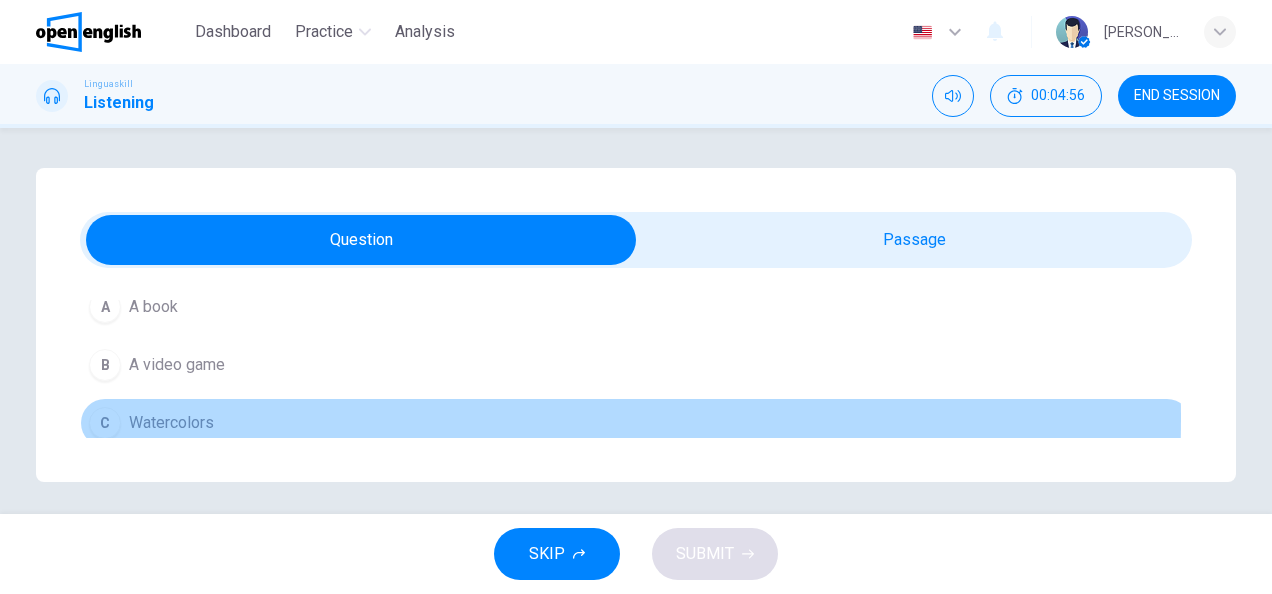 click on "Watercolors" at bounding box center (171, 423) 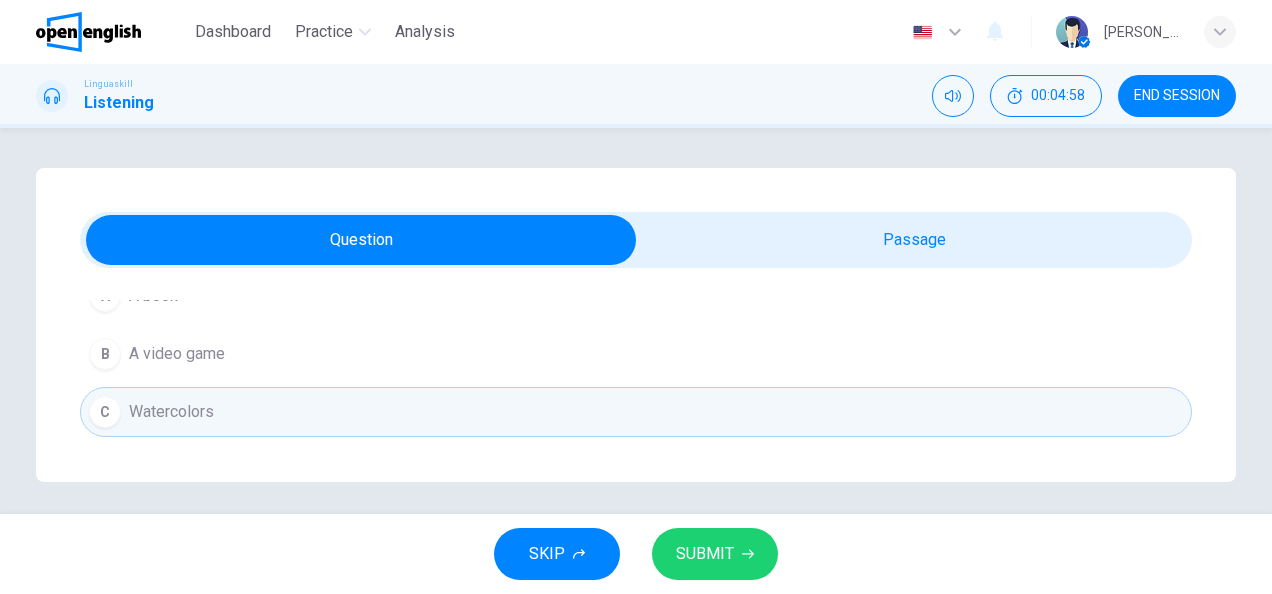 scroll, scrollTop: 292, scrollLeft: 0, axis: vertical 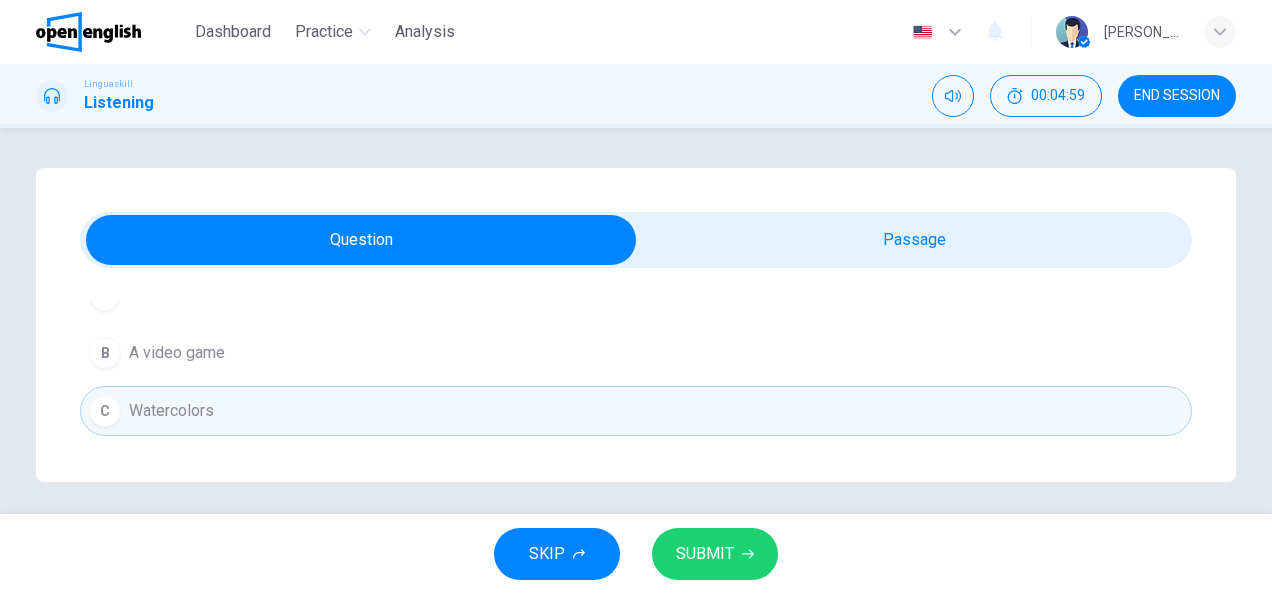 click on "SUBMIT" at bounding box center (705, 554) 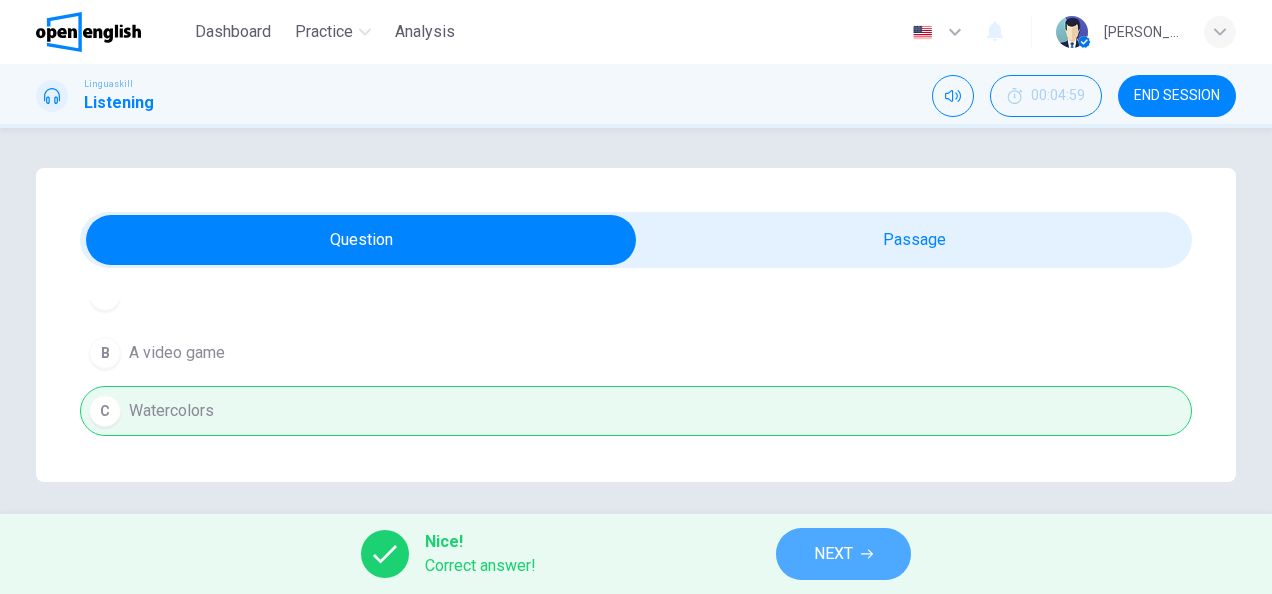 click on "NEXT" at bounding box center (833, 554) 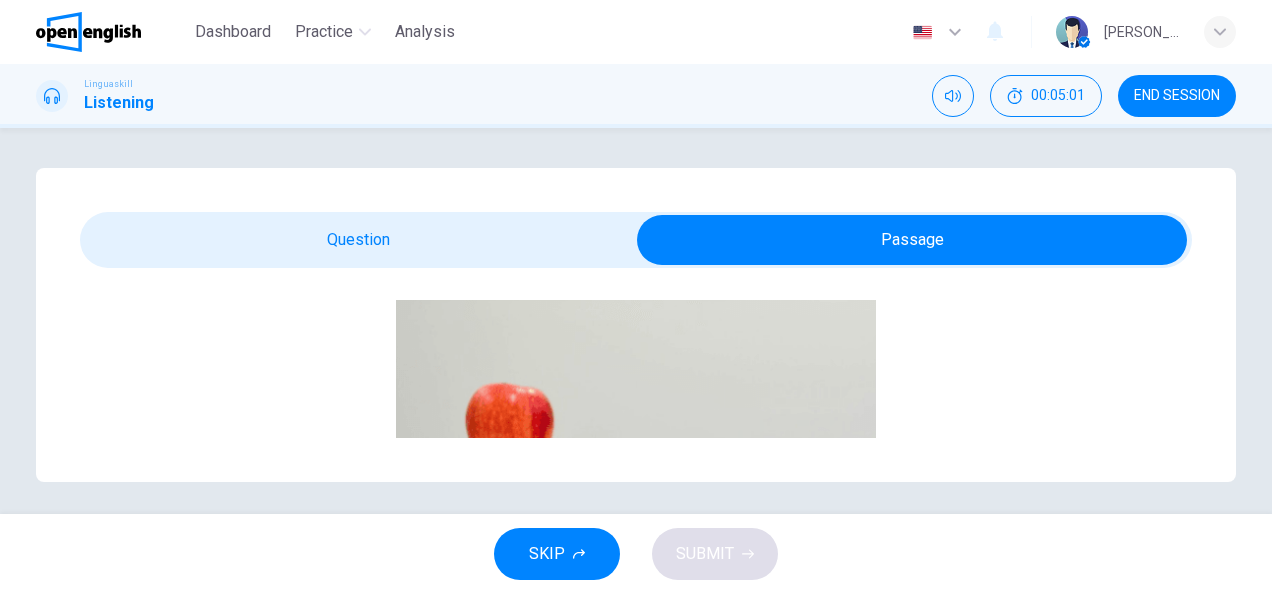 scroll, scrollTop: 200, scrollLeft: 0, axis: vertical 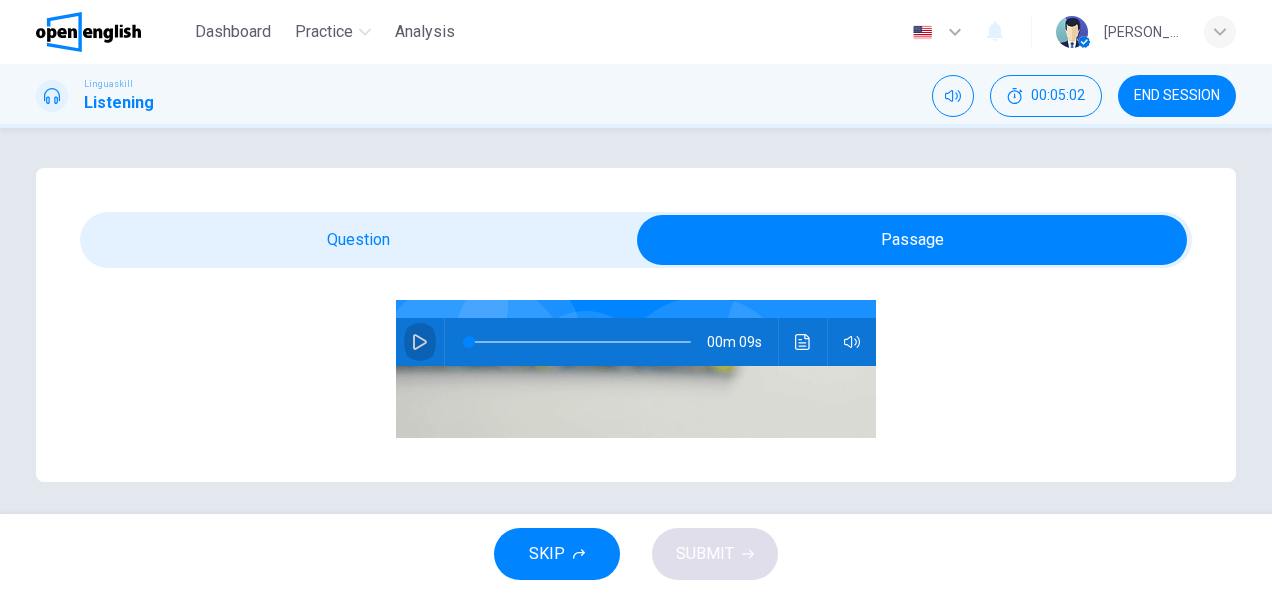 click 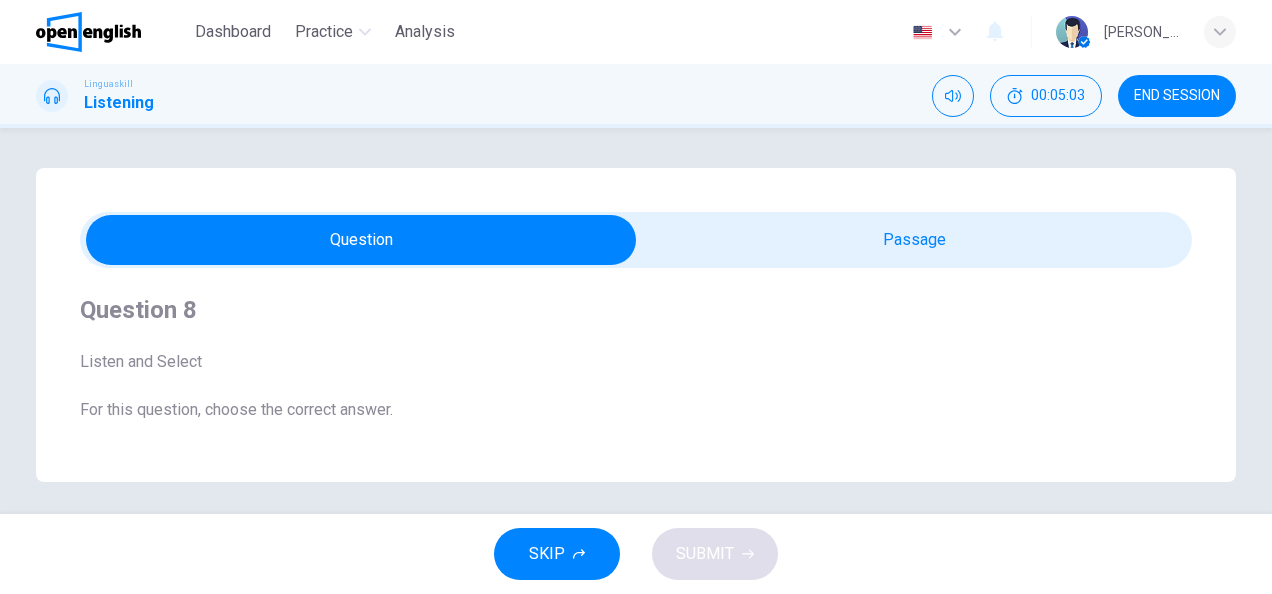 scroll, scrollTop: 6, scrollLeft: 0, axis: vertical 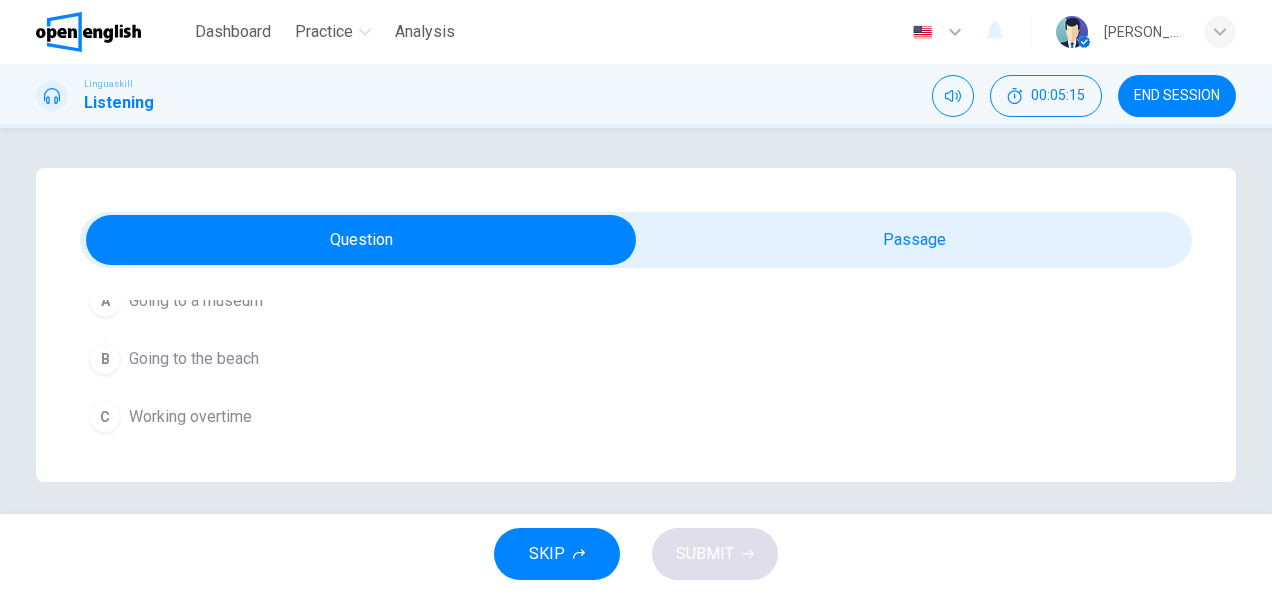 click on "Going to the beach" at bounding box center [194, 359] 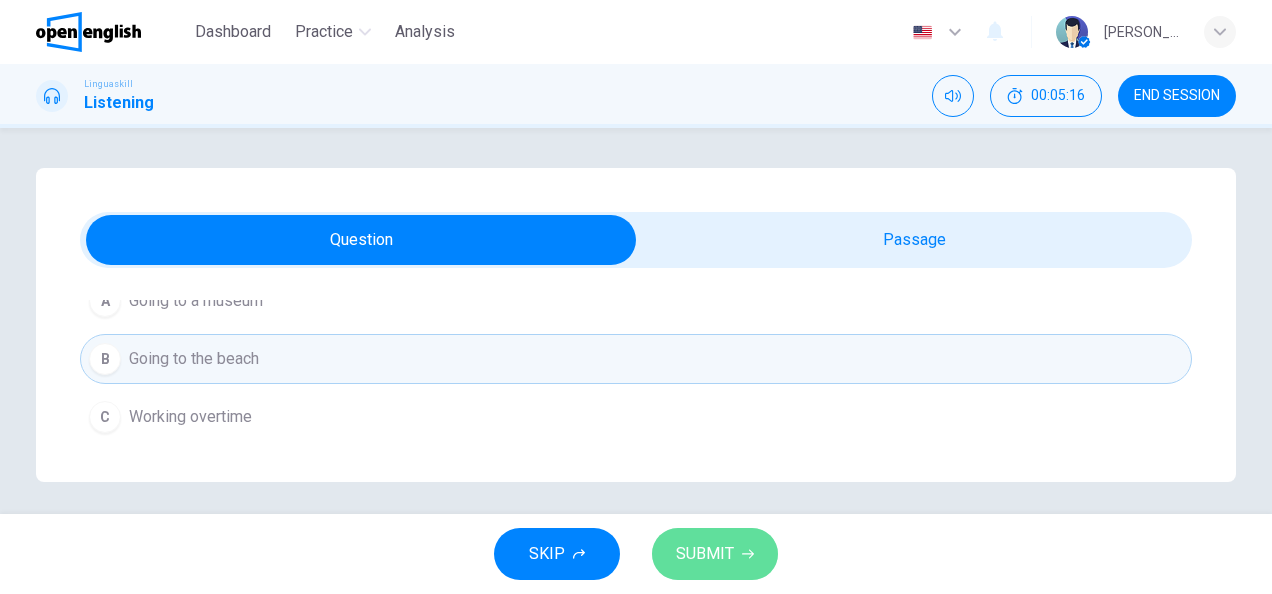 click on "SUBMIT" at bounding box center (715, 554) 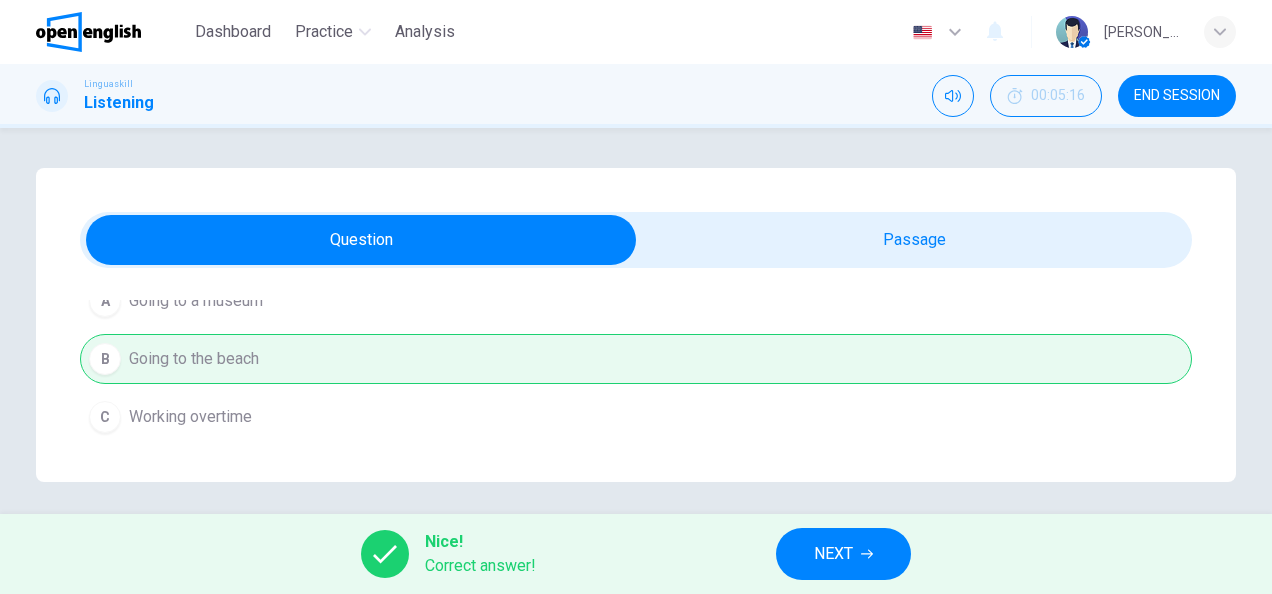 click on "NEXT" at bounding box center (833, 554) 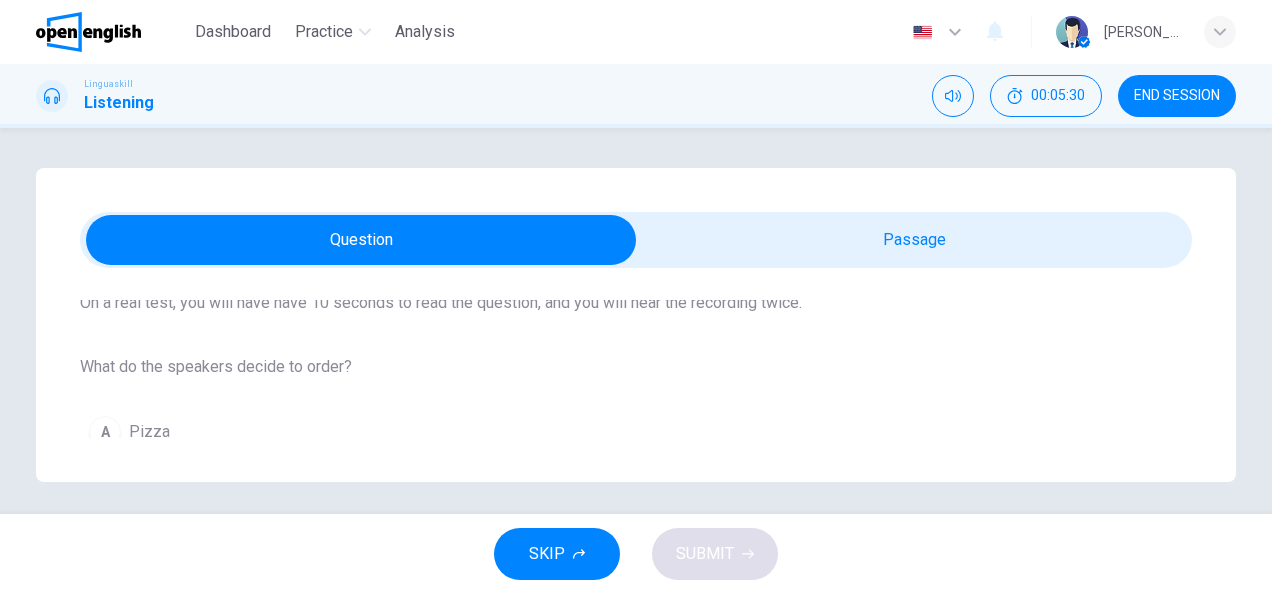 scroll, scrollTop: 179, scrollLeft: 0, axis: vertical 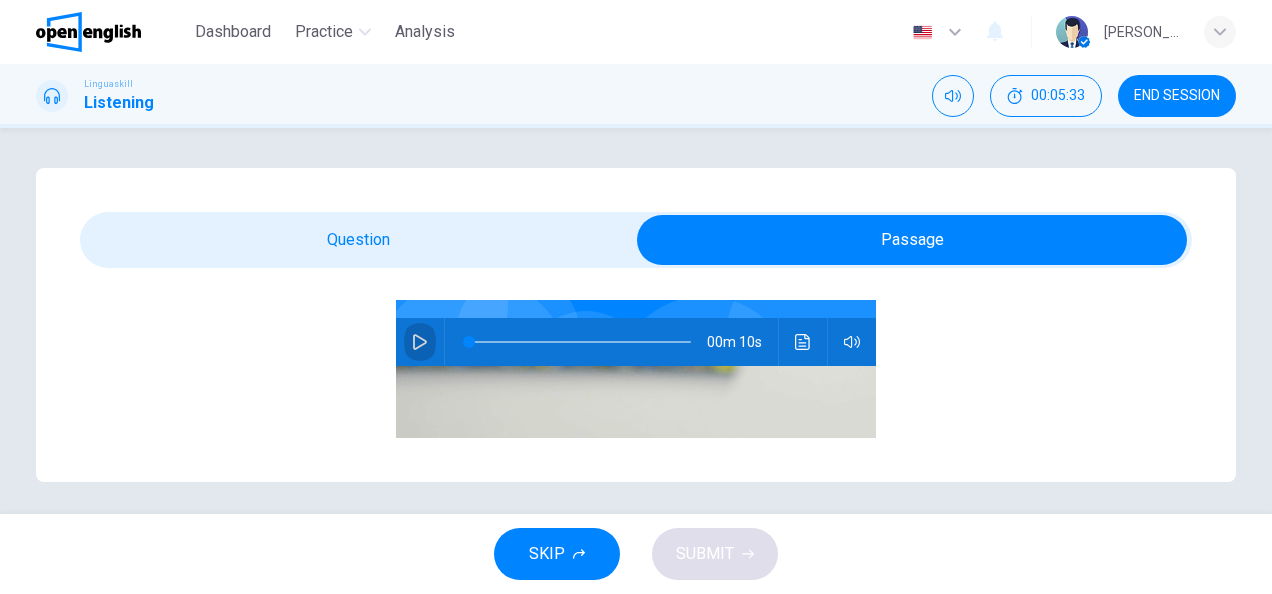 click 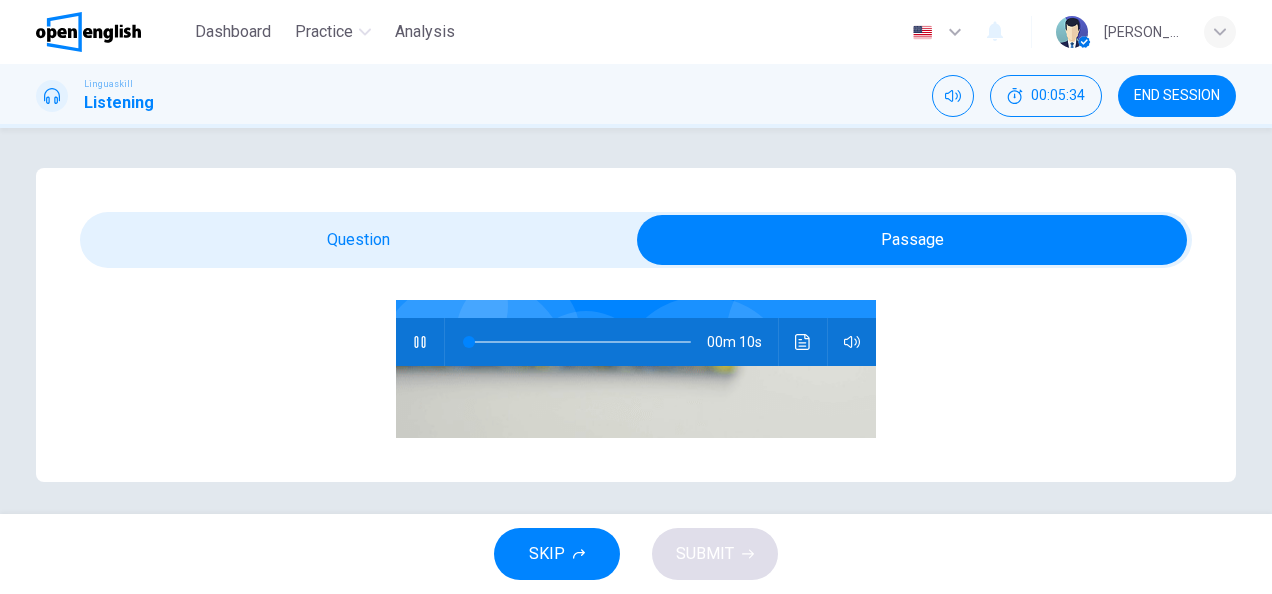 scroll, scrollTop: 6, scrollLeft: 0, axis: vertical 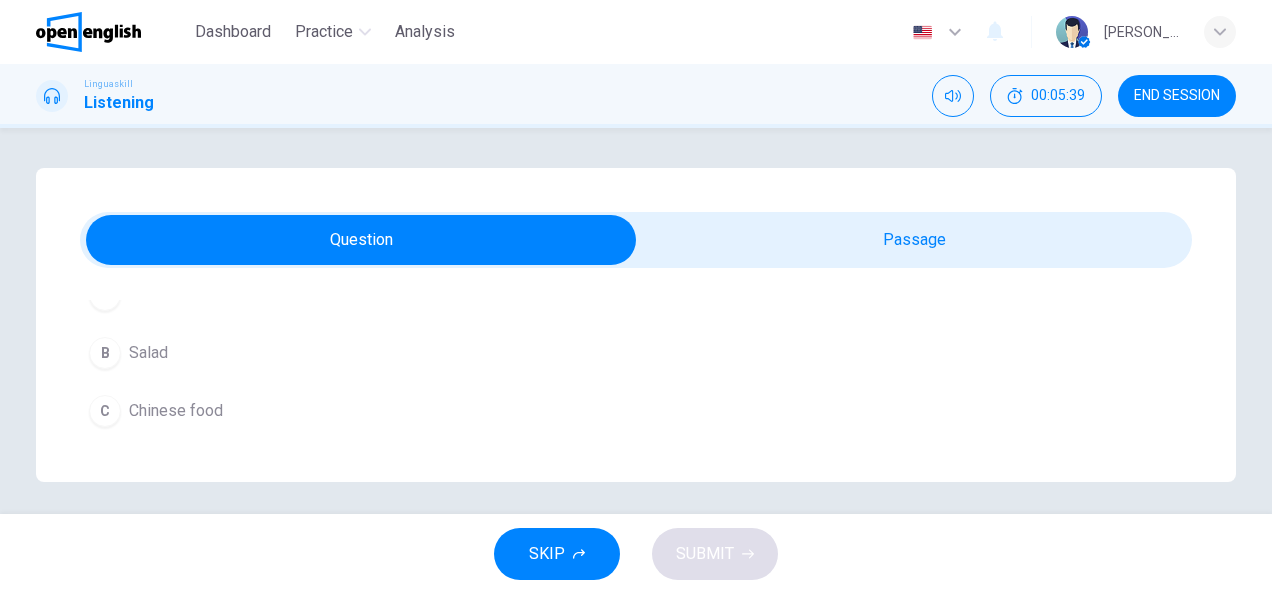 click on "B Salad" at bounding box center (636, 353) 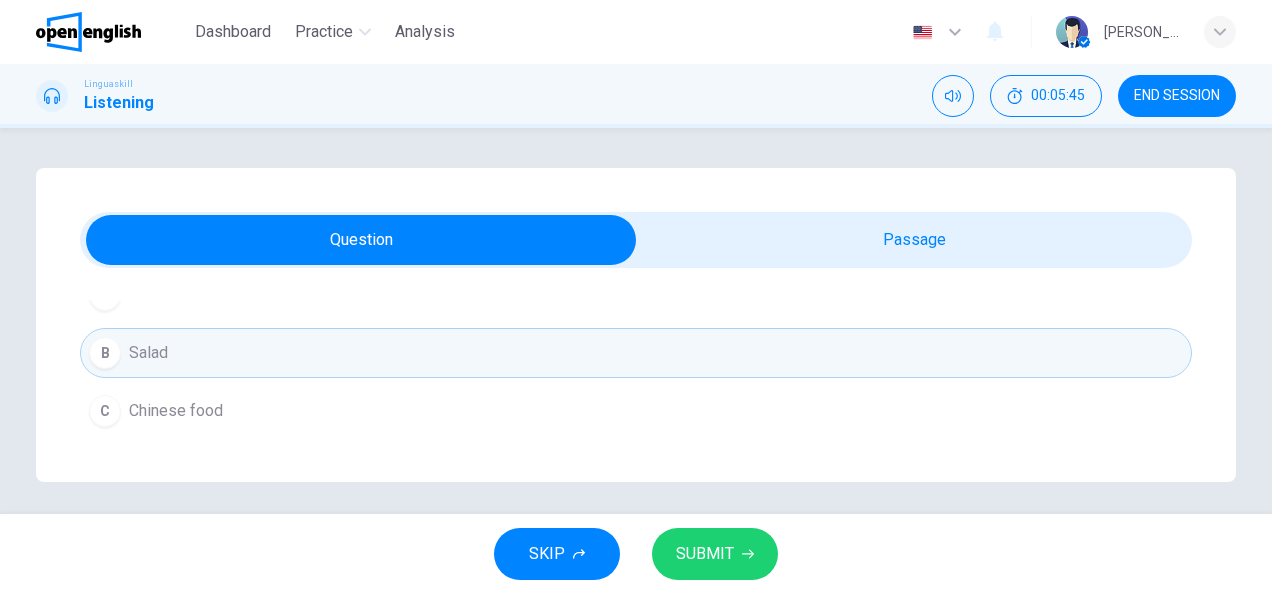 click 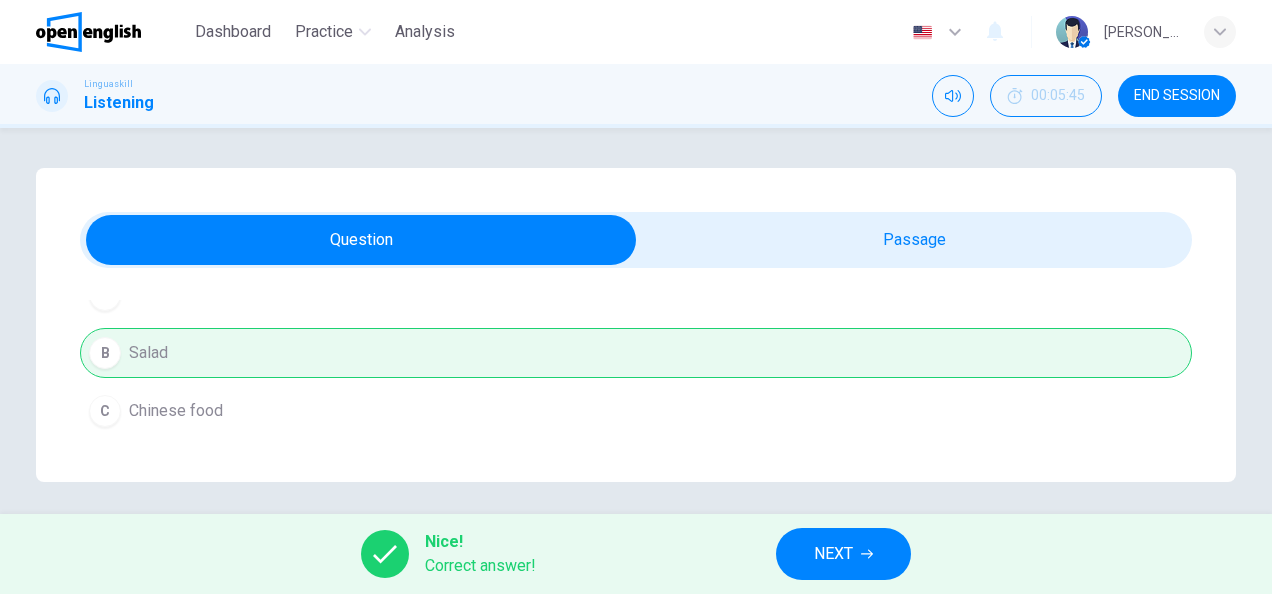 click on "NEXT" at bounding box center [833, 554] 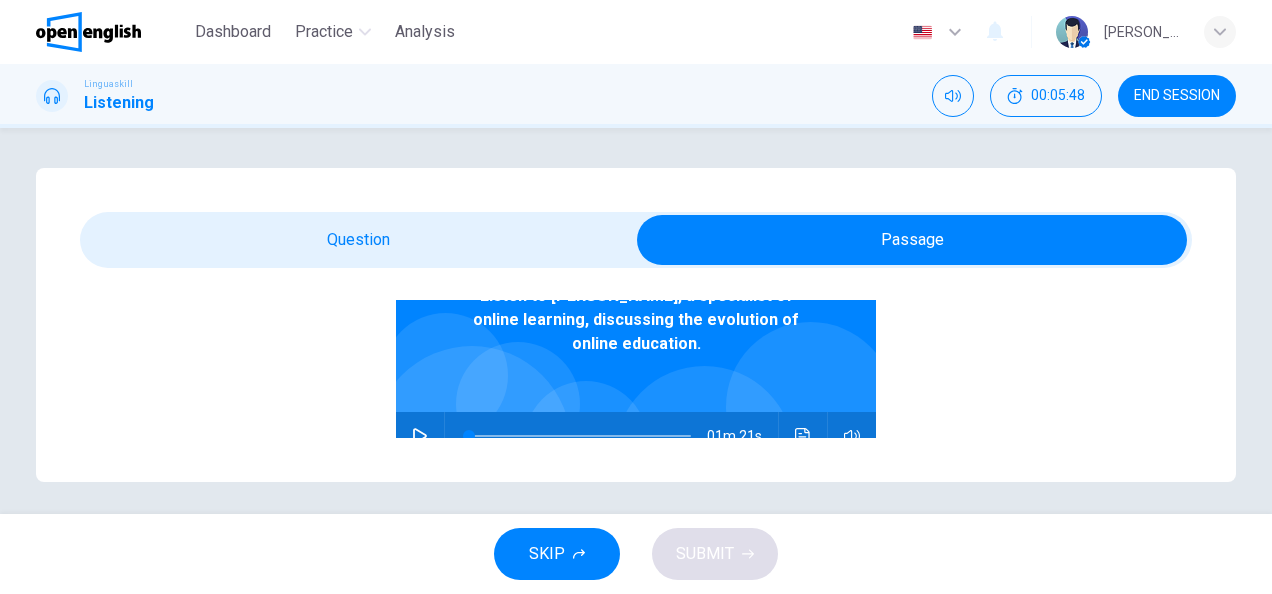 scroll, scrollTop: 200, scrollLeft: 0, axis: vertical 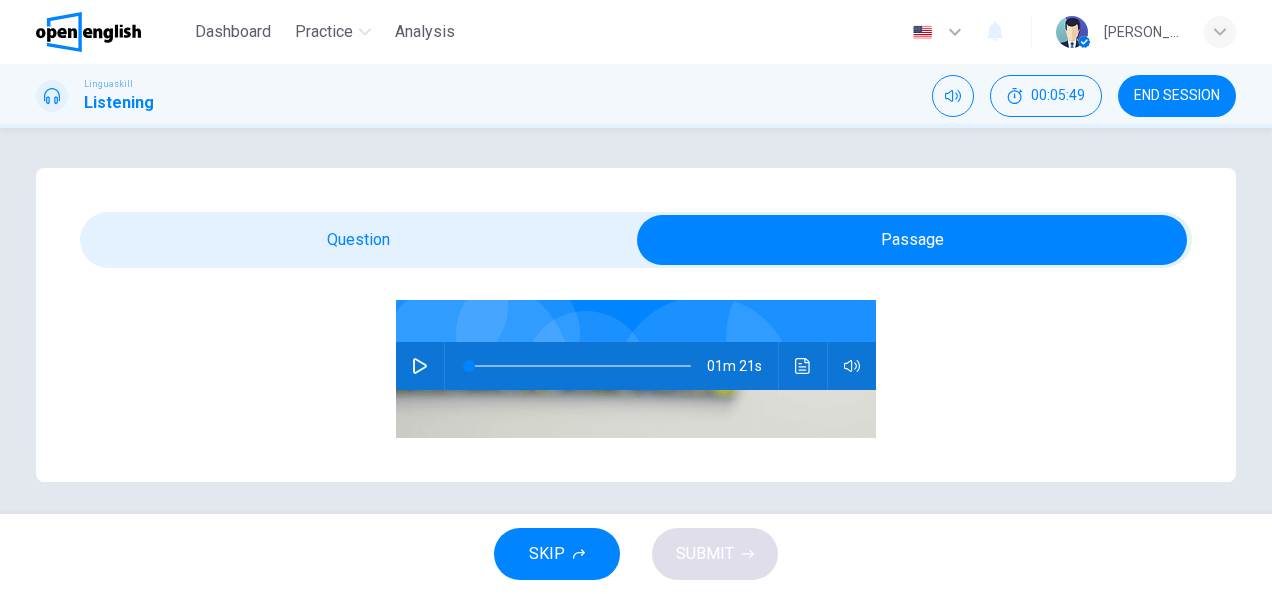 click at bounding box center (420, 366) 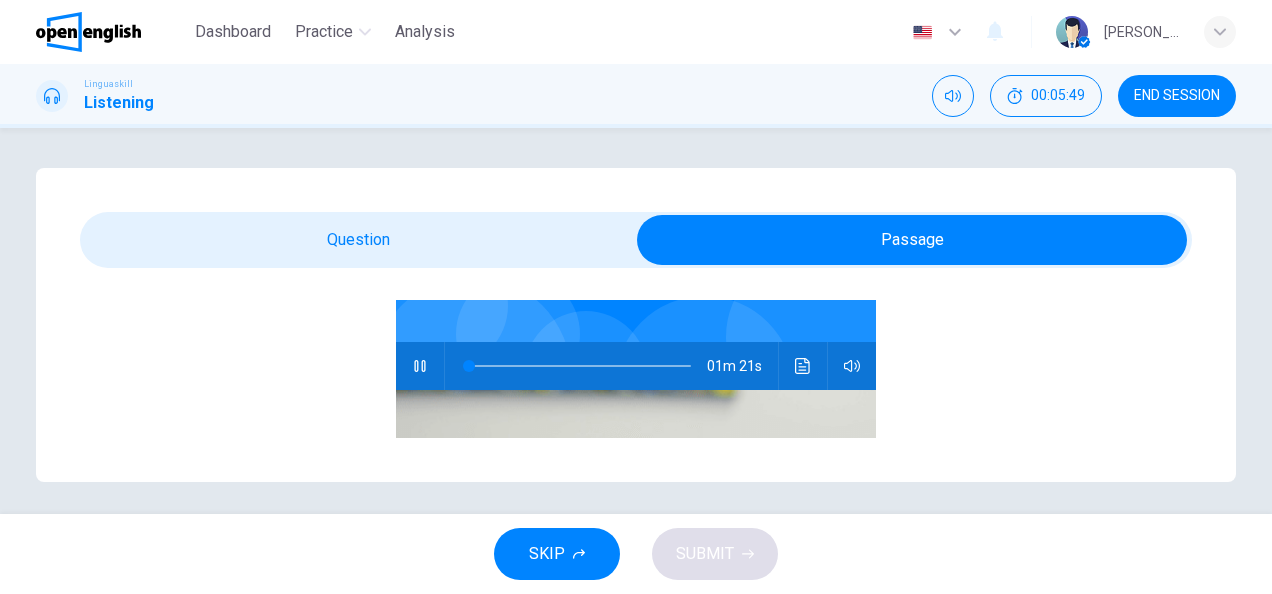 scroll, scrollTop: 6, scrollLeft: 0, axis: vertical 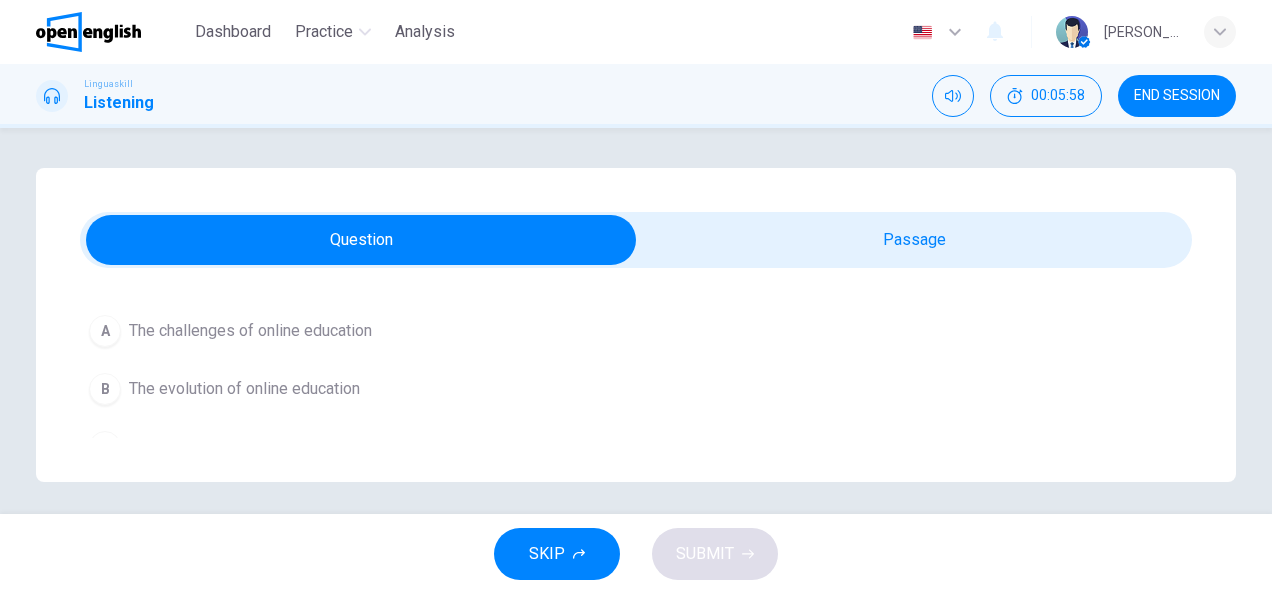 click on "The evolution of online education" at bounding box center (244, 389) 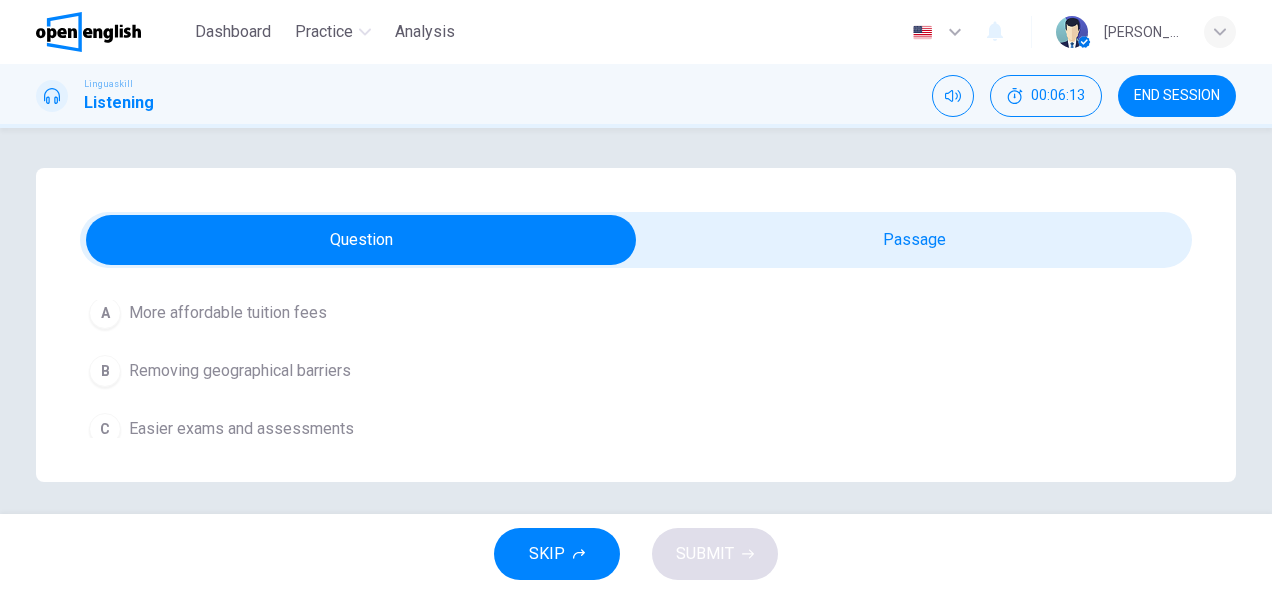 scroll, scrollTop: 560, scrollLeft: 0, axis: vertical 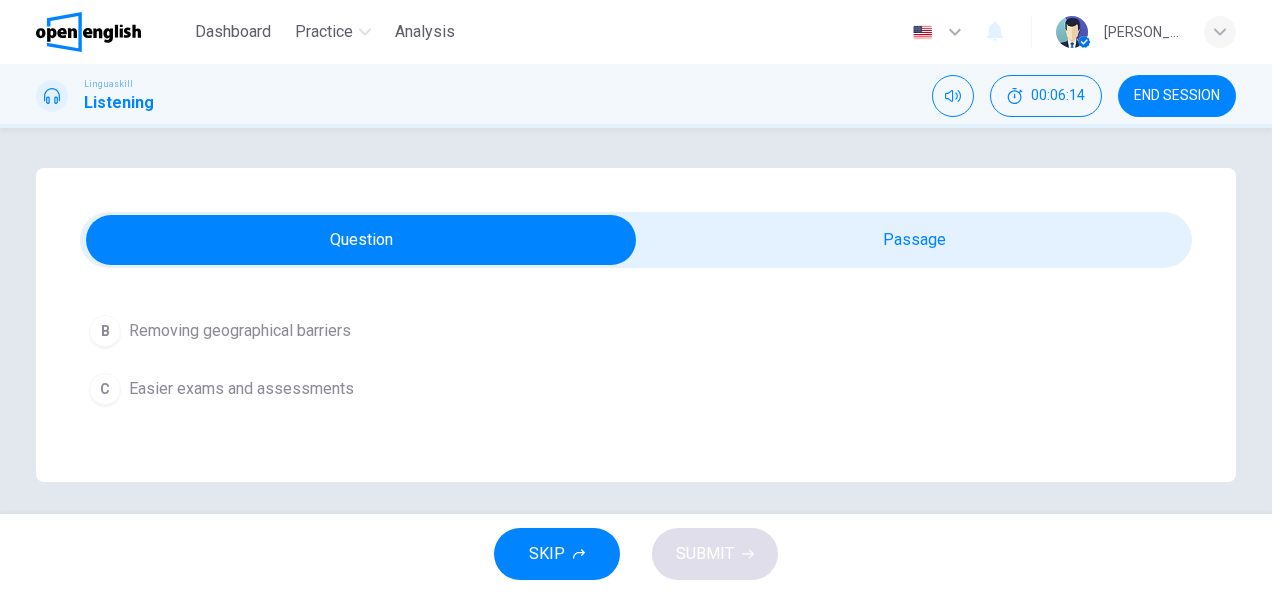 click on "Removing geographical barriers" at bounding box center [240, 331] 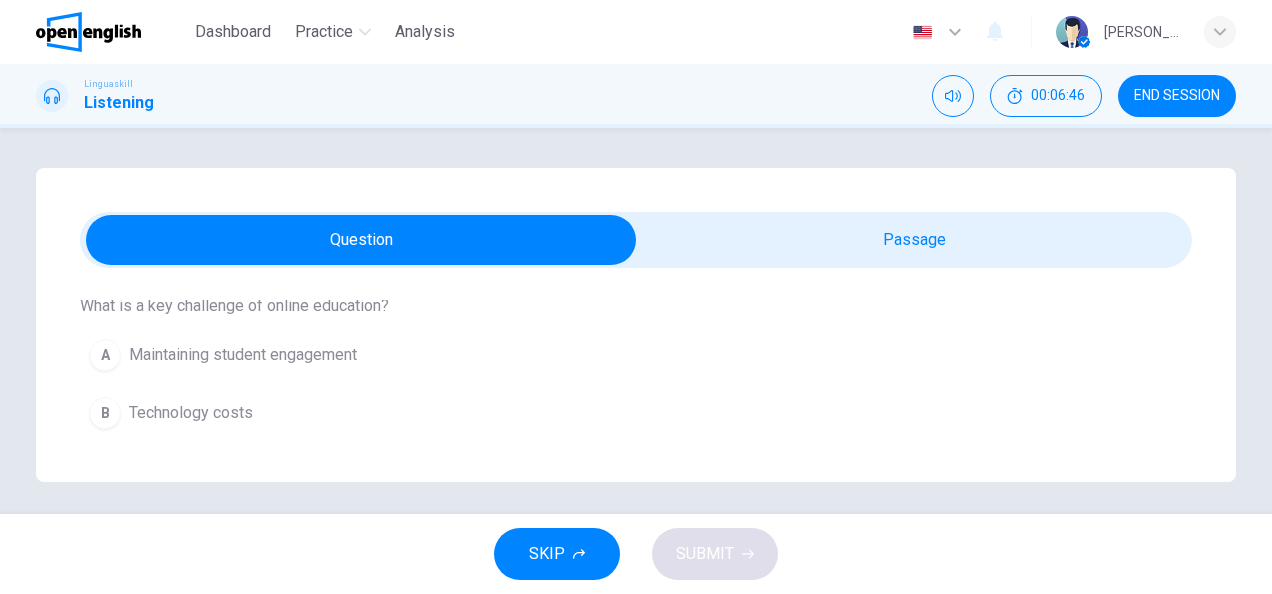 scroll, scrollTop: 760, scrollLeft: 0, axis: vertical 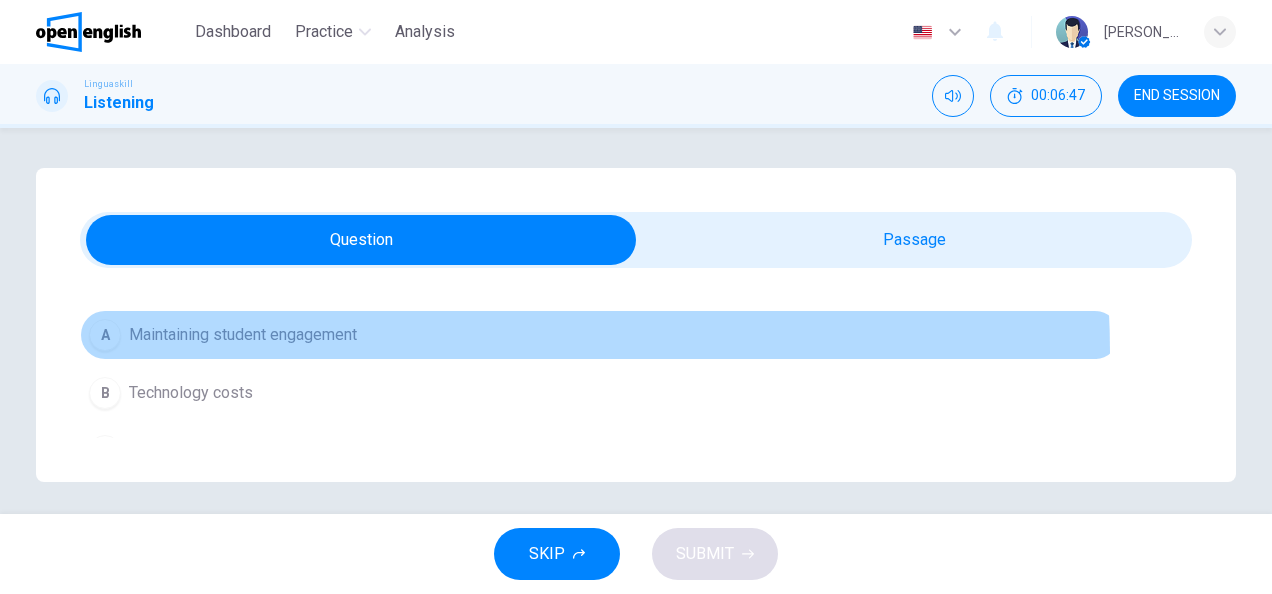 click on "A Maintaining student engagement" at bounding box center [600, 335] 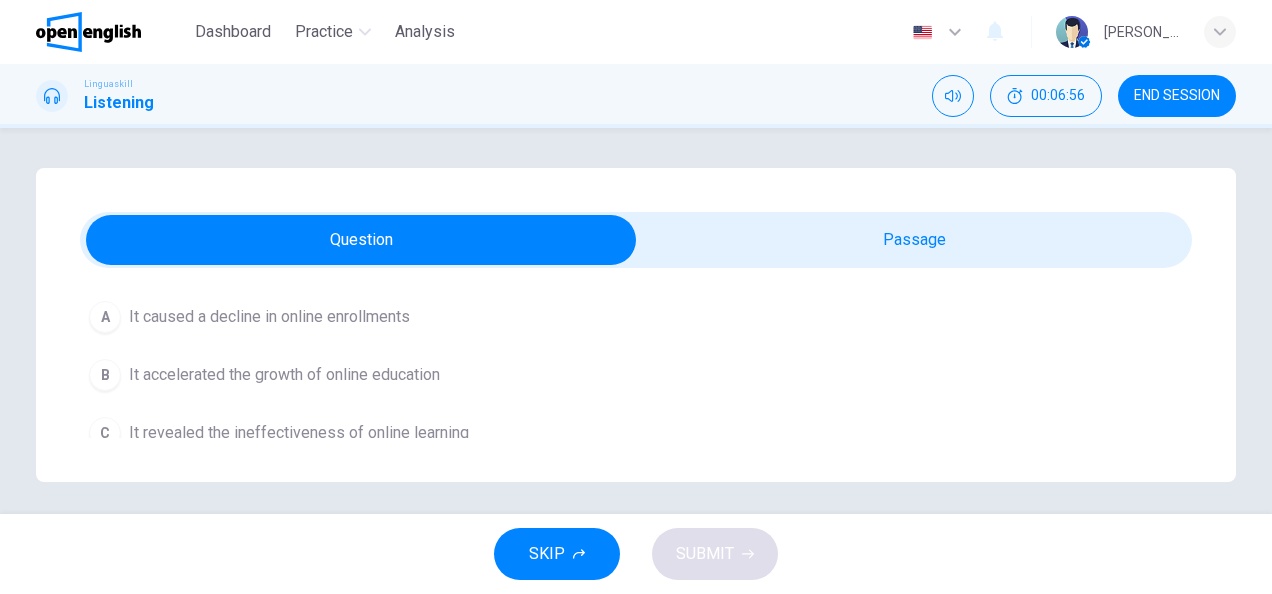scroll, scrollTop: 1080, scrollLeft: 0, axis: vertical 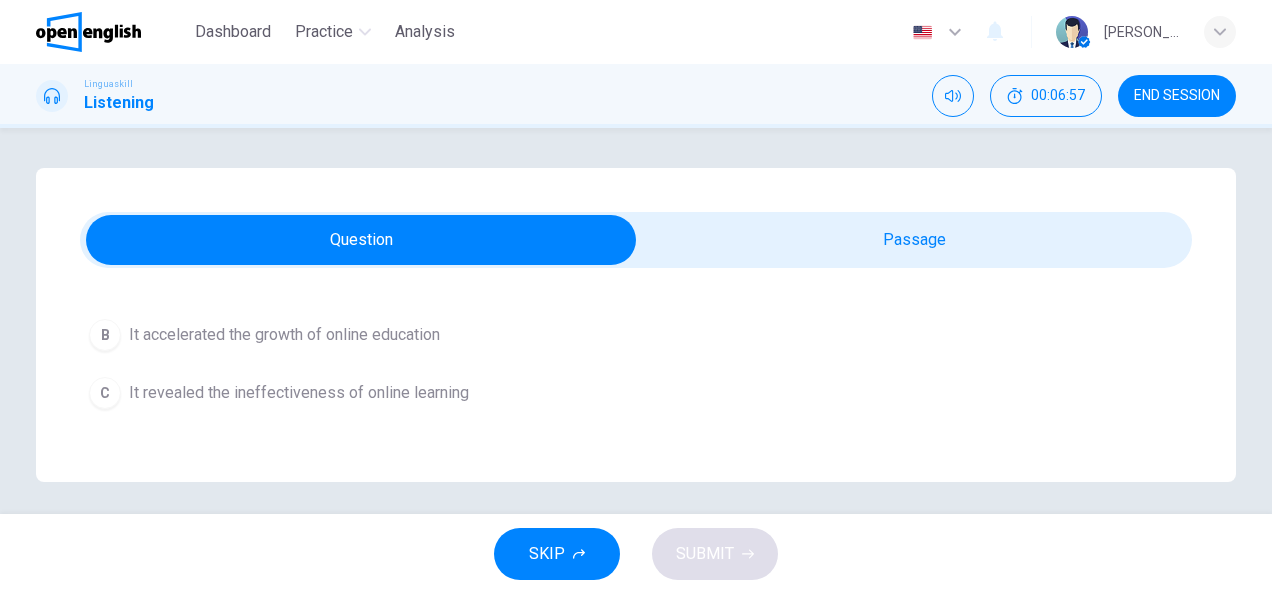 click on "It accelerated the growth of online education" at bounding box center (284, 335) 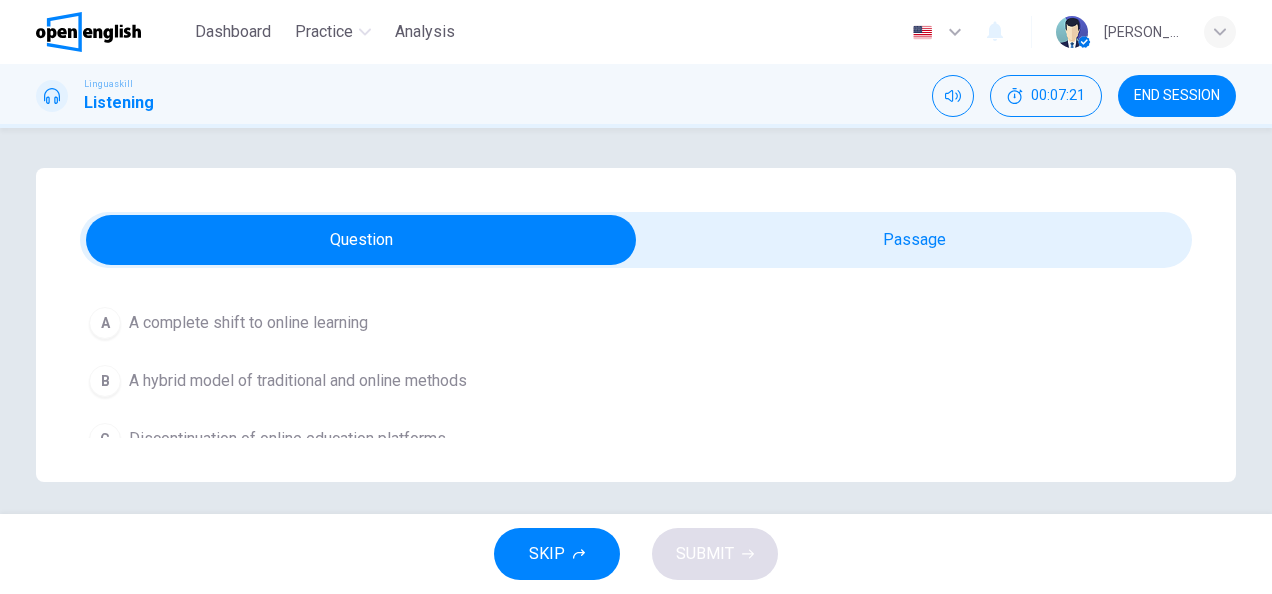 scroll, scrollTop: 1316, scrollLeft: 0, axis: vertical 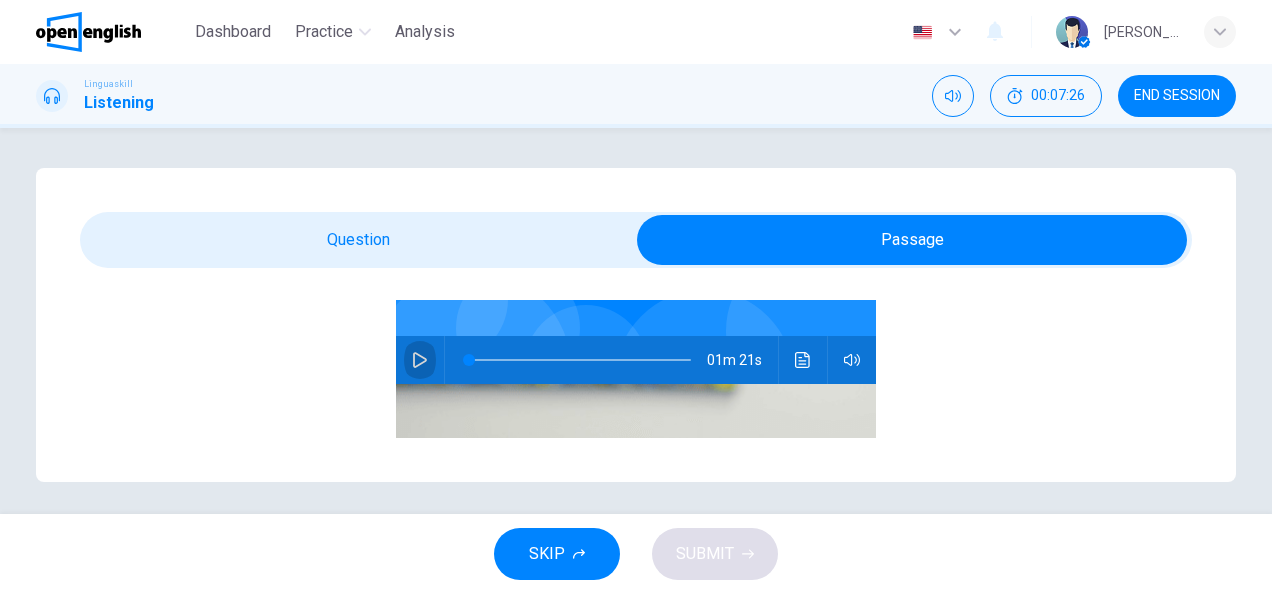 click 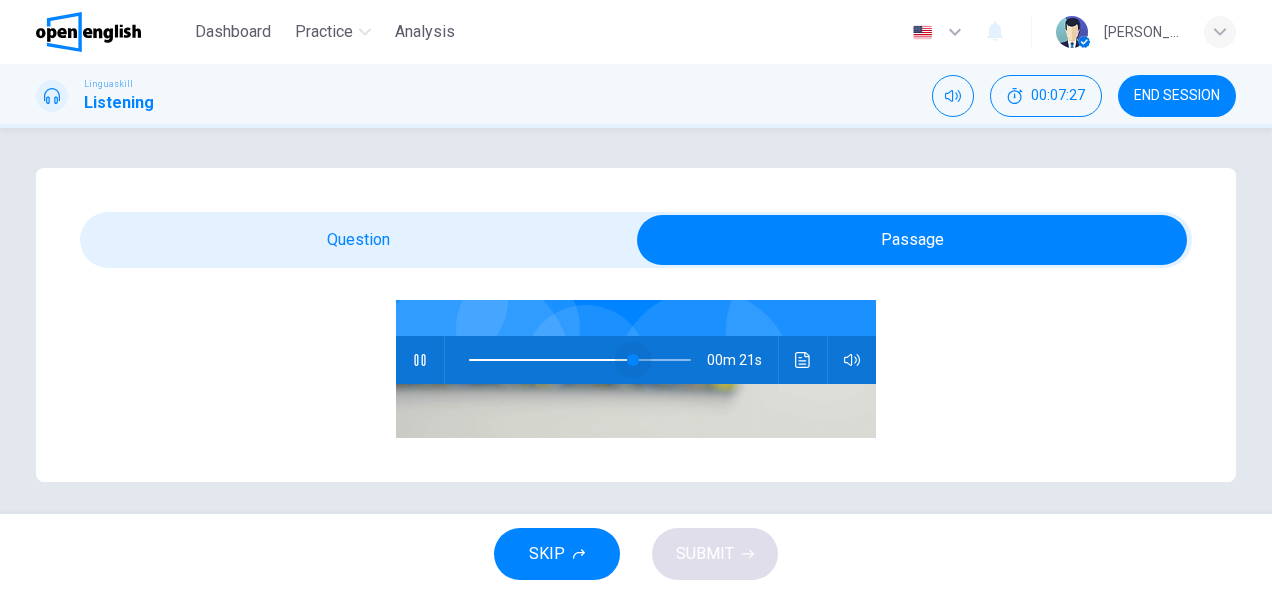 click at bounding box center (580, 360) 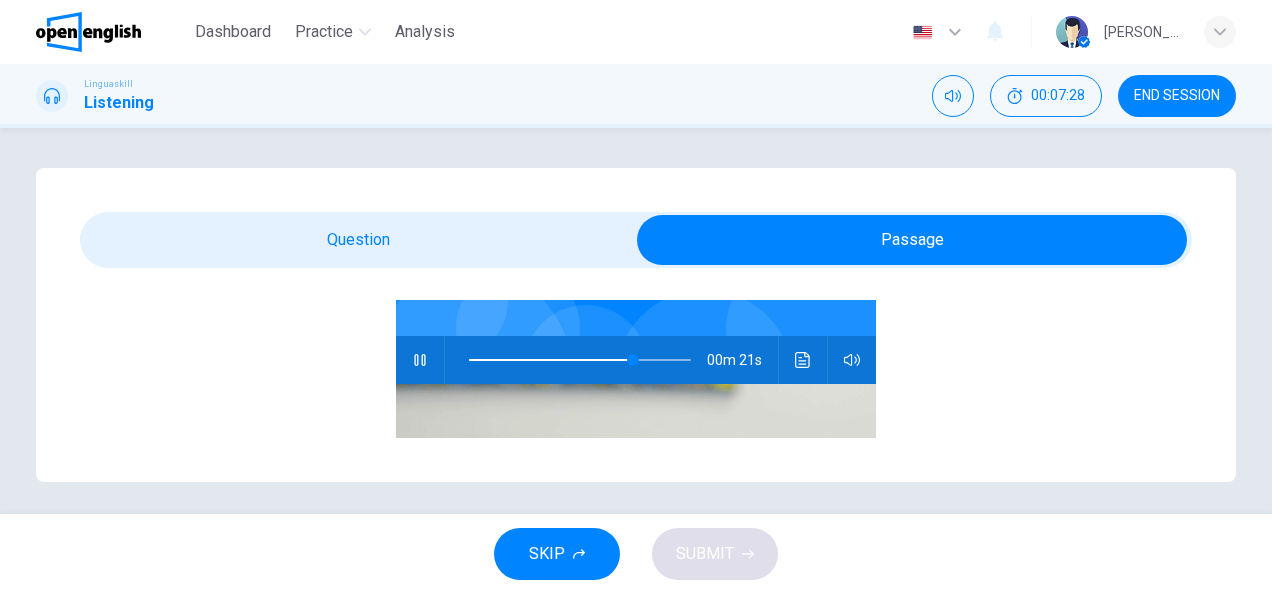 type on "**" 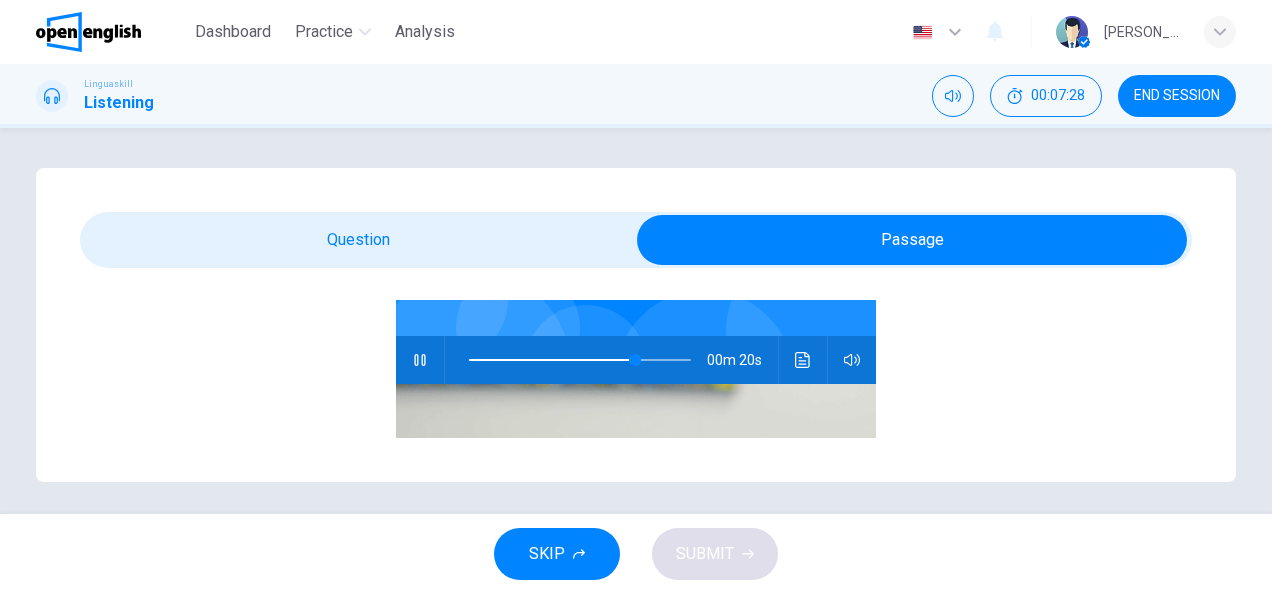 scroll, scrollTop: 6, scrollLeft: 0, axis: vertical 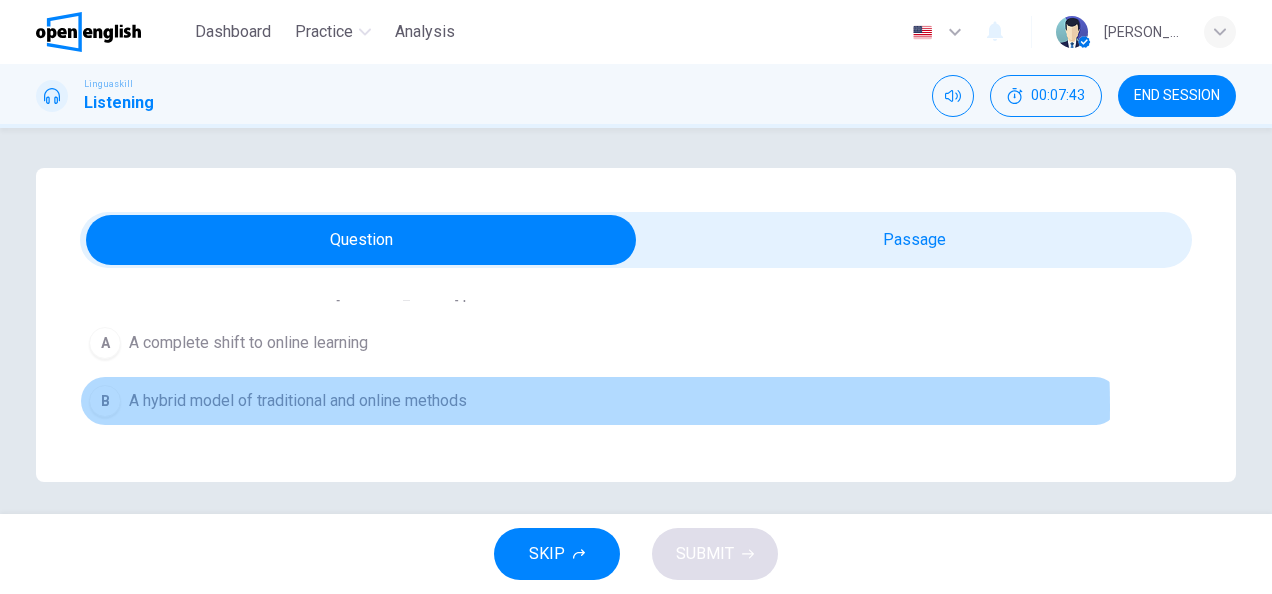 click on "A hybrid model of traditional and online methods" at bounding box center [298, 401] 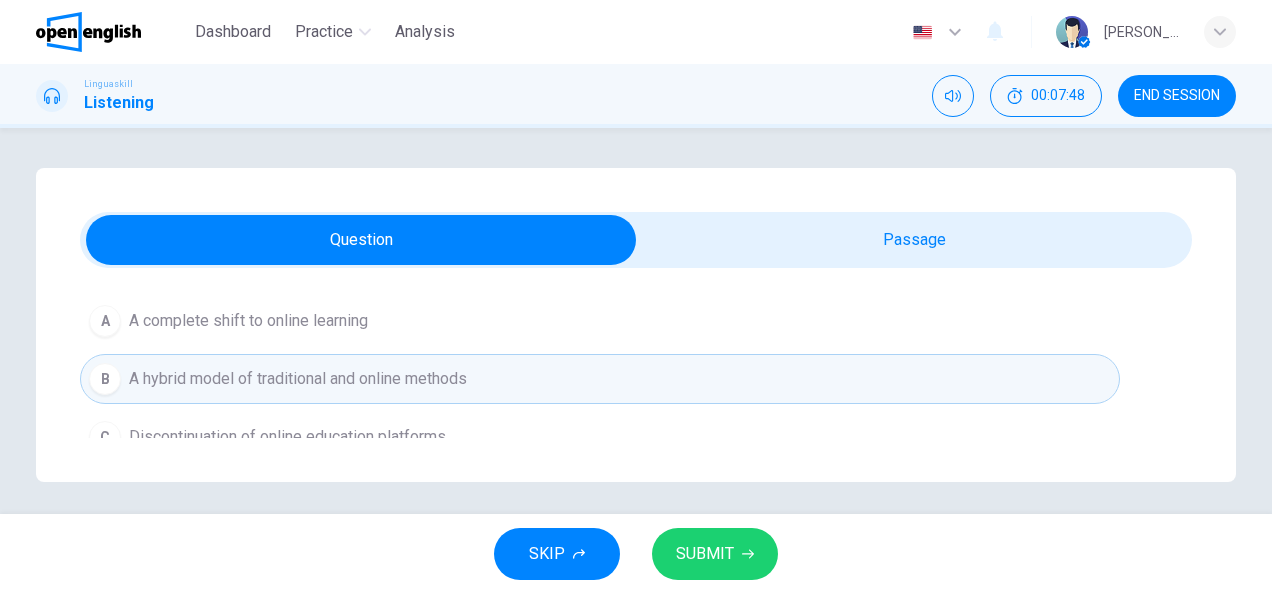 scroll, scrollTop: 1316, scrollLeft: 0, axis: vertical 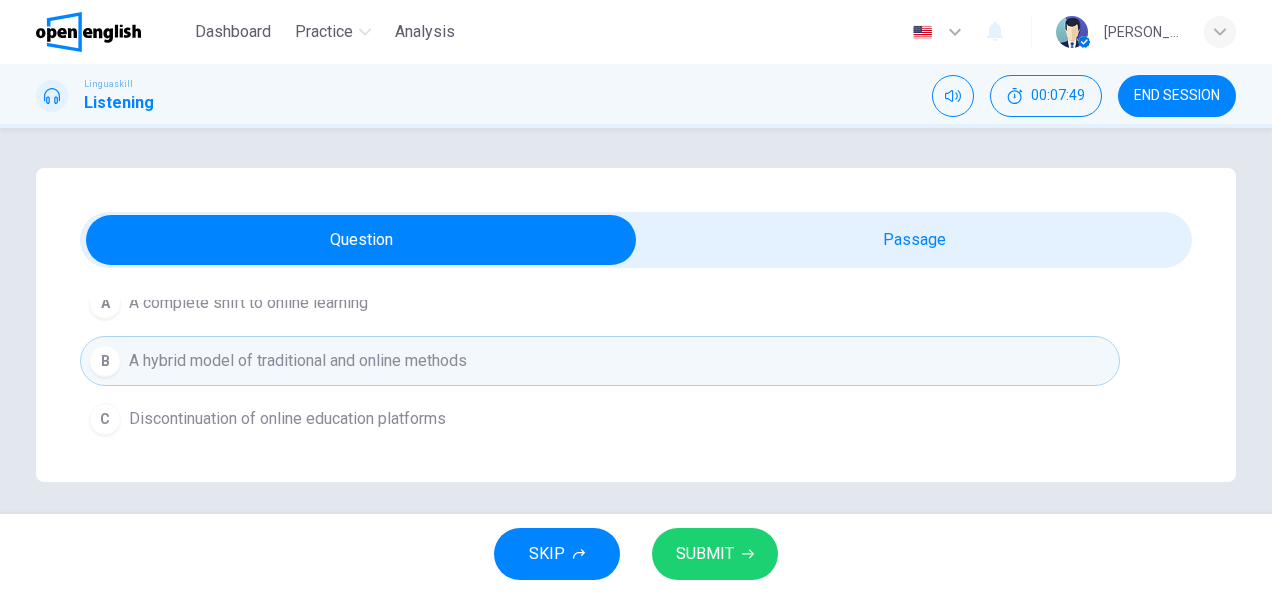 click on "SUBMIT" at bounding box center [705, 554] 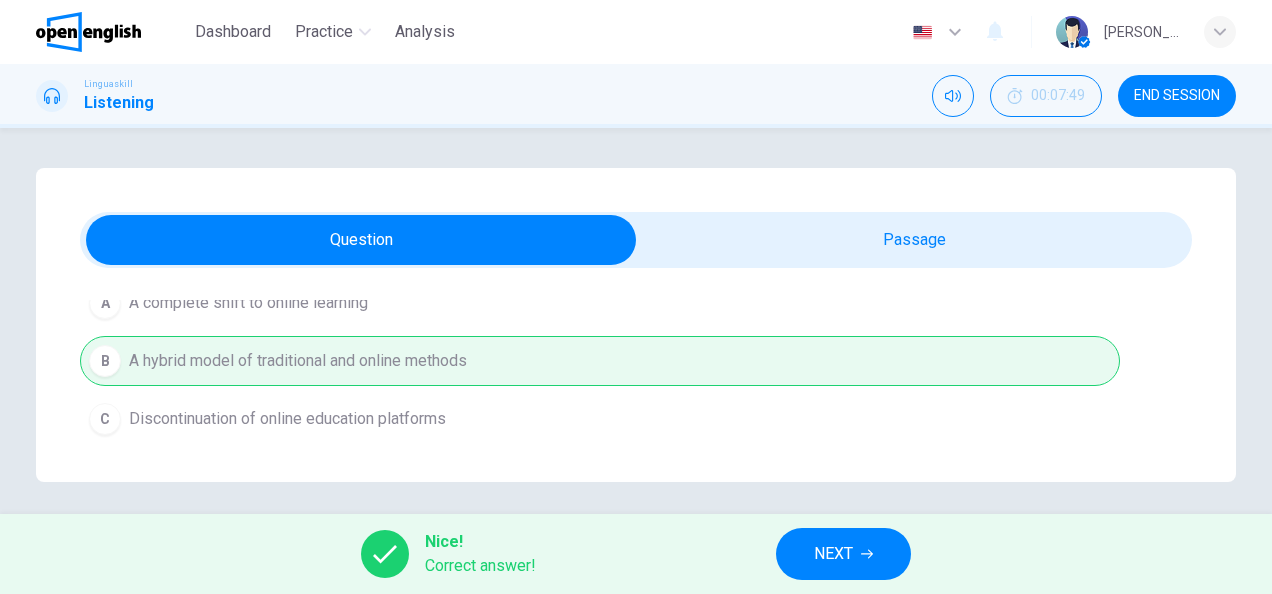 click on "NEXT" at bounding box center [833, 554] 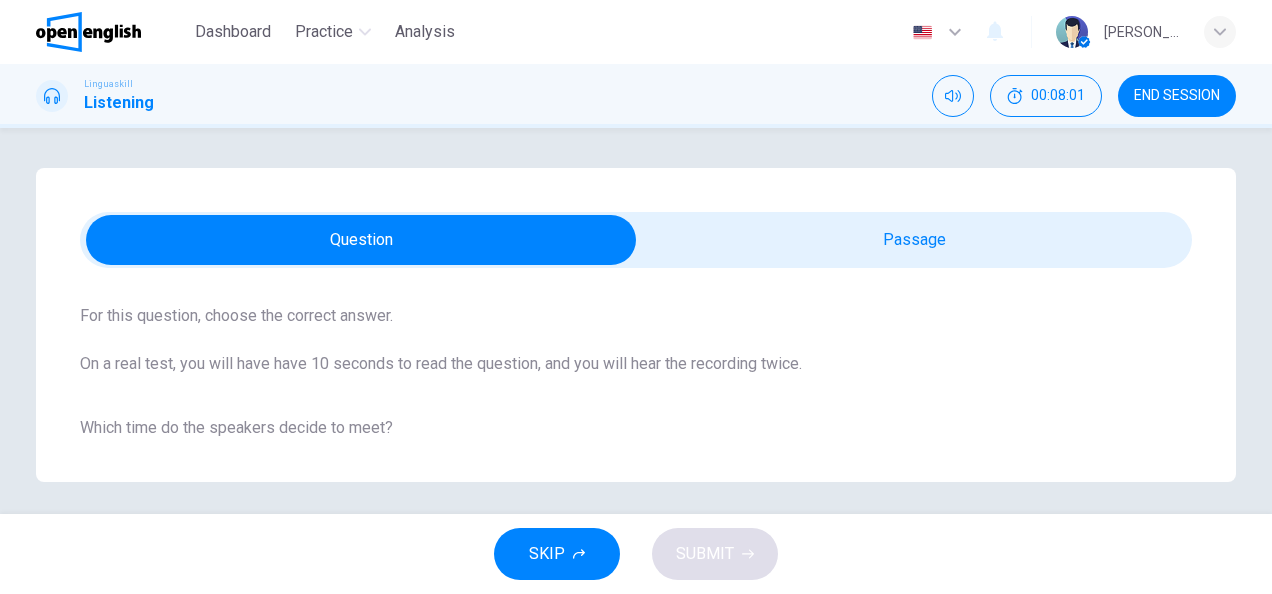 scroll, scrollTop: 200, scrollLeft: 0, axis: vertical 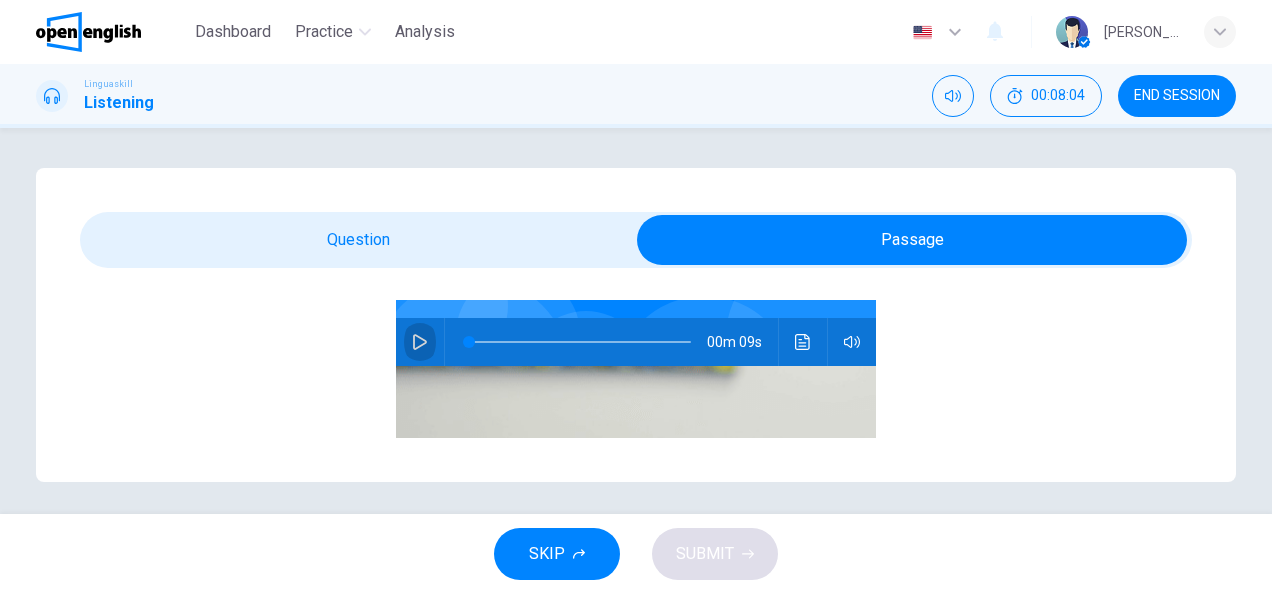 click 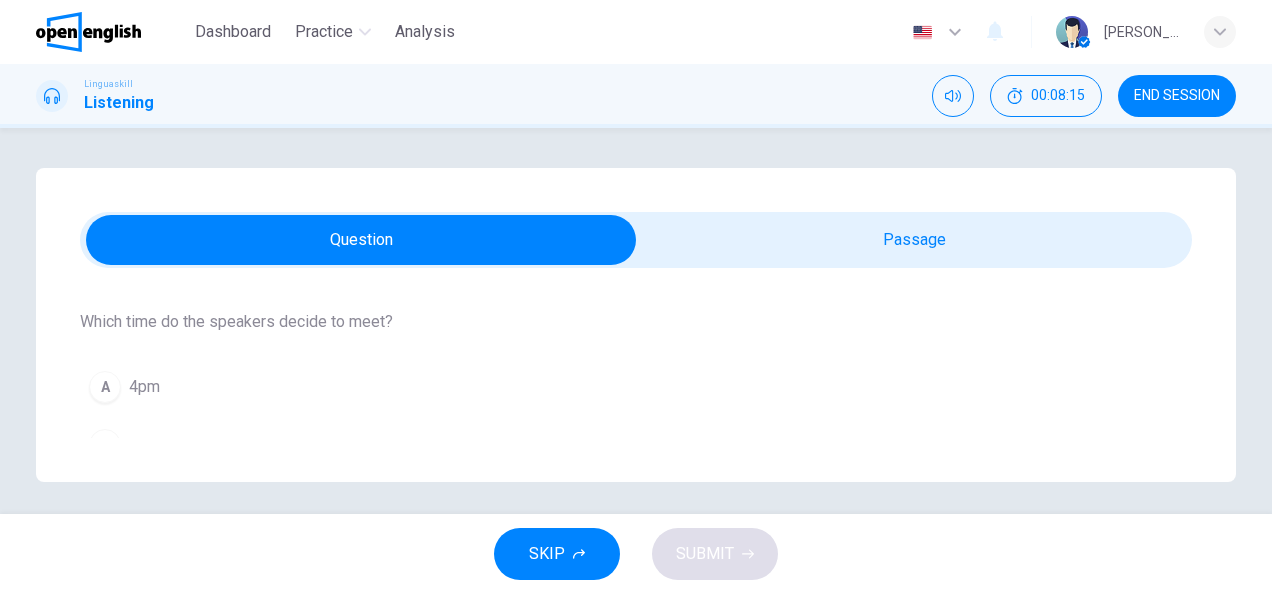 scroll, scrollTop: 6, scrollLeft: 0, axis: vertical 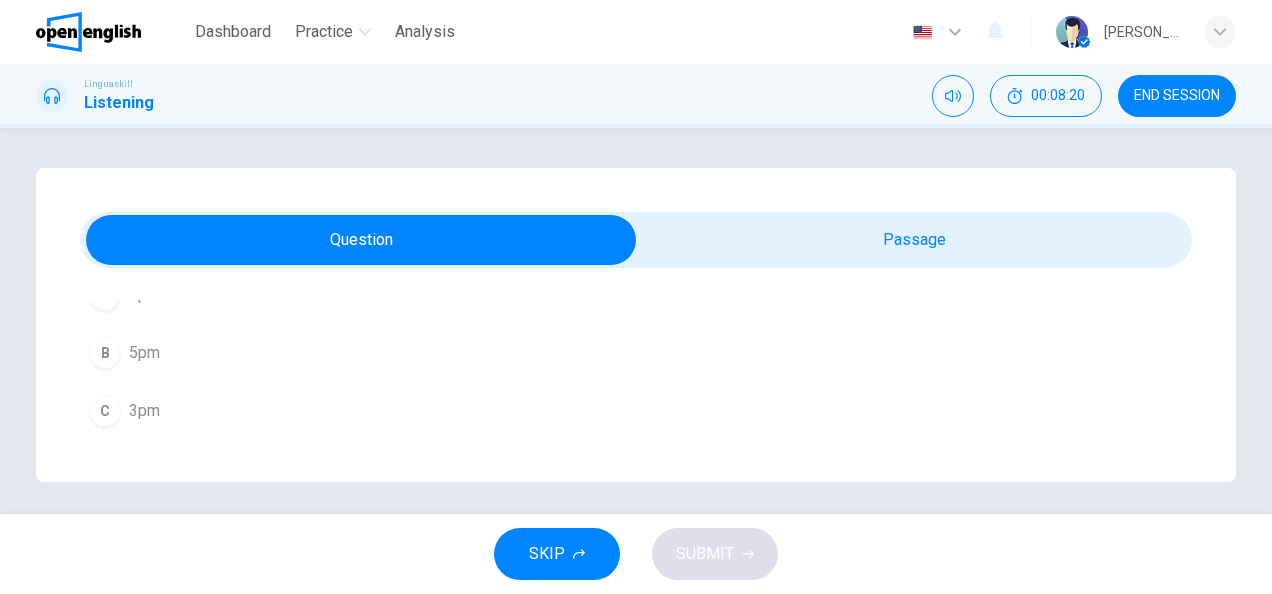 click on "C 3pm" at bounding box center (636, 411) 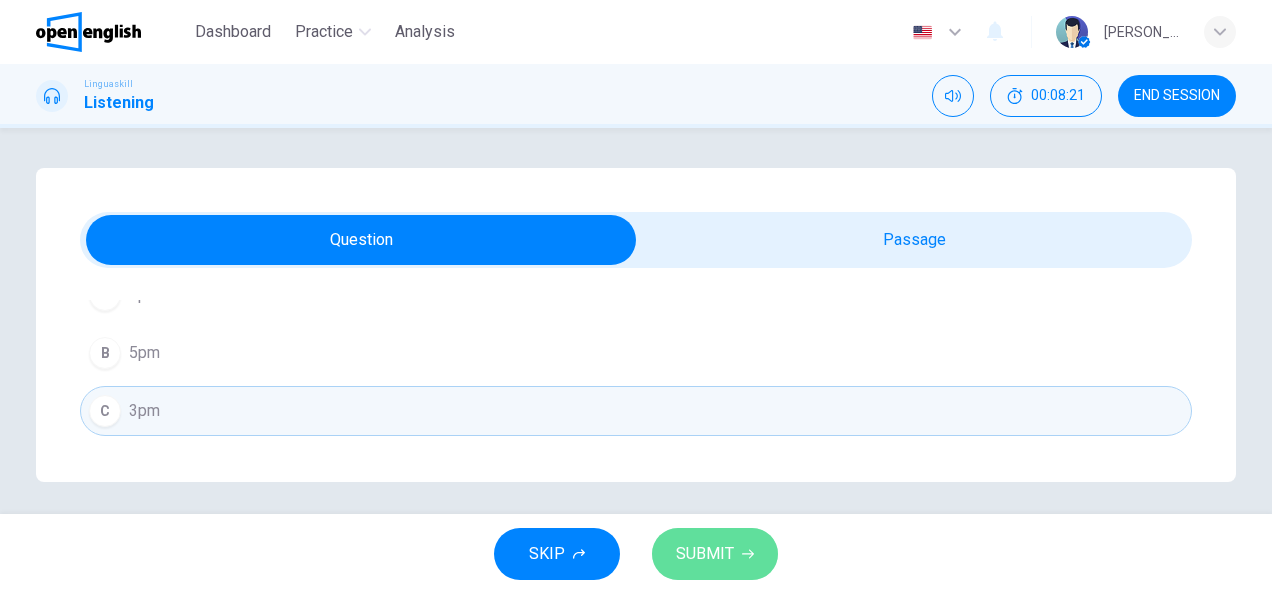 click on "SUBMIT" at bounding box center (715, 554) 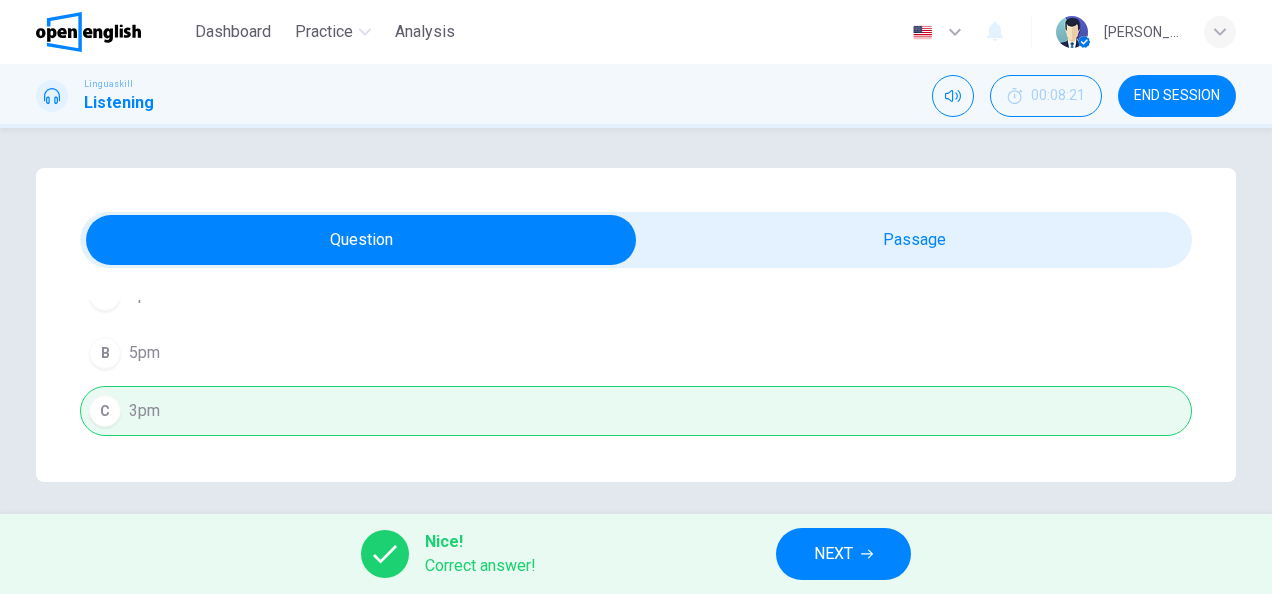 click on "NEXT" at bounding box center [833, 554] 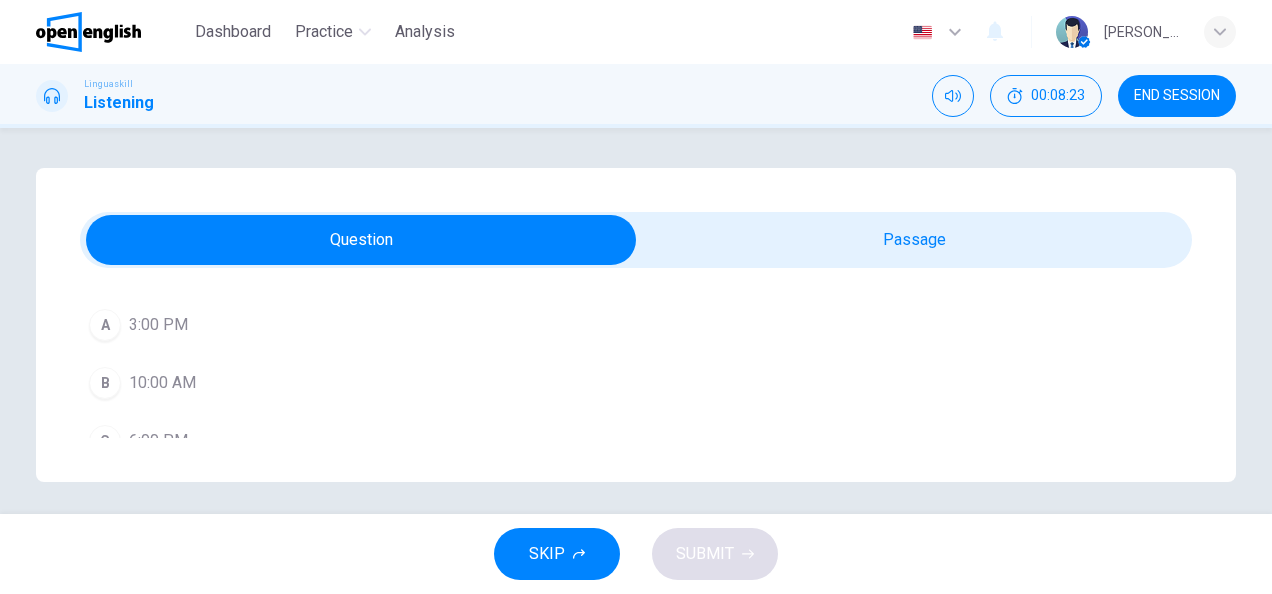 scroll, scrollTop: 292, scrollLeft: 0, axis: vertical 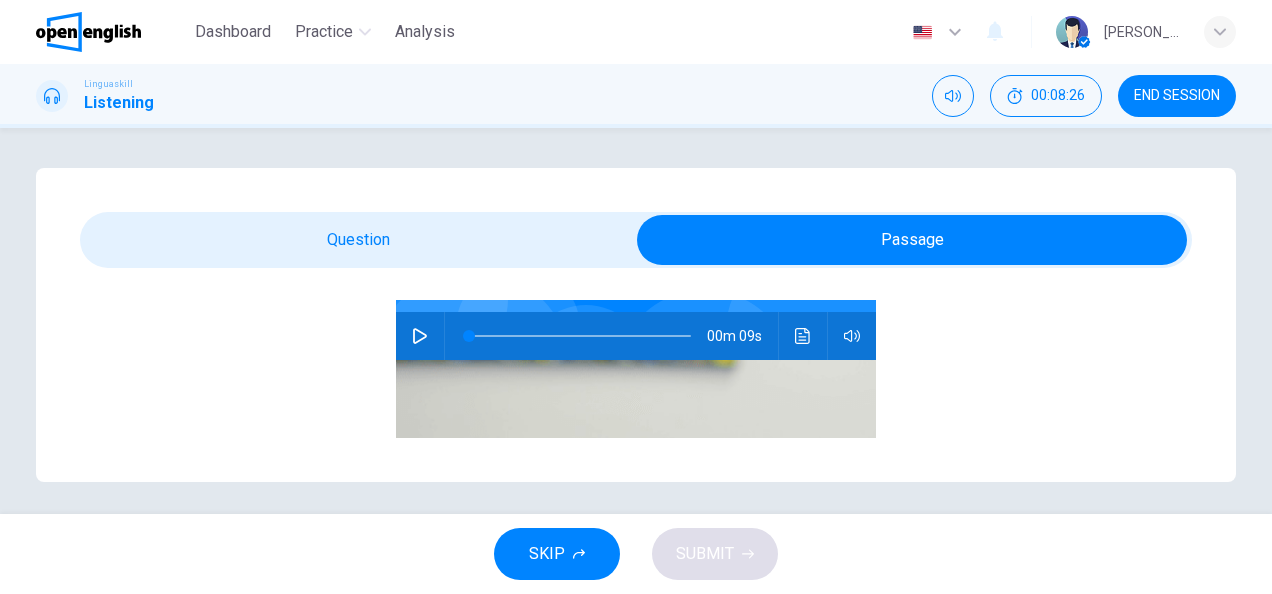 click at bounding box center (420, 336) 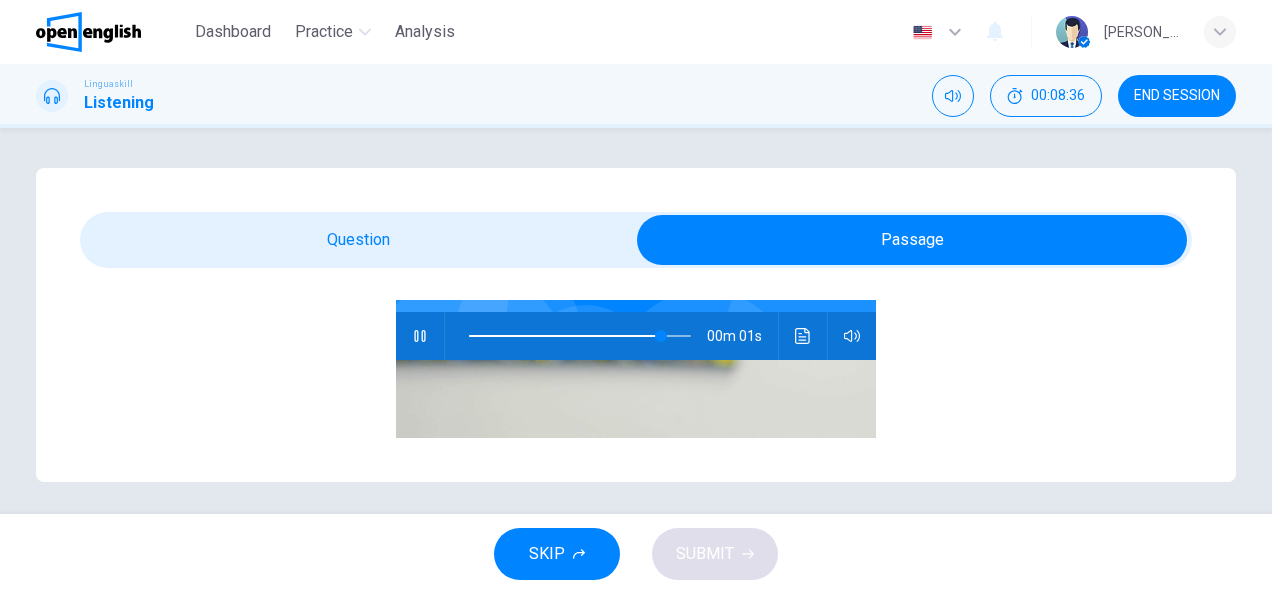 type on "*" 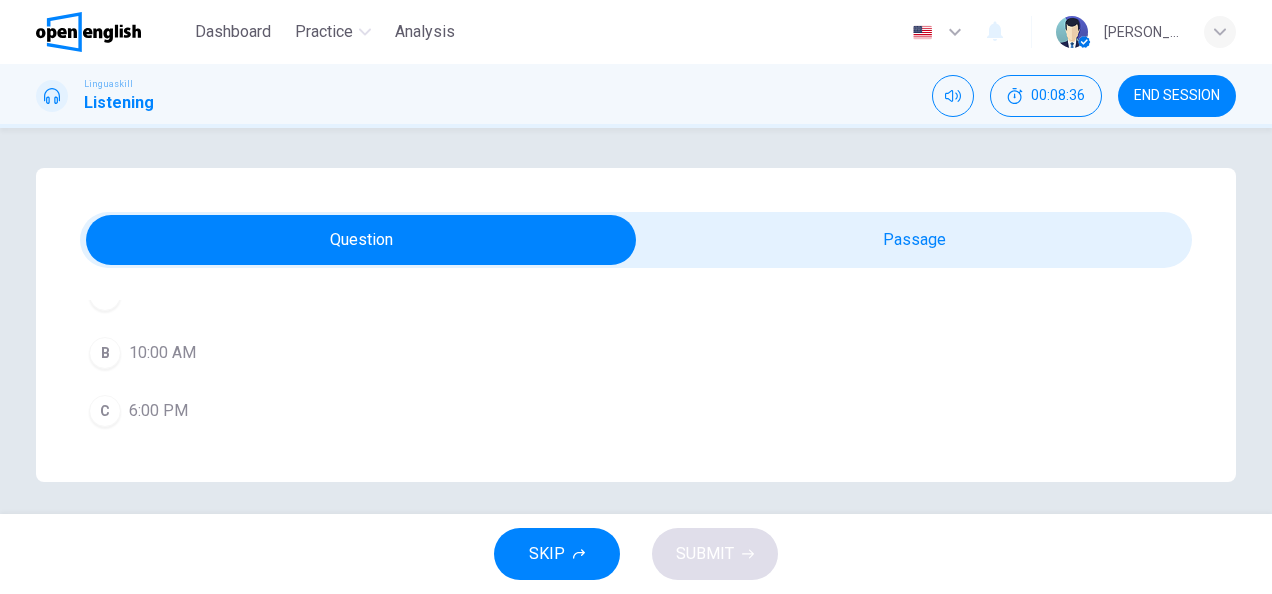 scroll, scrollTop: 6, scrollLeft: 0, axis: vertical 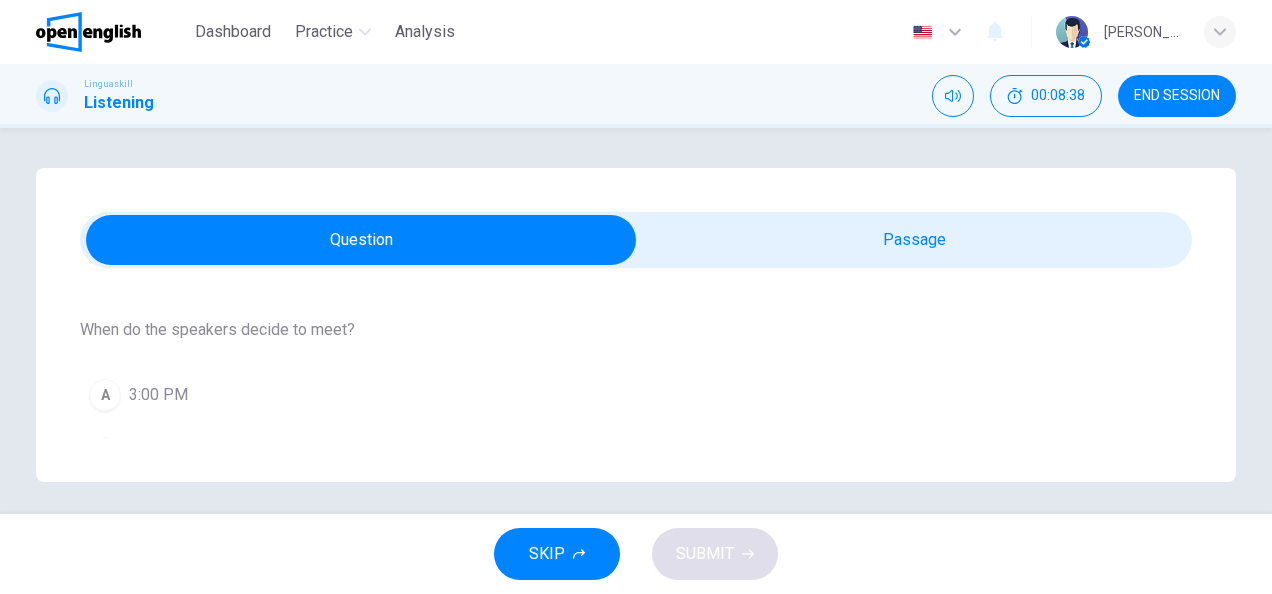 click on "3:00 PM" at bounding box center [158, 395] 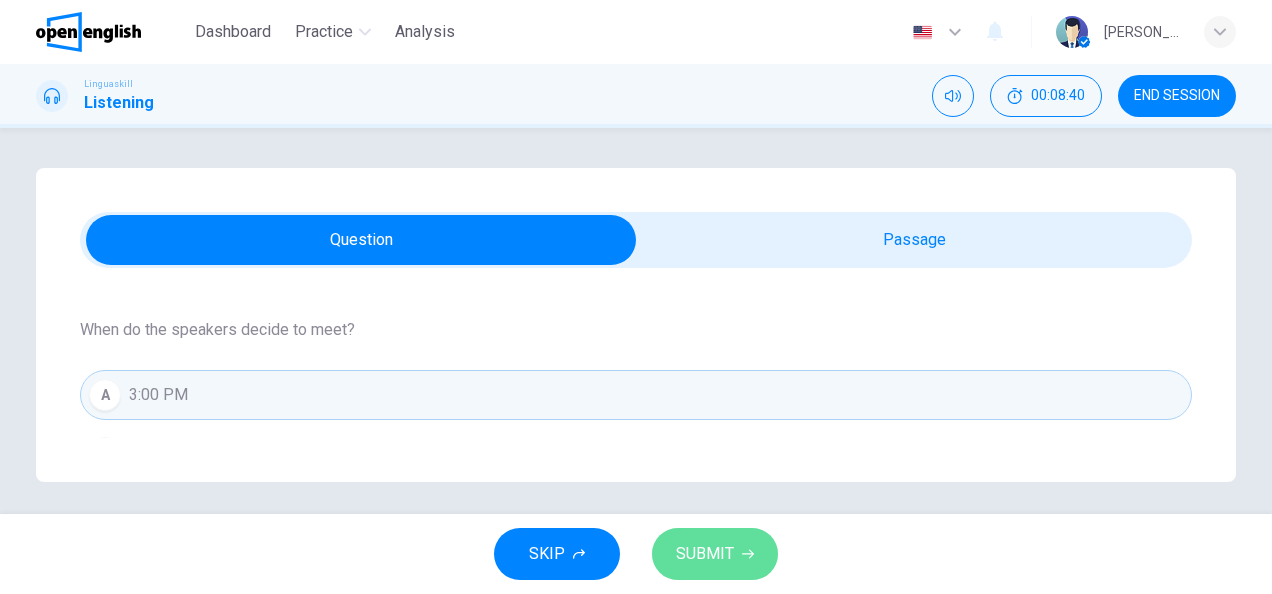 click 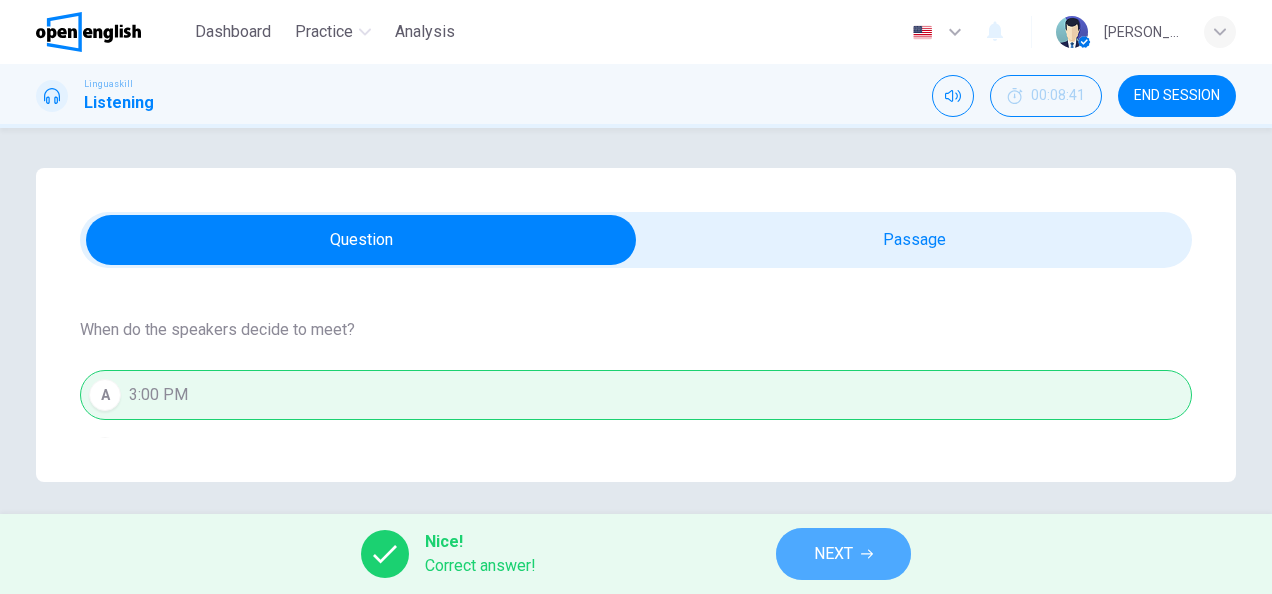 click on "NEXT" at bounding box center [833, 554] 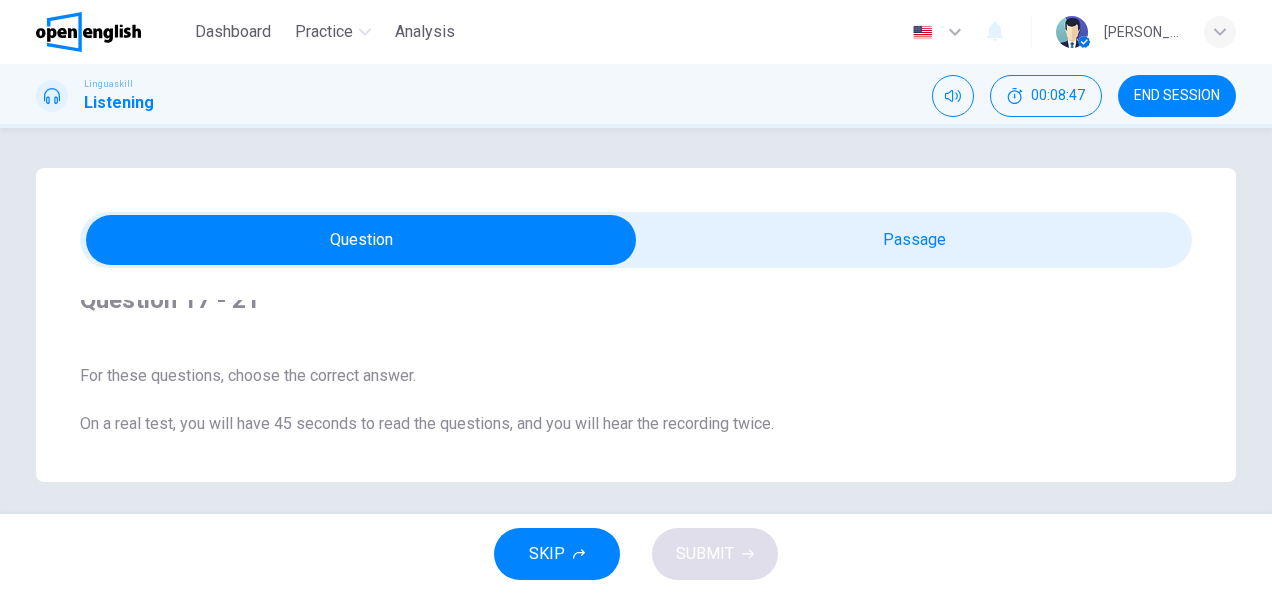 scroll, scrollTop: 0, scrollLeft: 0, axis: both 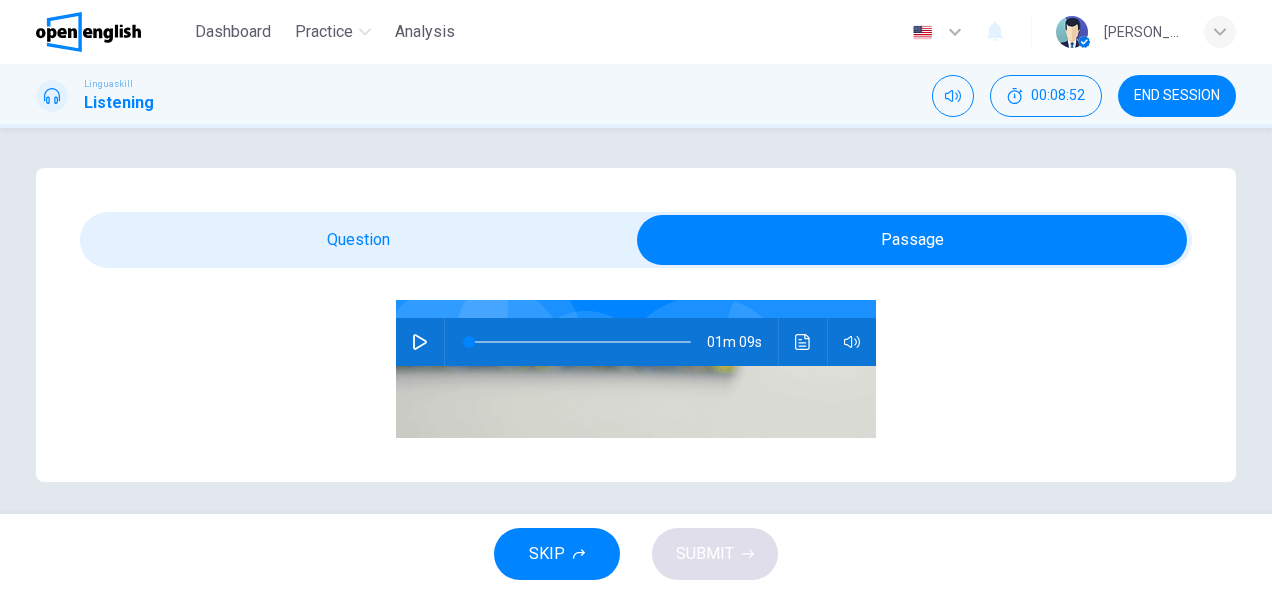 click 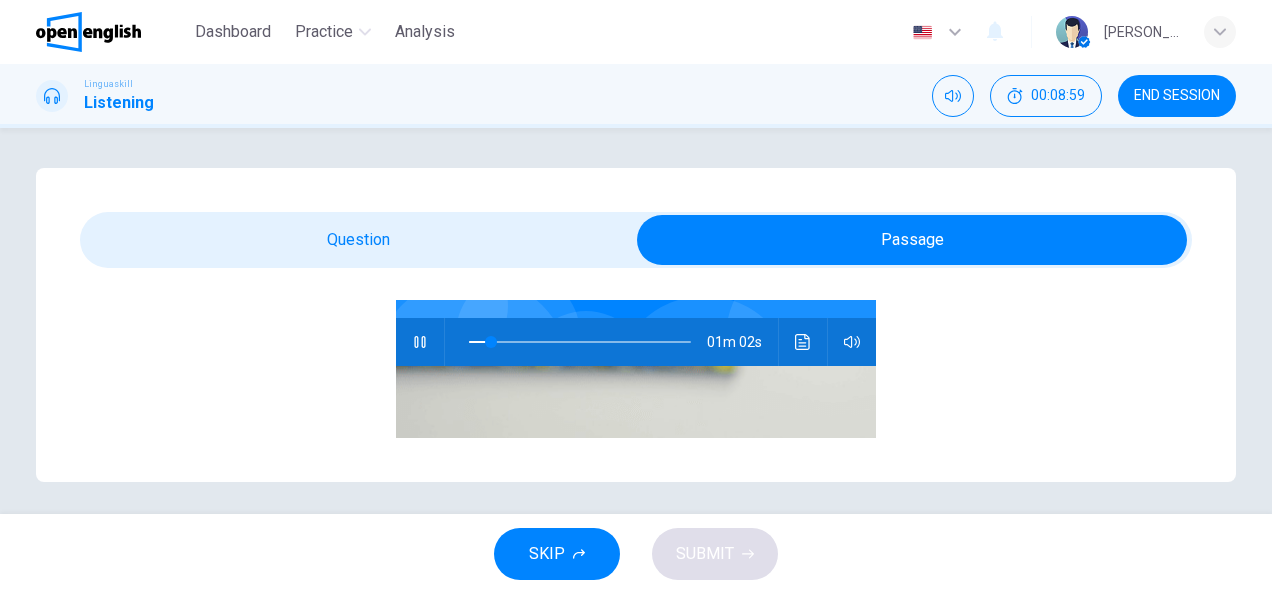 scroll, scrollTop: 6, scrollLeft: 0, axis: vertical 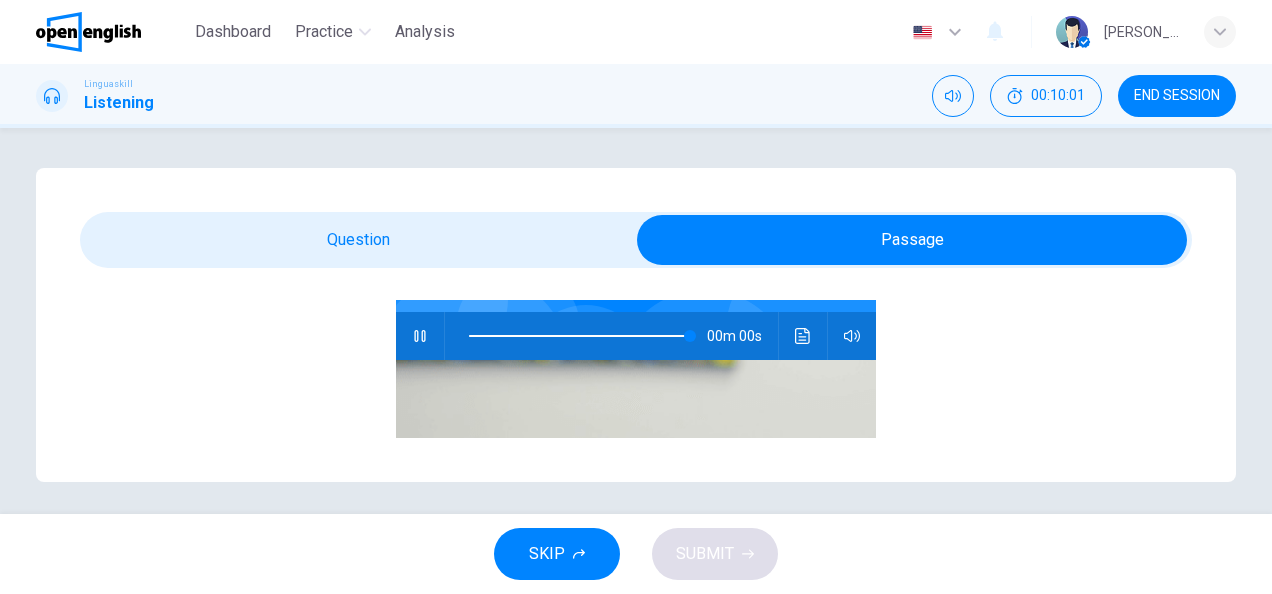 type on "*" 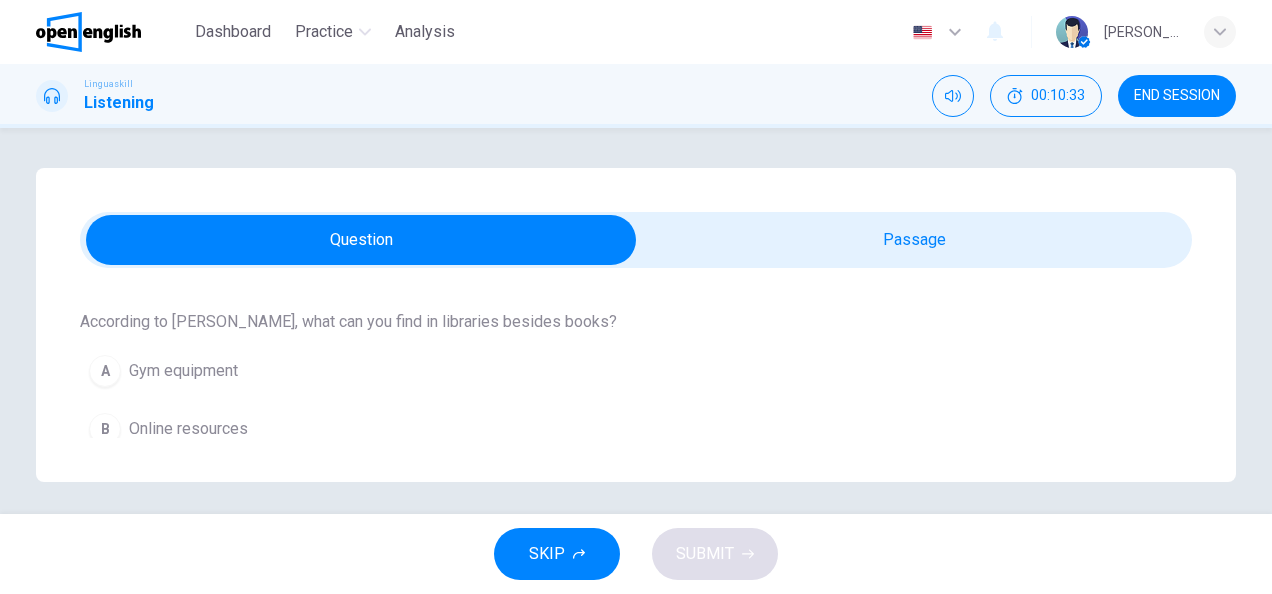 scroll, scrollTop: 6, scrollLeft: 0, axis: vertical 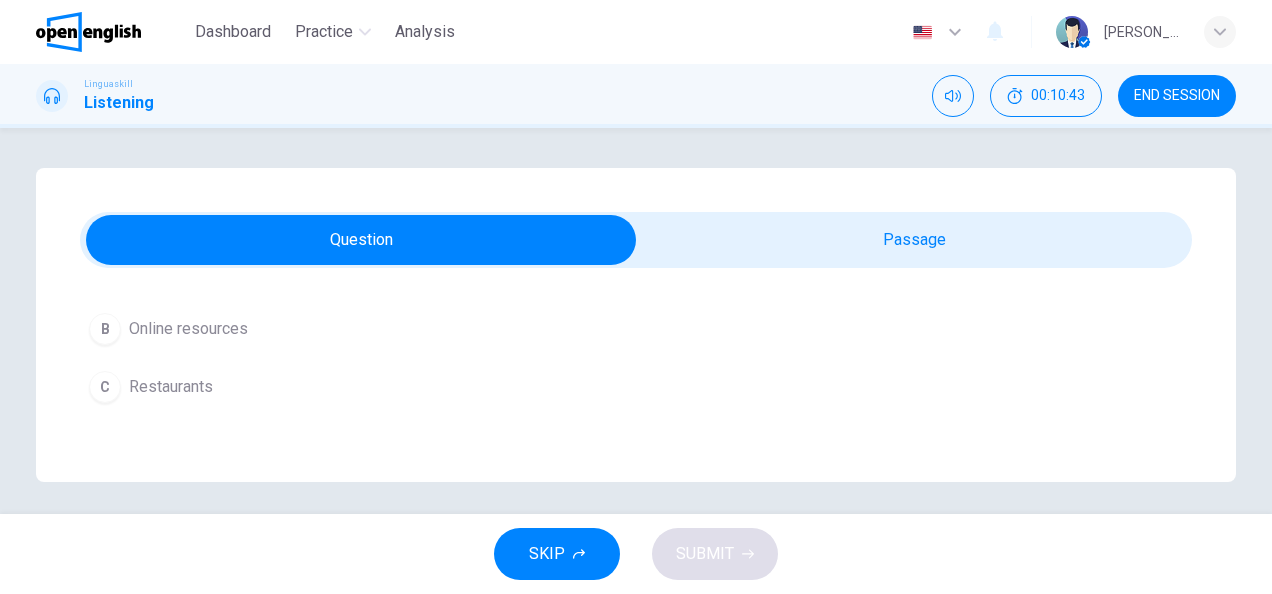 click on "Online resources" at bounding box center (188, 329) 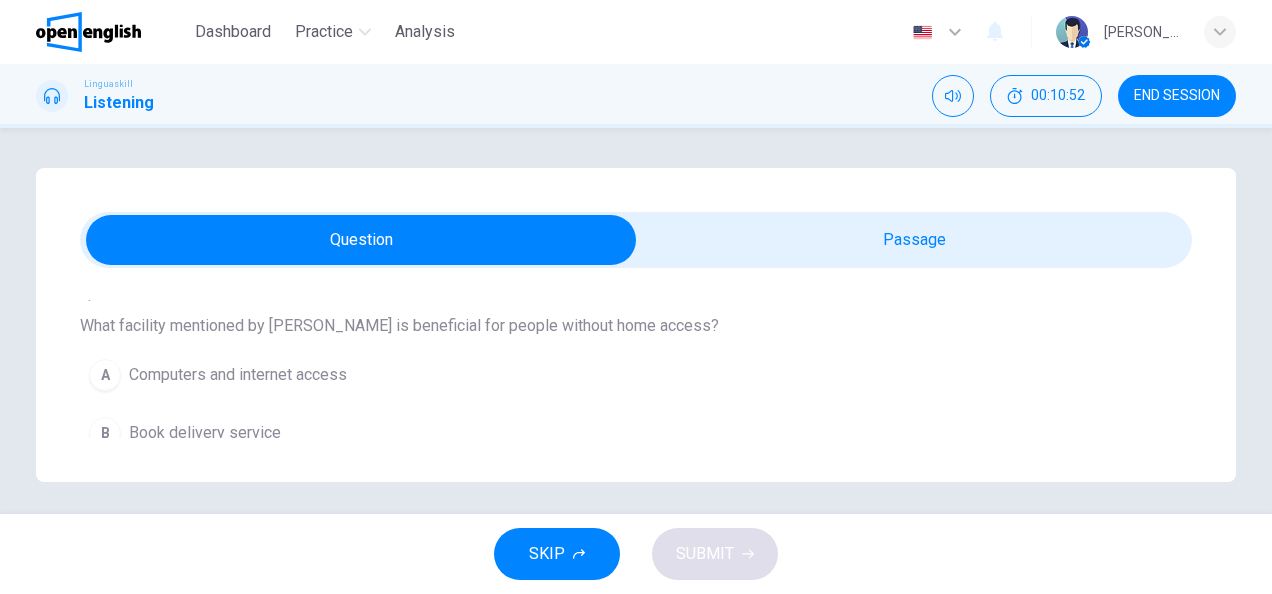 scroll, scrollTop: 500, scrollLeft: 0, axis: vertical 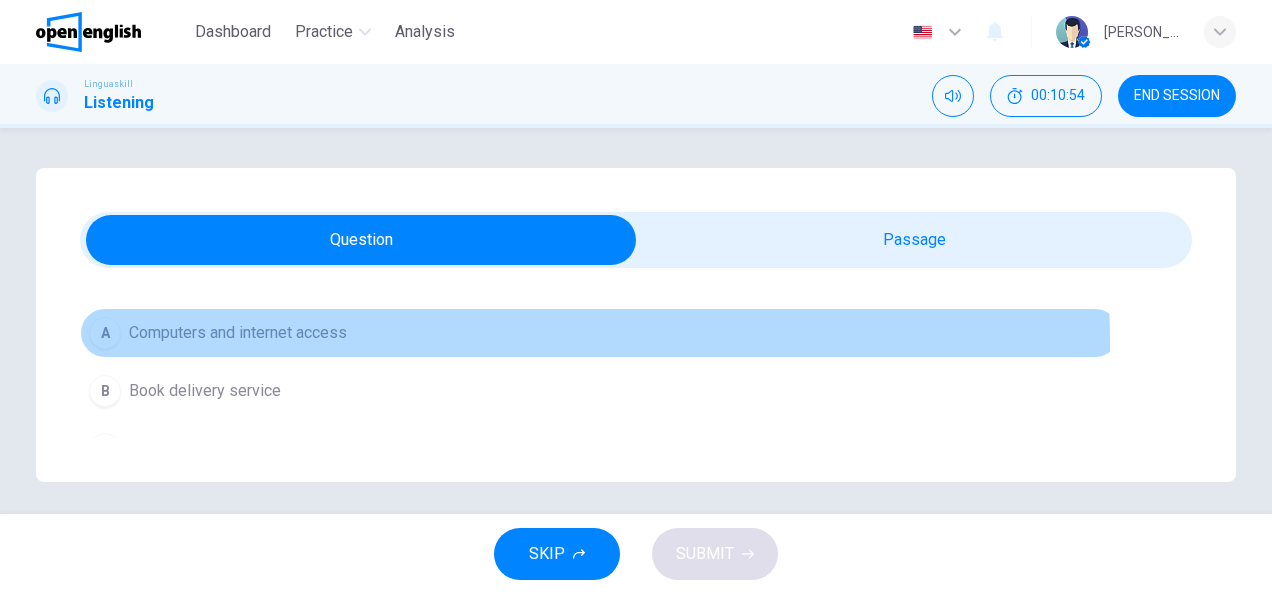 click on "Computers and internet access" at bounding box center [238, 333] 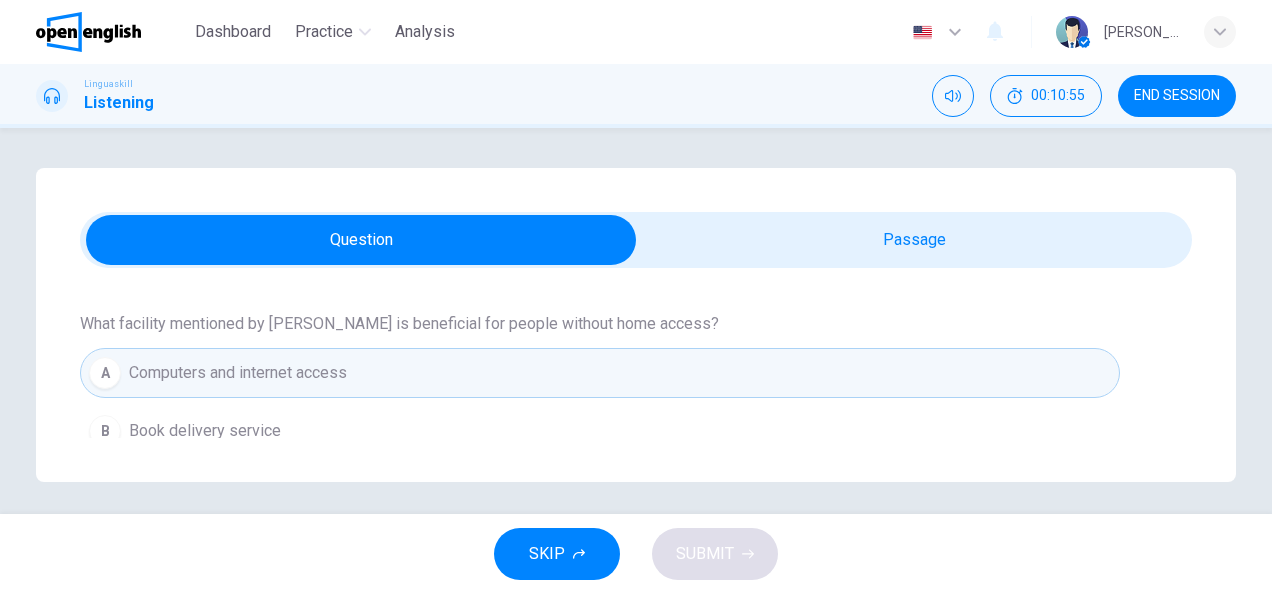 scroll, scrollTop: 420, scrollLeft: 0, axis: vertical 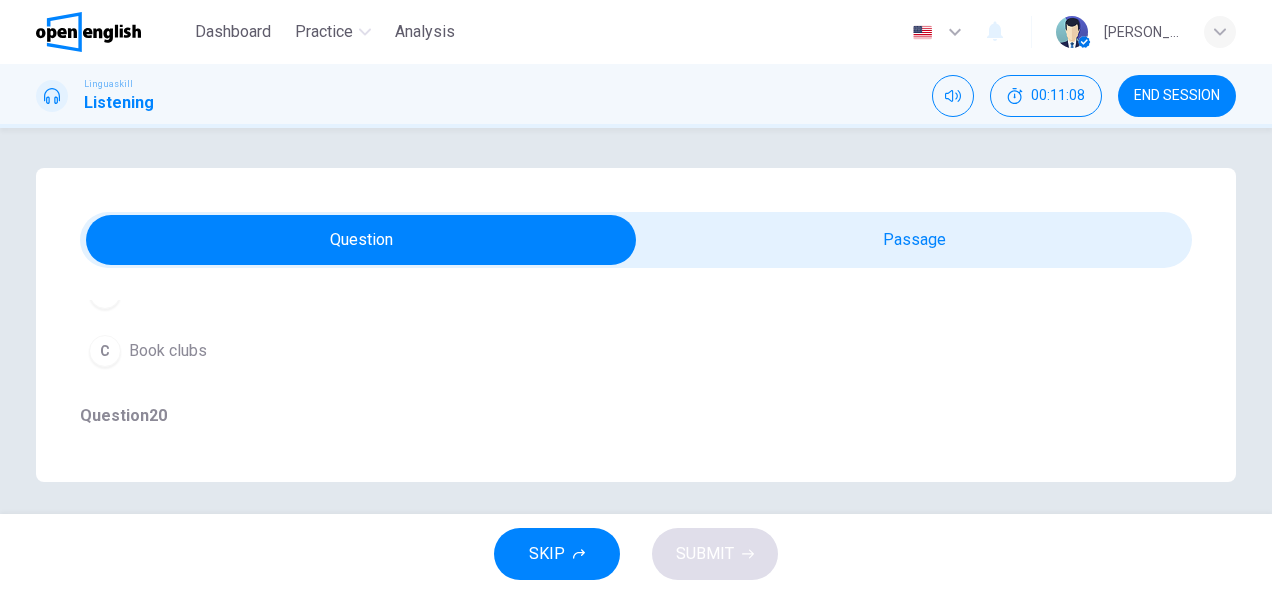click on "Book clubs" at bounding box center [168, 351] 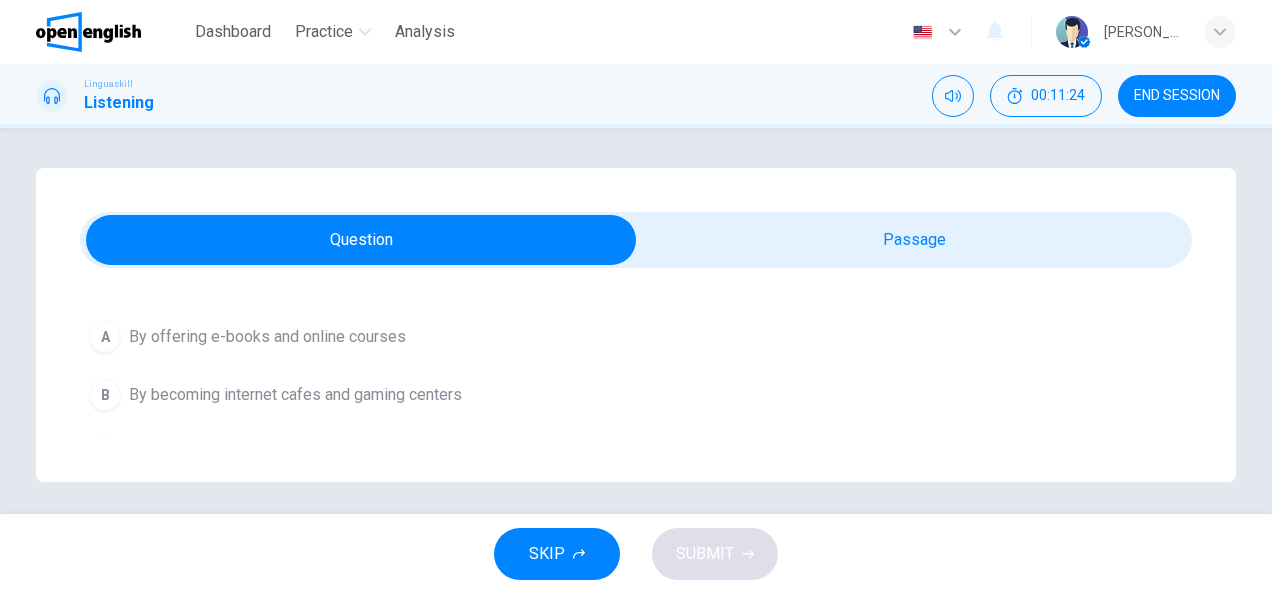 scroll, scrollTop: 980, scrollLeft: 0, axis: vertical 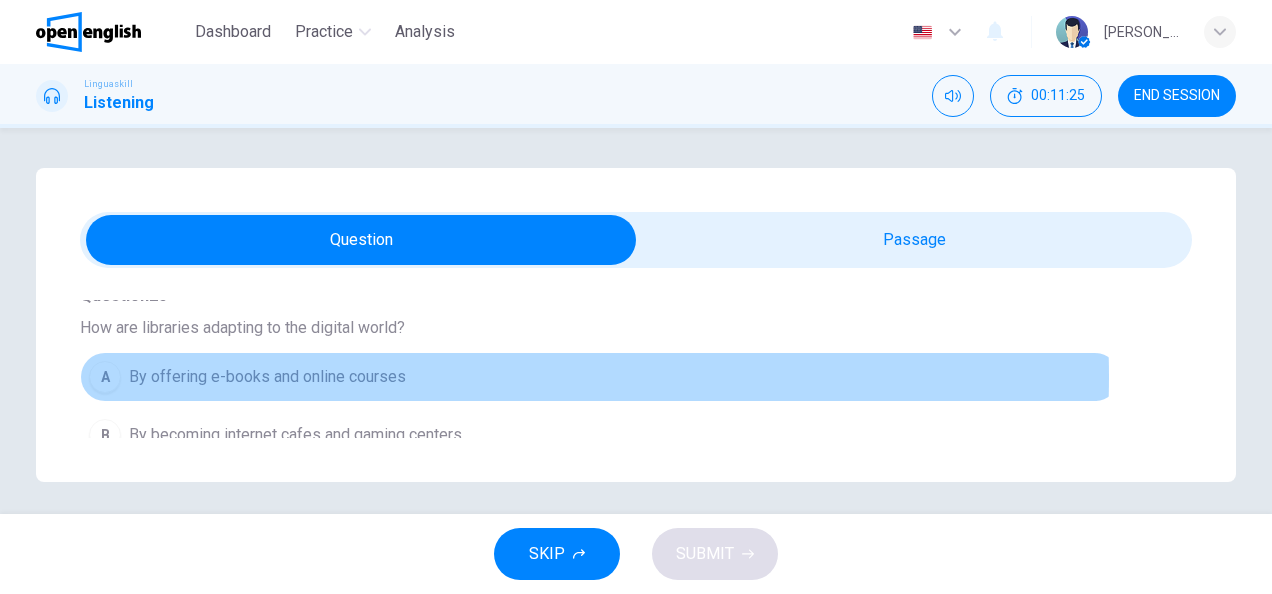 click on "By offering e-books and online courses" at bounding box center (267, 377) 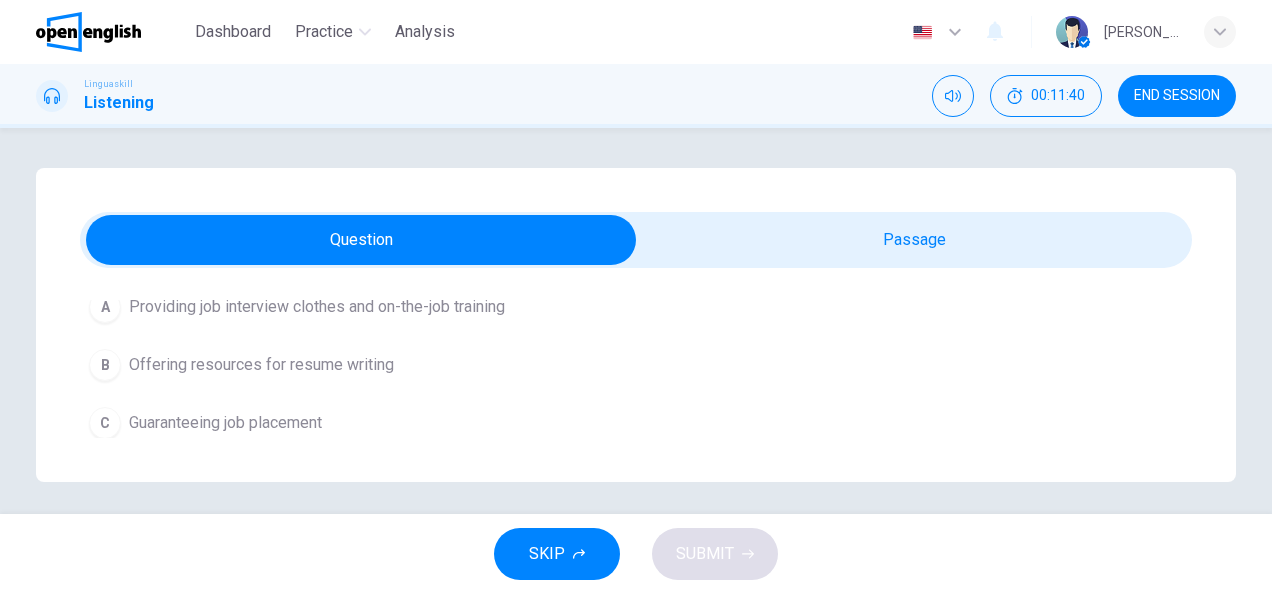 scroll, scrollTop: 1316, scrollLeft: 0, axis: vertical 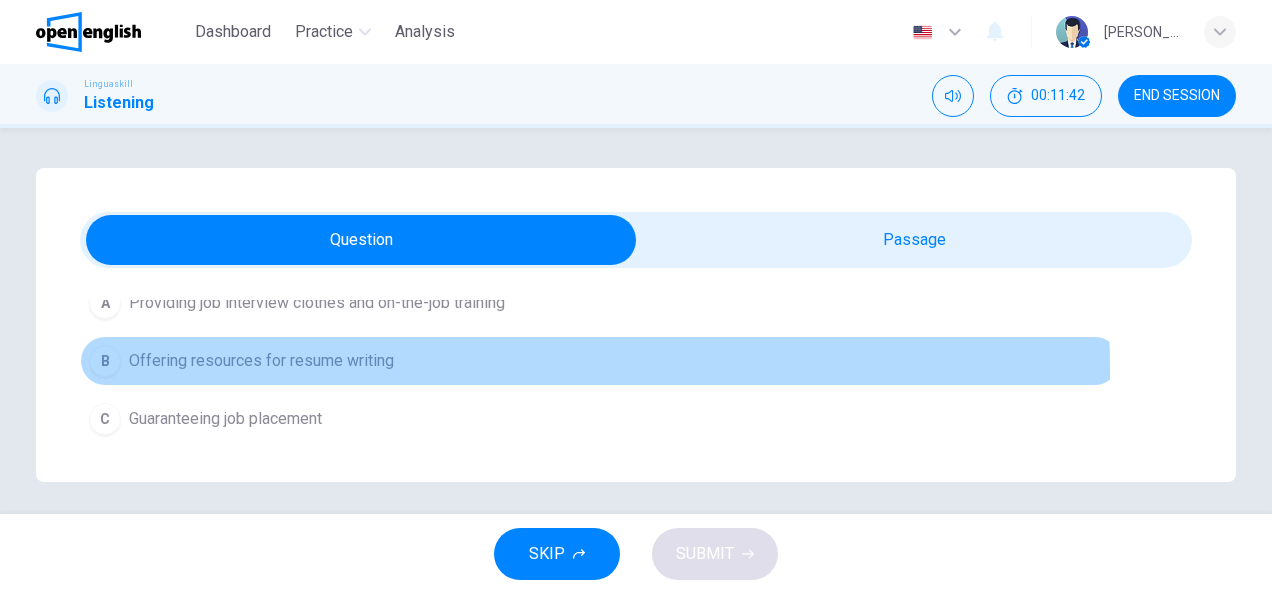 click on "Offering resources for resume writing" at bounding box center [261, 361] 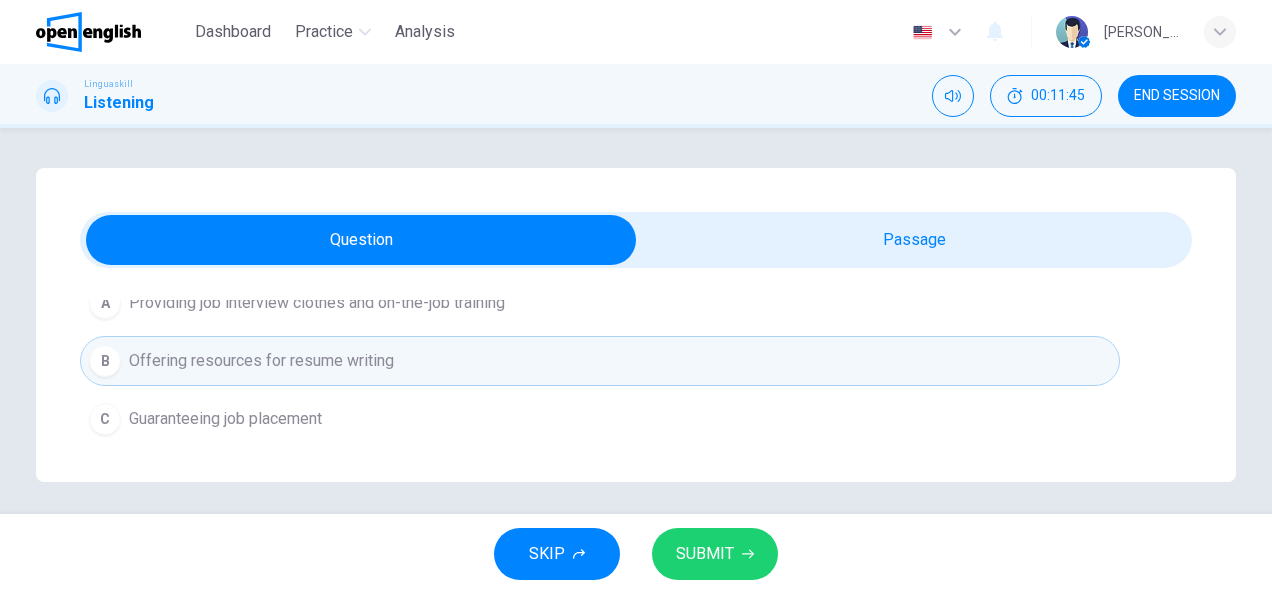 click on "SUBMIT" at bounding box center [705, 554] 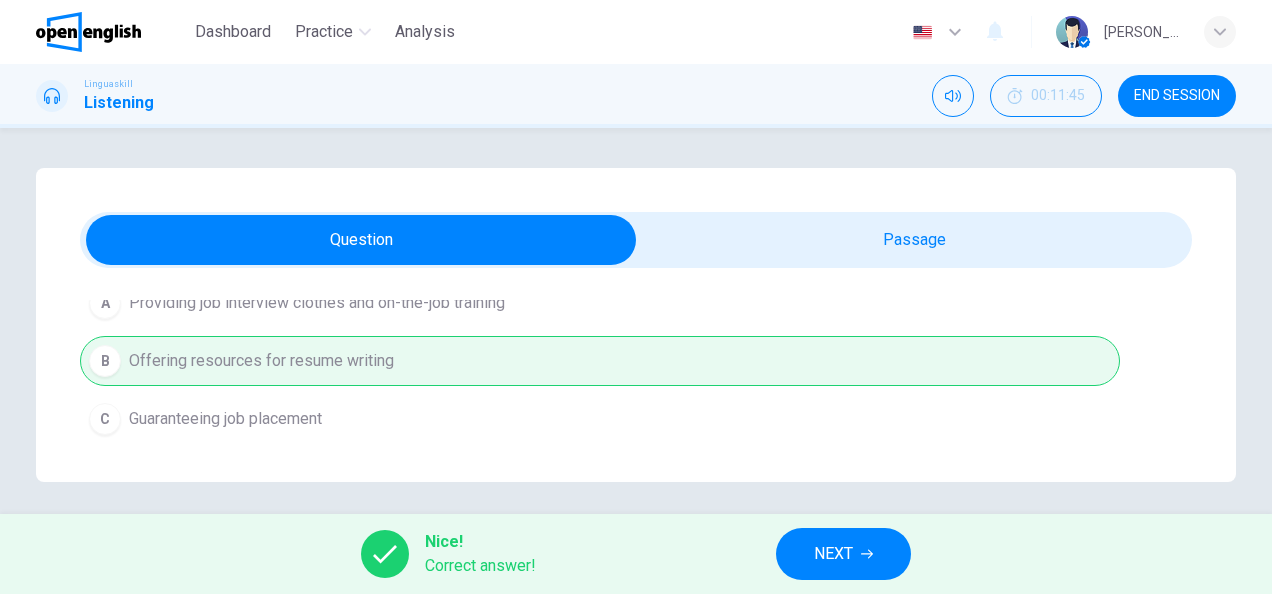 click on "NEXT" at bounding box center [843, 554] 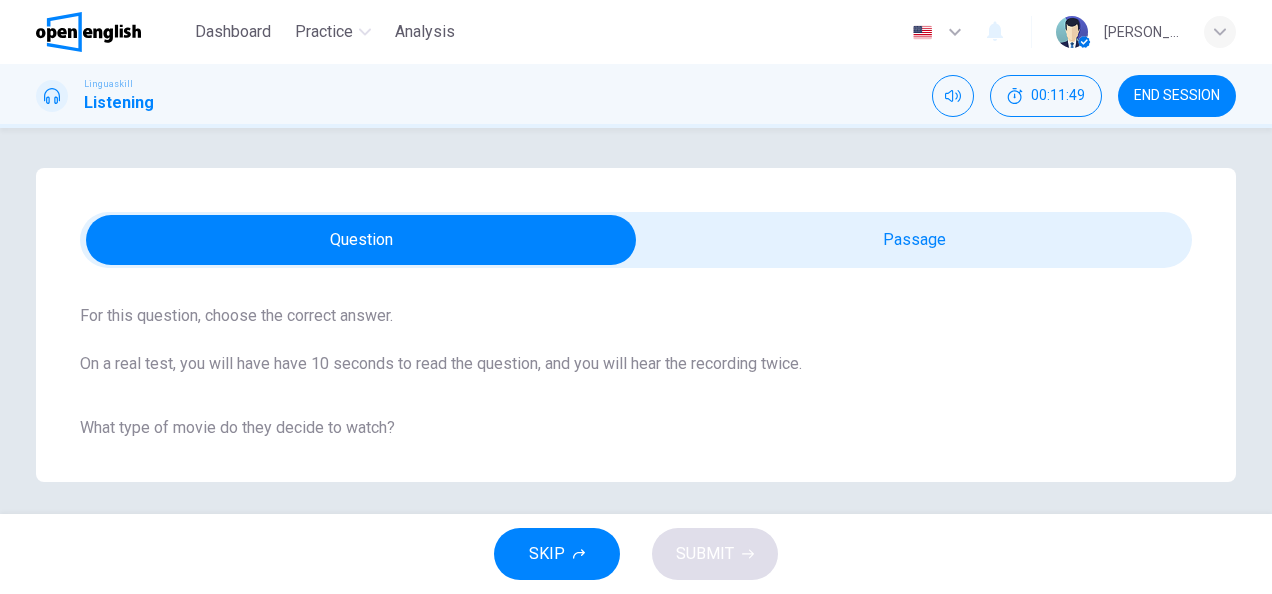 scroll, scrollTop: 0, scrollLeft: 0, axis: both 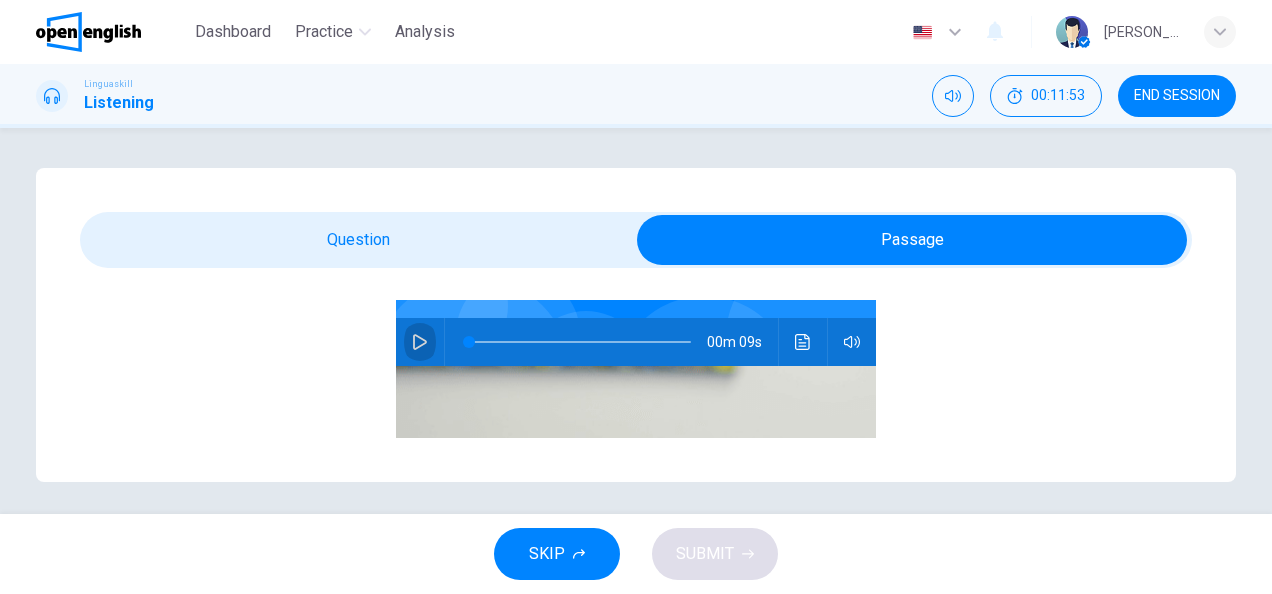 click 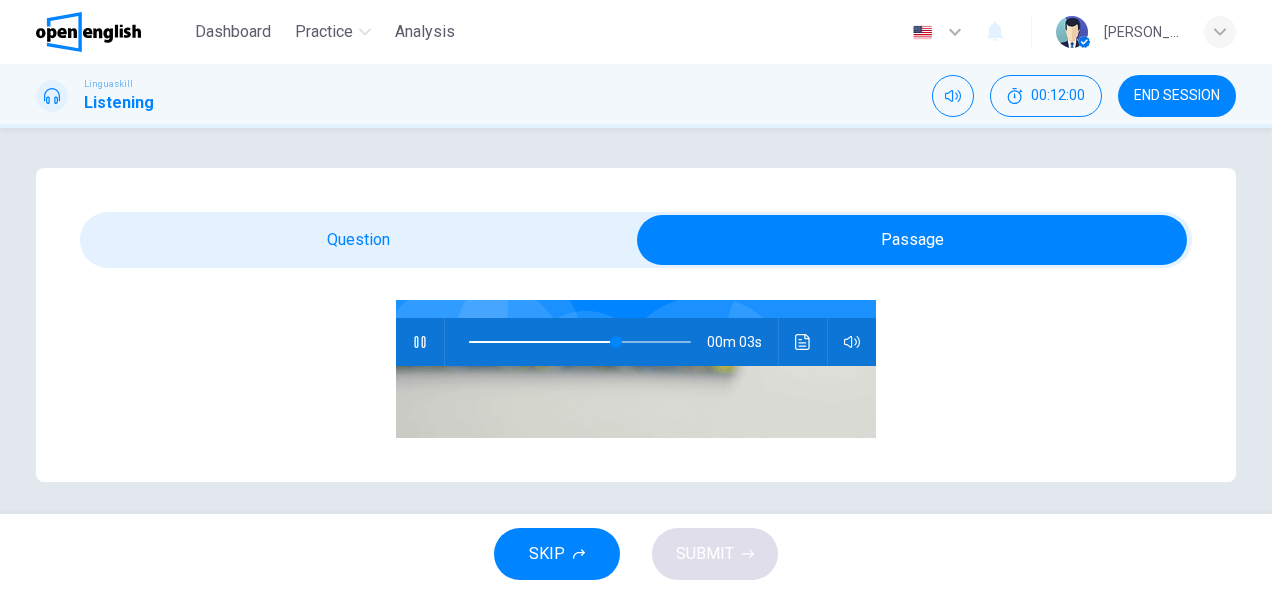 scroll, scrollTop: 6, scrollLeft: 0, axis: vertical 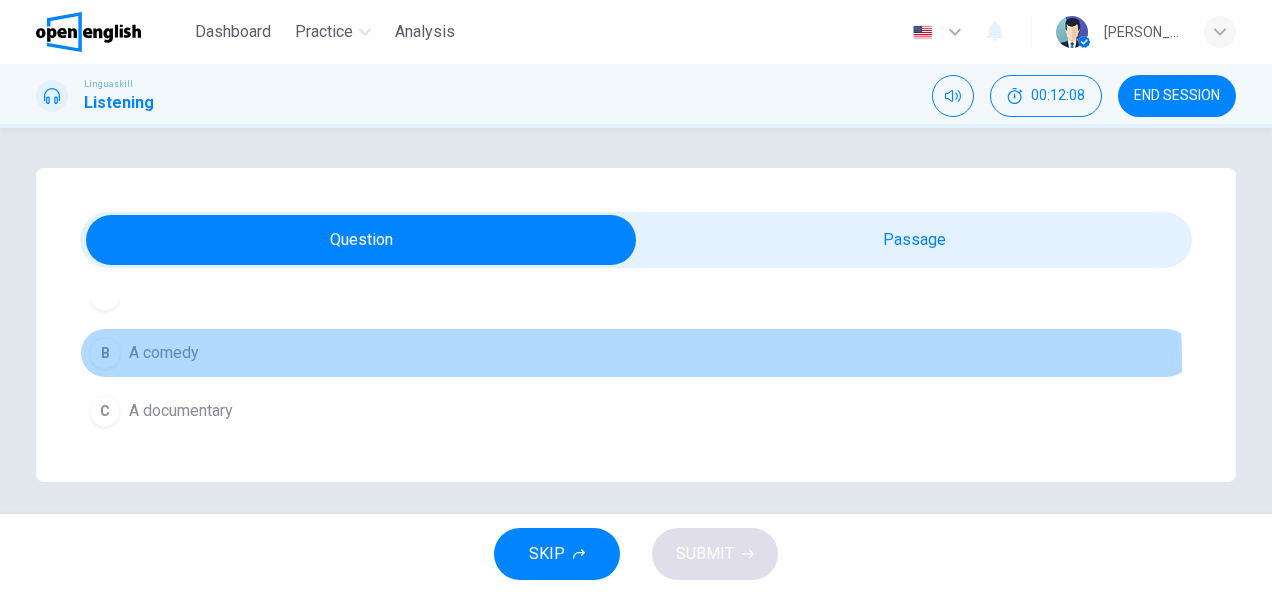 click on "B A comedy" at bounding box center (636, 353) 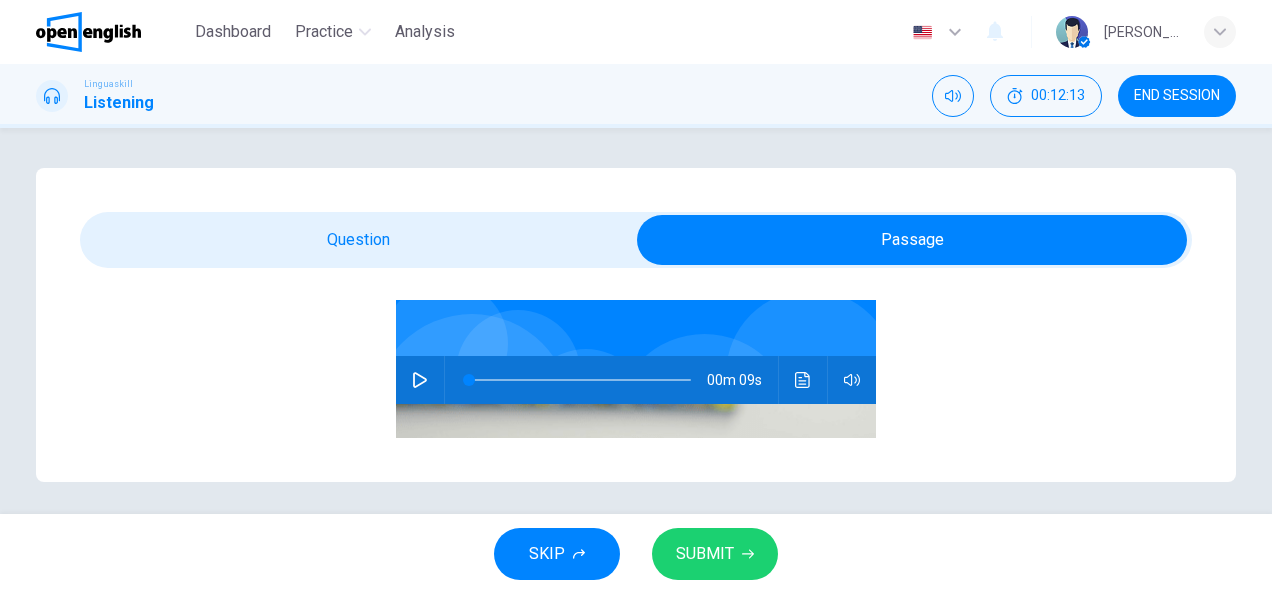 scroll, scrollTop: 206, scrollLeft: 0, axis: vertical 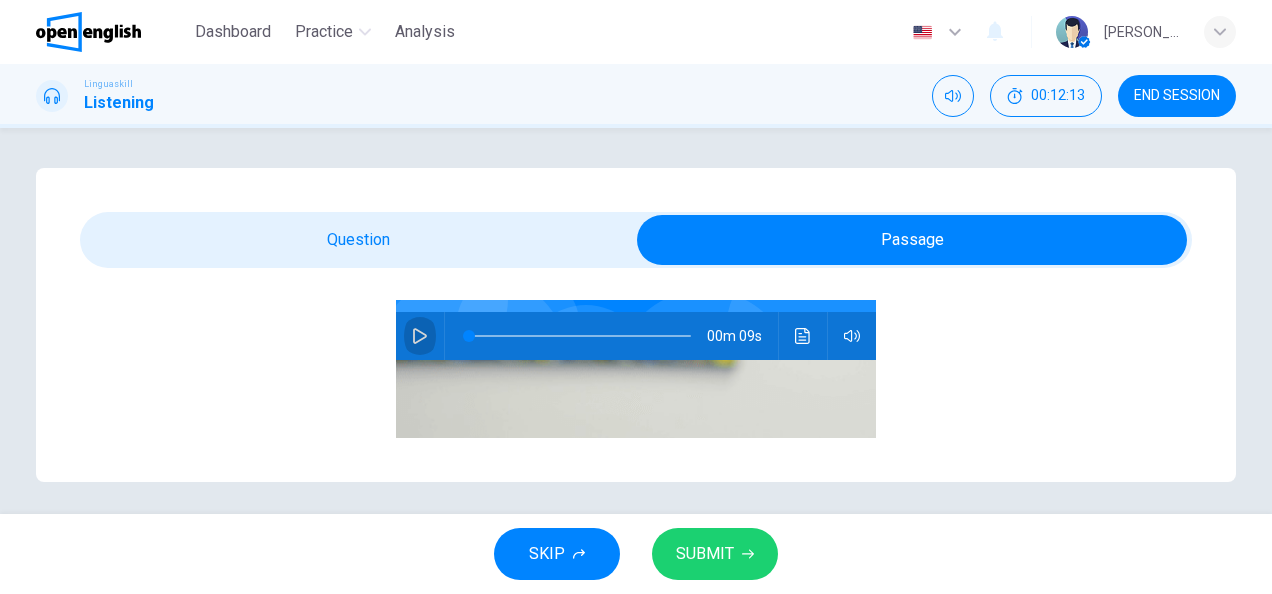 click at bounding box center (420, 336) 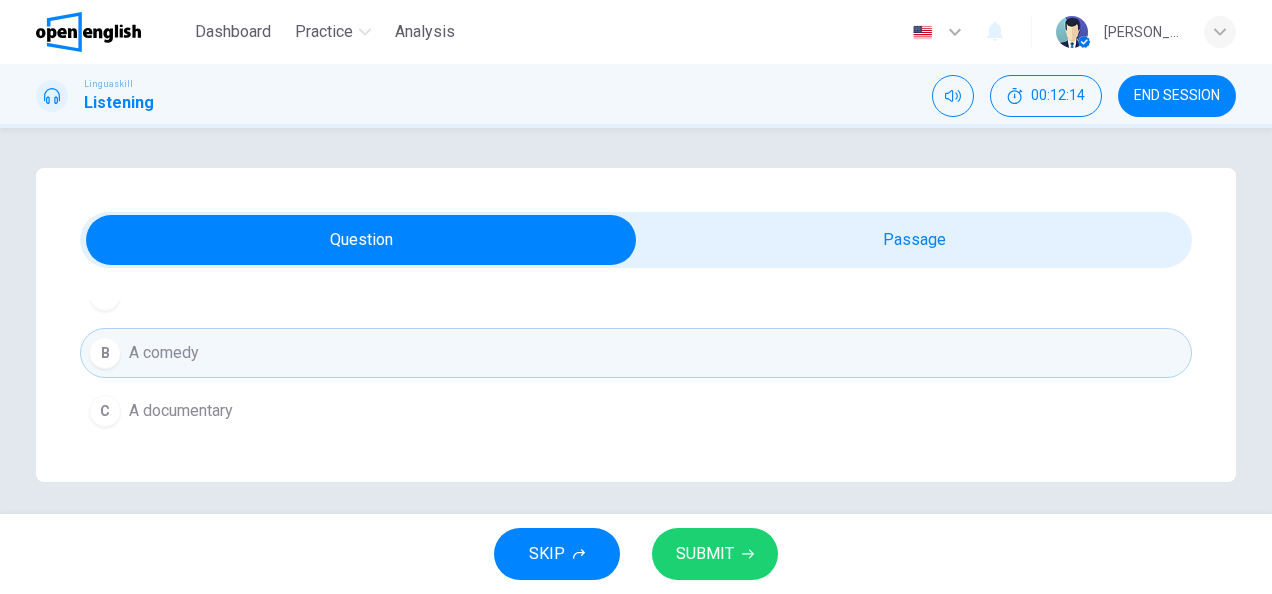 scroll, scrollTop: 6, scrollLeft: 0, axis: vertical 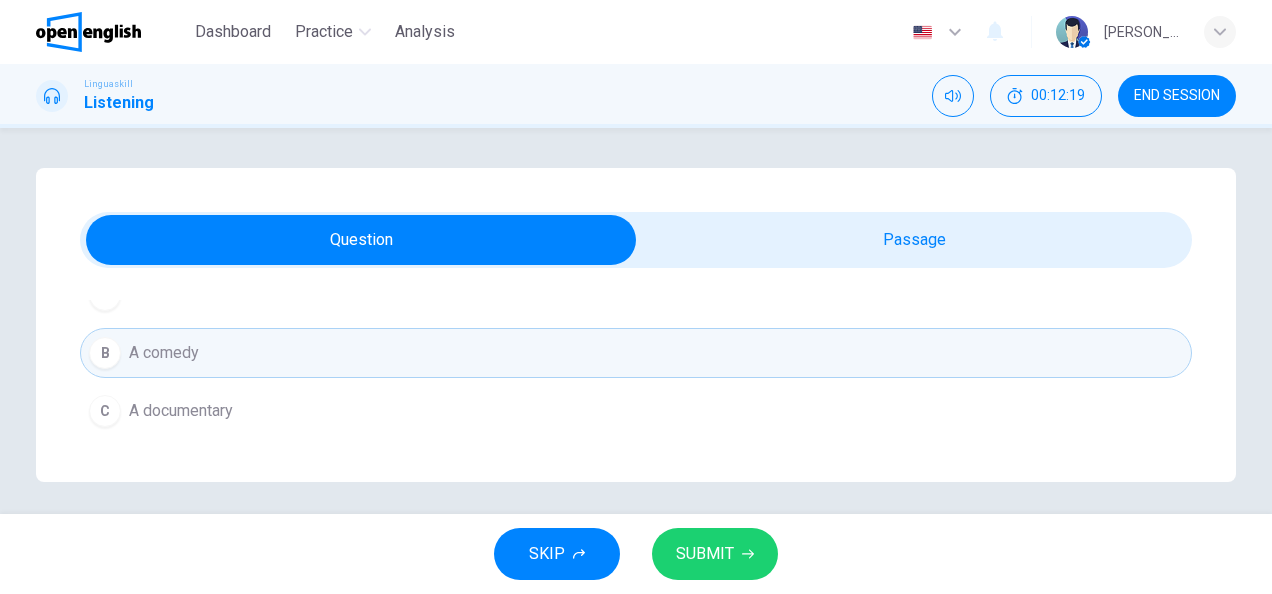 click on "Question 22 Listen and Select For this question, choose the correct answer.  On a real test, you will have have 10 seconds to read the question, and you will hear the recording twice. What type of movie do they decide to watch? A A thriller B A comedy C A documentary Listen to this clip about a movie night. 00m 04s" at bounding box center (636, 325) 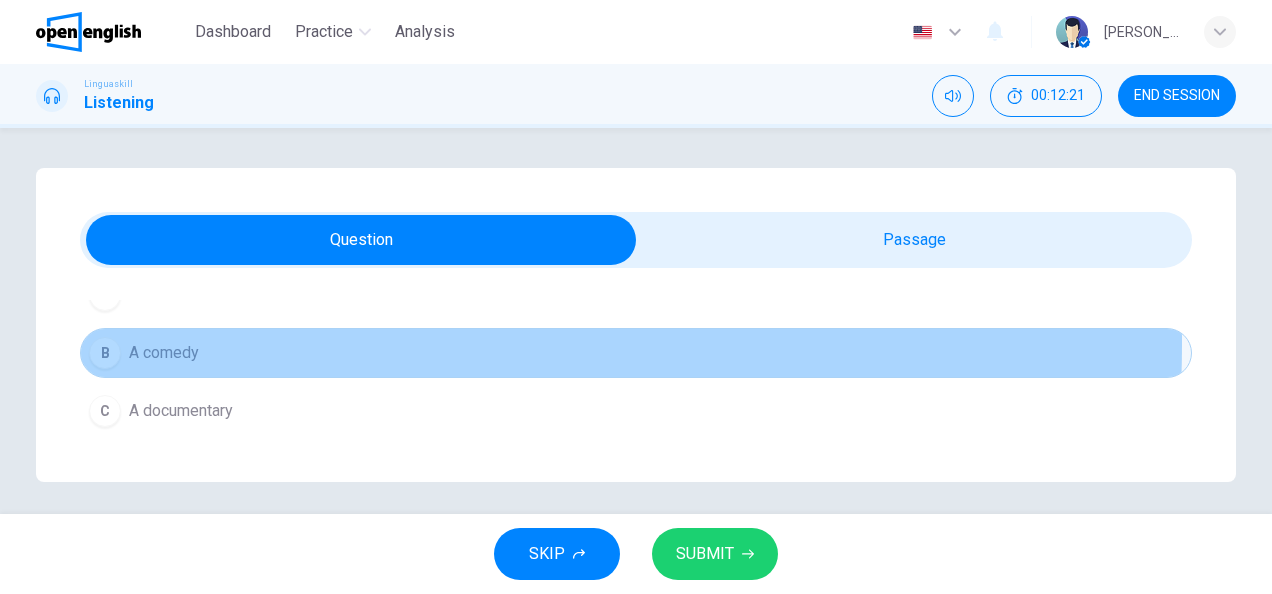 click on "A comedy" at bounding box center (164, 353) 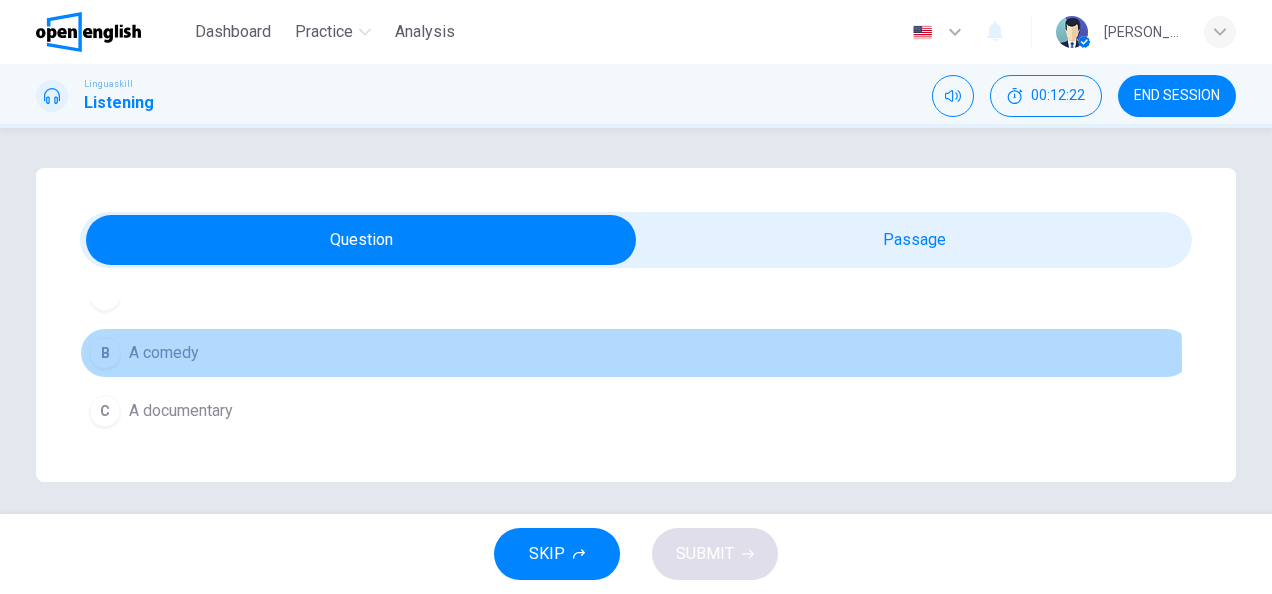 click on "A comedy" at bounding box center [164, 353] 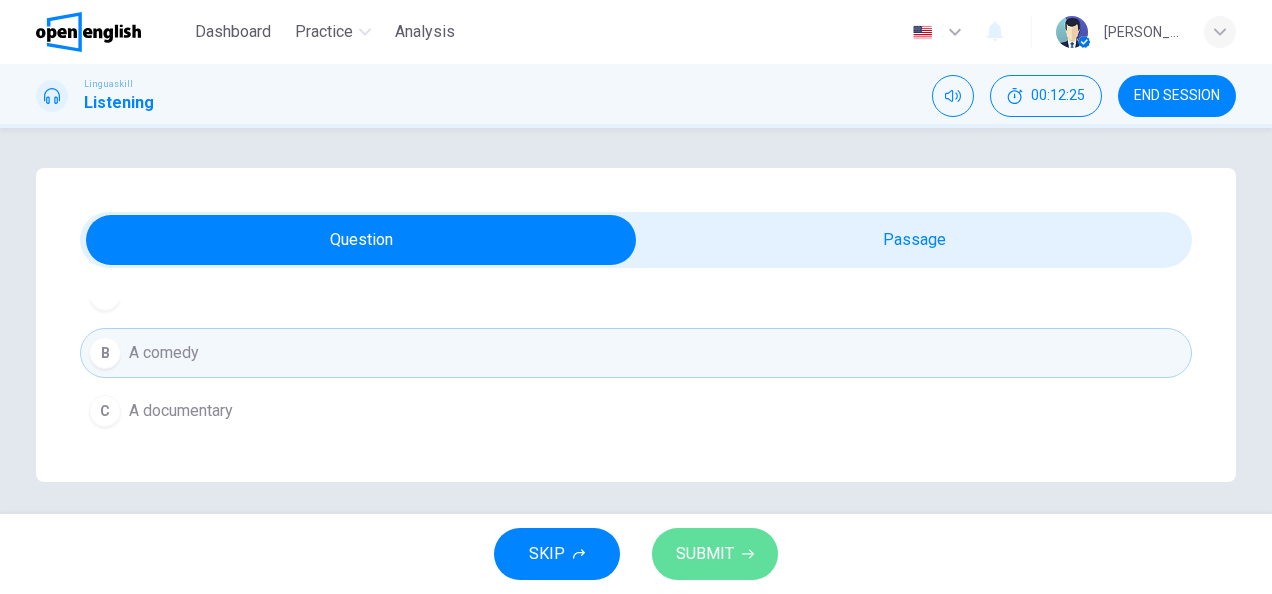 click on "SUBMIT" at bounding box center (705, 554) 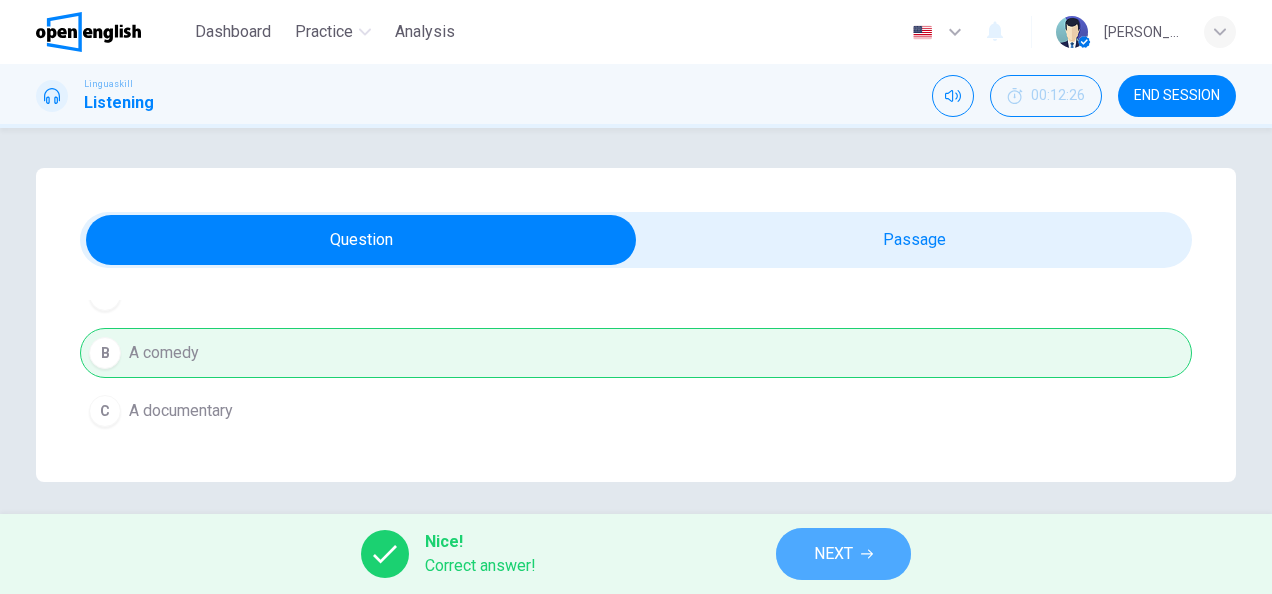 click on "NEXT" at bounding box center [833, 554] 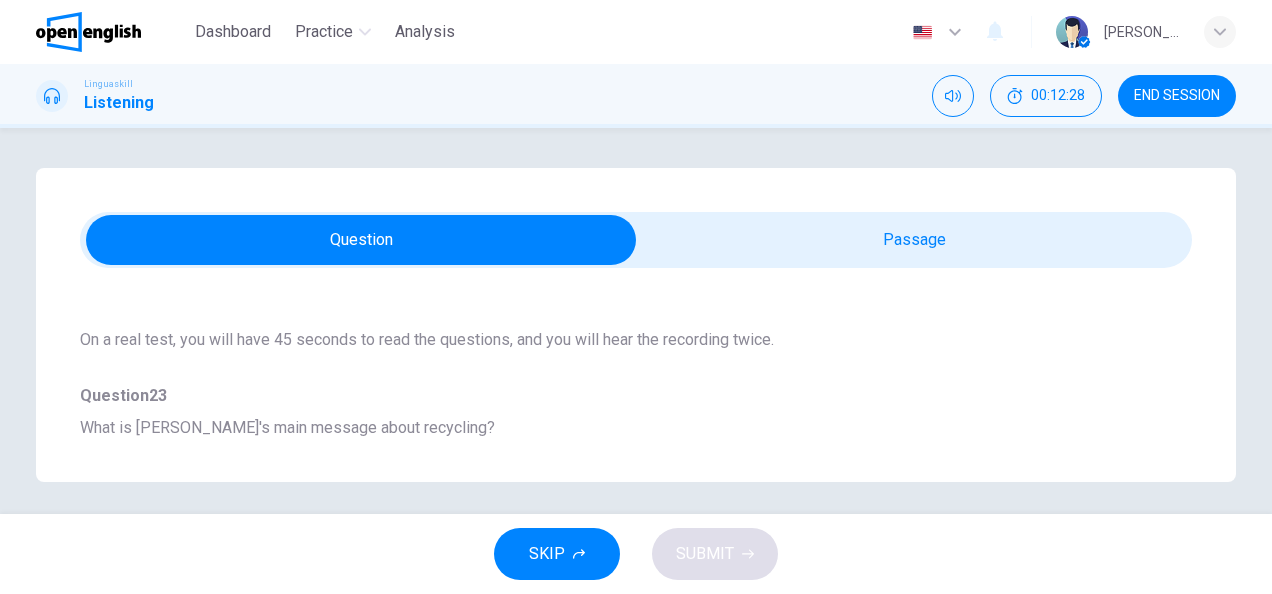 scroll, scrollTop: 0, scrollLeft: 0, axis: both 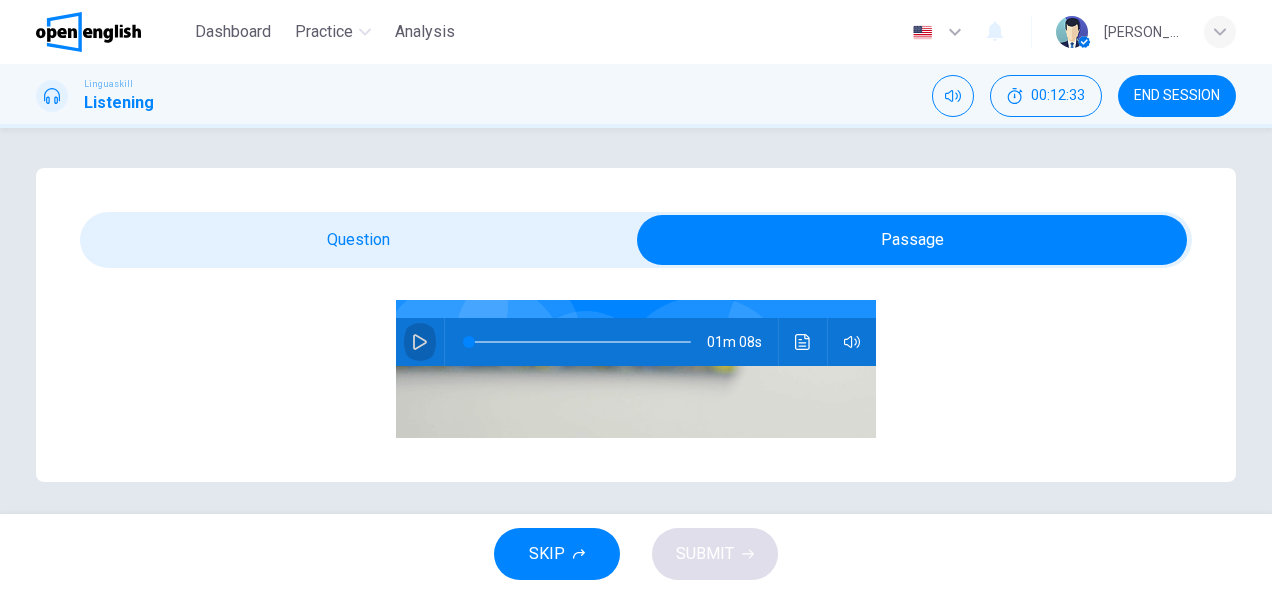 click at bounding box center (420, 342) 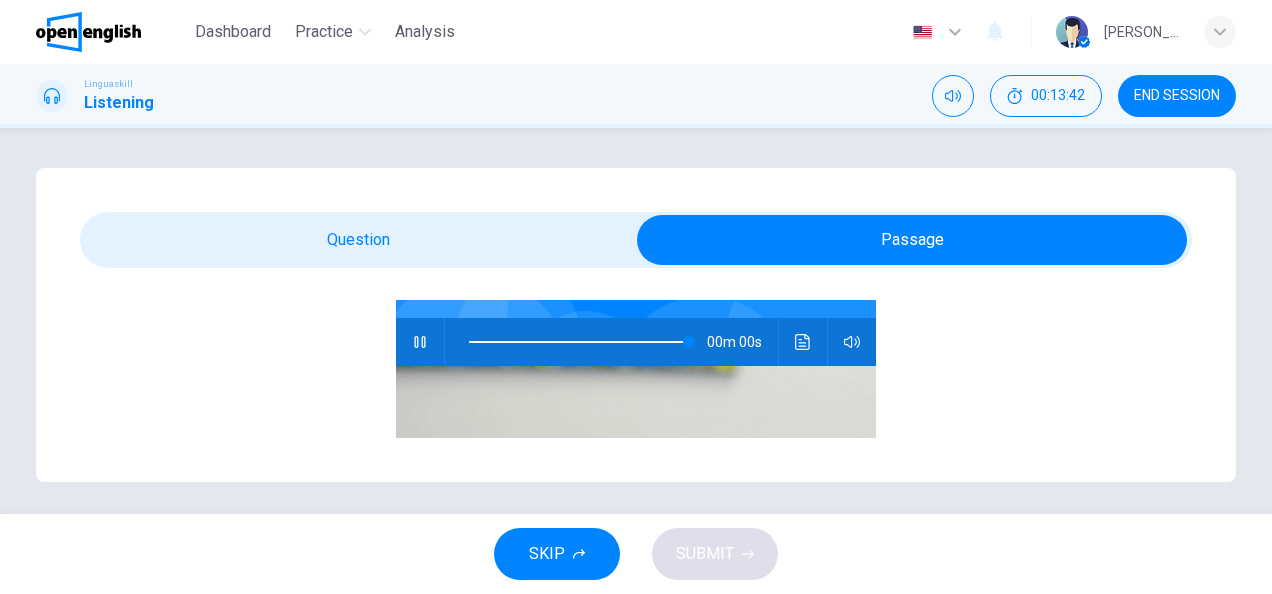 type on "*" 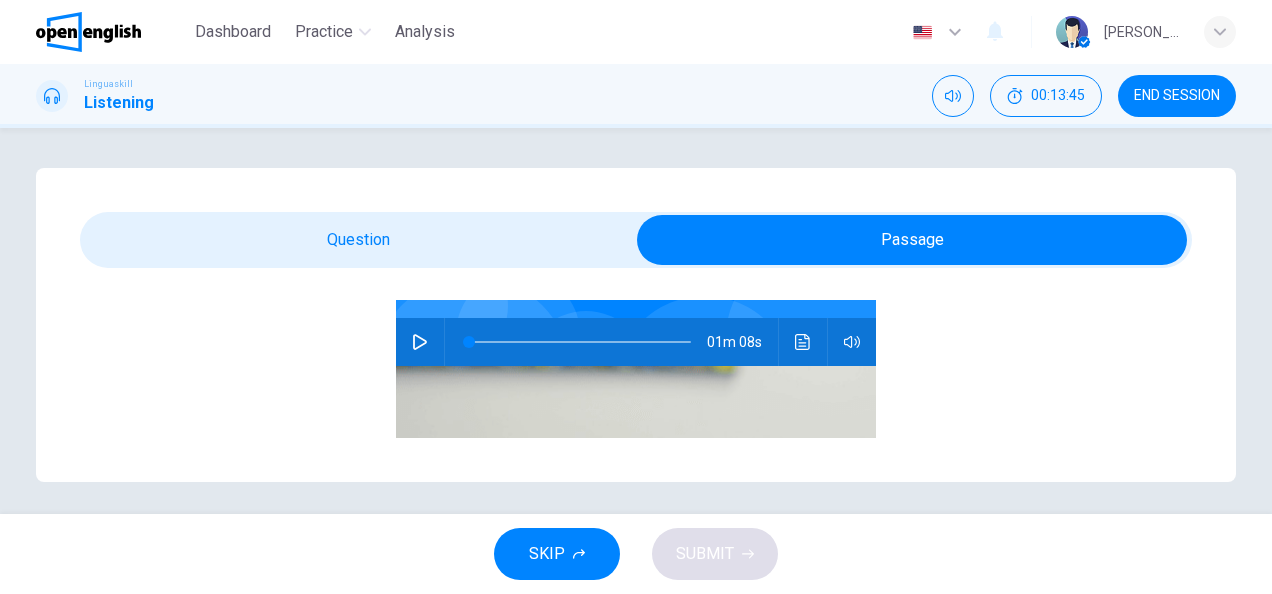 scroll, scrollTop: 6, scrollLeft: 0, axis: vertical 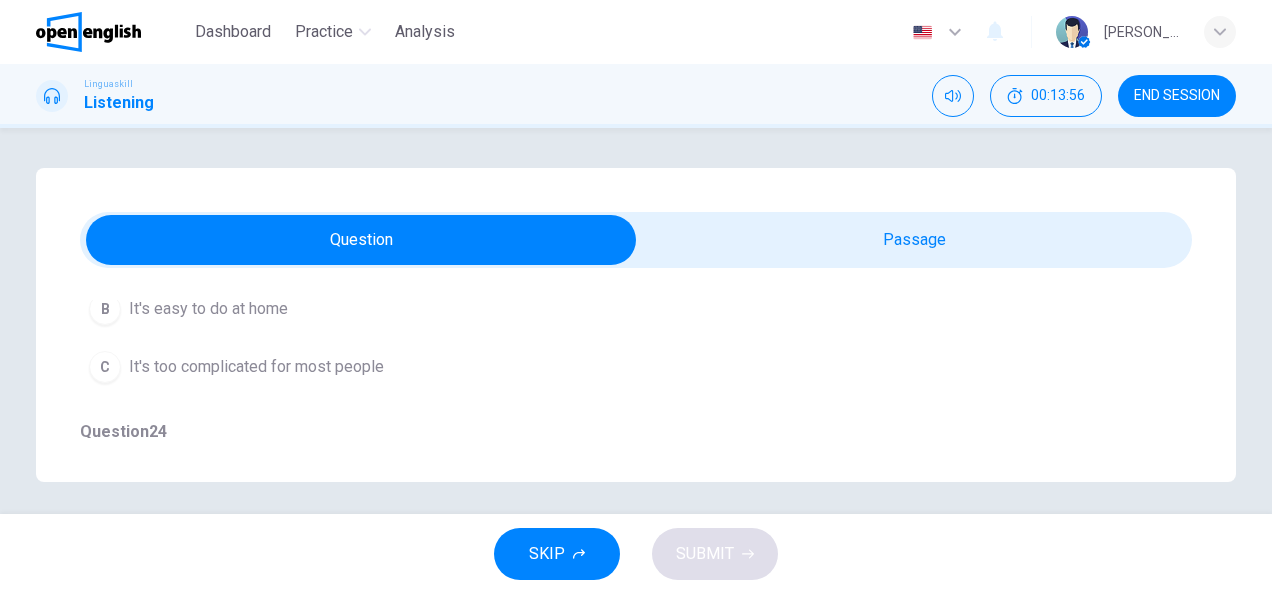 click on "It's easy to do at home" at bounding box center (208, 309) 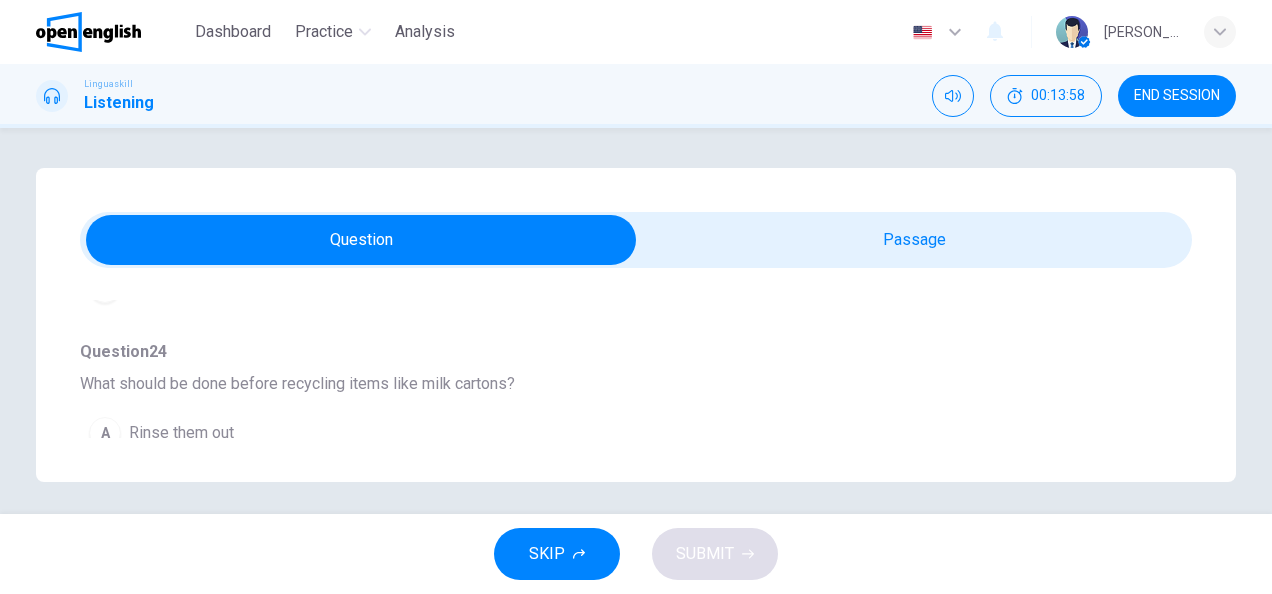 scroll, scrollTop: 440, scrollLeft: 0, axis: vertical 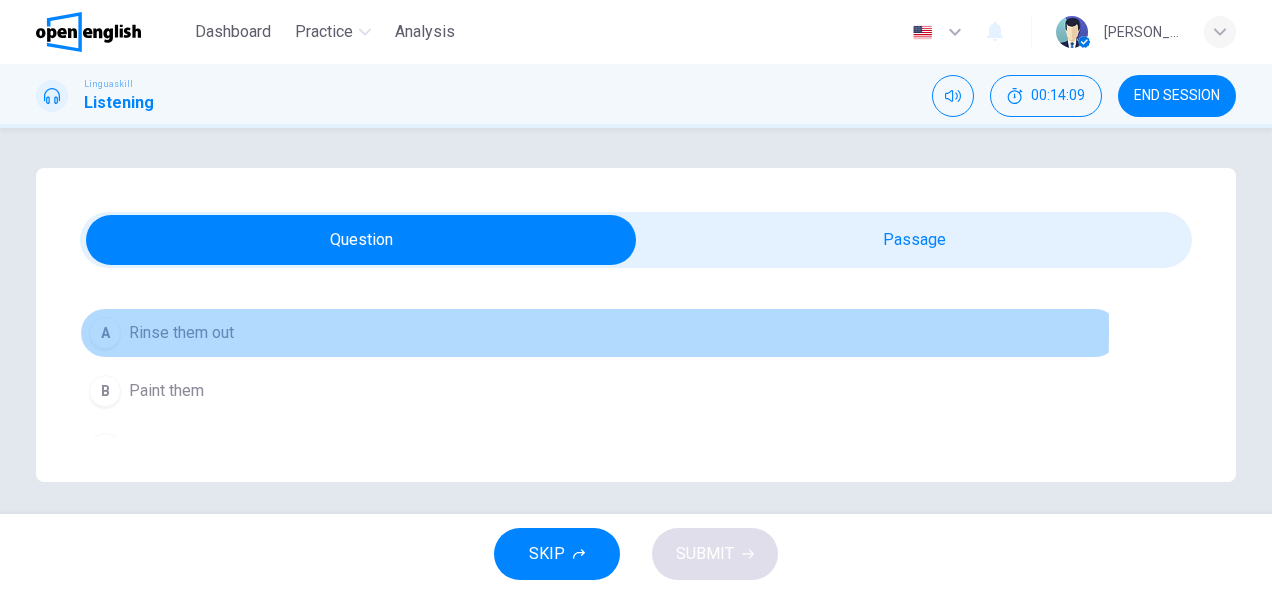 click on "Rinse them out" at bounding box center [181, 333] 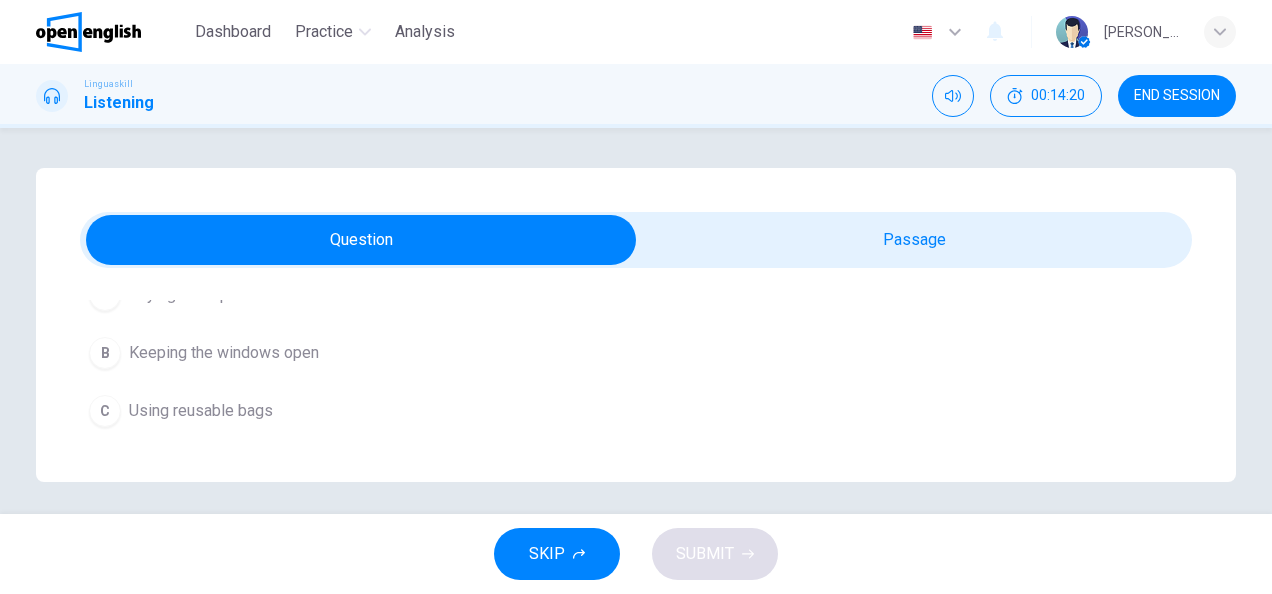 scroll, scrollTop: 820, scrollLeft: 0, axis: vertical 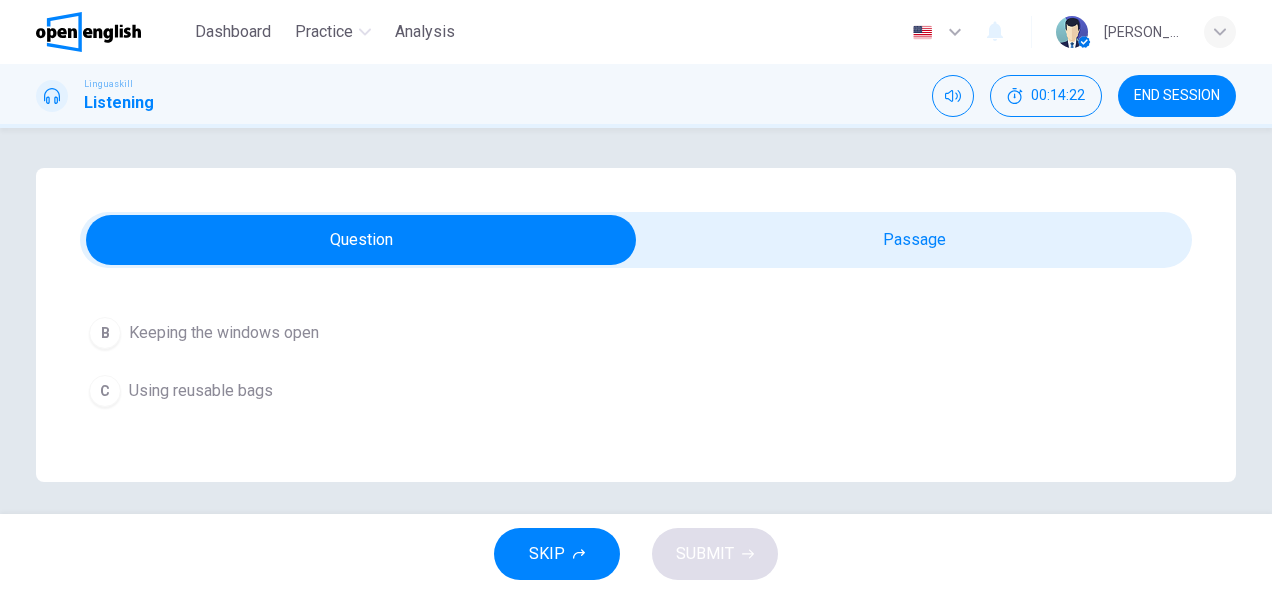 click on "Question 23 - 27 For these questions, choose the correct answer. On a real test, you will have 45 seconds to read the questions, and you will hear the recording twice. Question  23 What is [PERSON_NAME]'s main message about recycling? A It is only for environmental experts and children B It's easy to do at home C It's too complicated for most people Question  24 What should be done before recycling items like milk cartons? A Rinse them out B Paint them C Break them Question  25 What does [PERSON_NAME] suggest for reducing waste besides recycling? A Buying more products B Keeping the windows open C Using reusable bags  Question  26 Why is composting food waste beneficial according to [PERSON_NAME]? A It can be used as animal food B It reduces landfill waste C It creates a pleasant smell Question  27 What is the first step in recycling at home mentioned by [PERSON_NAME]? A Separating waste into different bins B Buying new bins C Taking waste to a recycling center Listen to [PERSON_NAME], an environmental activist, talking about recycling at home." at bounding box center (636, 325) 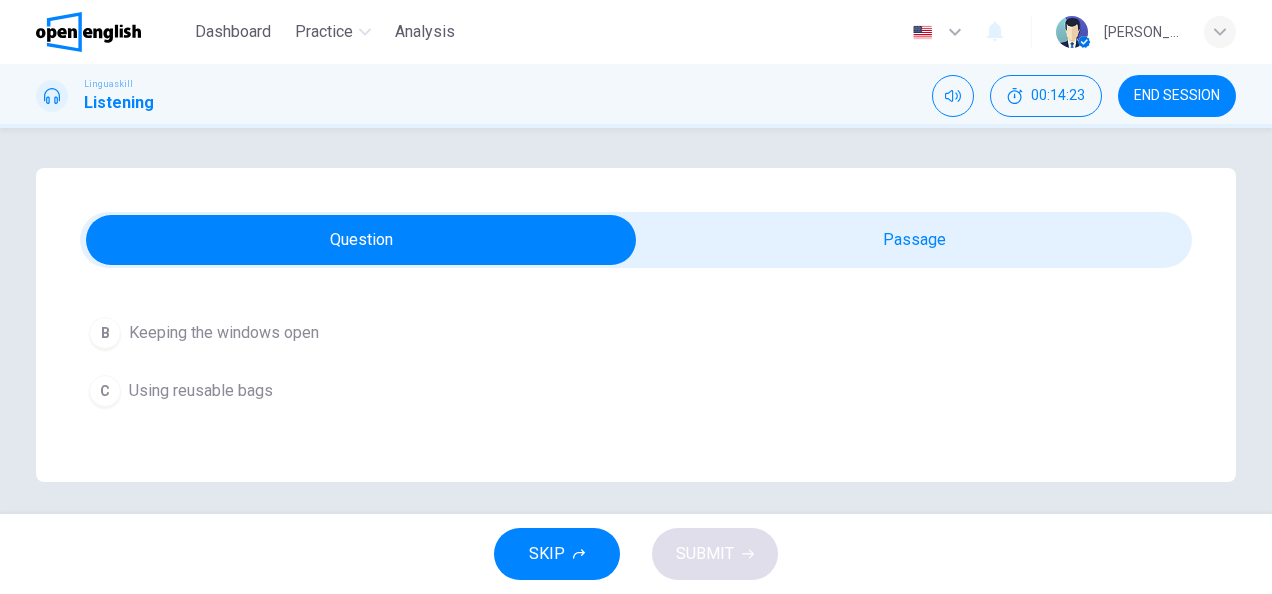 click on "Question 23 - 27 For these questions, choose the correct answer. On a real test, you will have 45 seconds to read the questions, and you will hear the recording twice. Question  23 What is [PERSON_NAME]'s main message about recycling? A It is only for environmental experts and children B It's easy to do at home C It's too complicated for most people Question  24 What should be done before recycling items like milk cartons? A Rinse them out B Paint them C Break them Question  25 What does [PERSON_NAME] suggest for reducing waste besides recycling? A Buying more products B Keeping the windows open C Using reusable bags  Question  26 Why is composting food waste beneficial according to [PERSON_NAME]? A It can be used as animal food B It reduces landfill waste C It creates a pleasant smell Question  27 What is the first step in recycling at home mentioned by [PERSON_NAME]? A Separating waste into different bins B Buying new bins C Taking waste to a recycling center Listen to [PERSON_NAME], an environmental activist, talking about recycling at home." at bounding box center [636, 325] 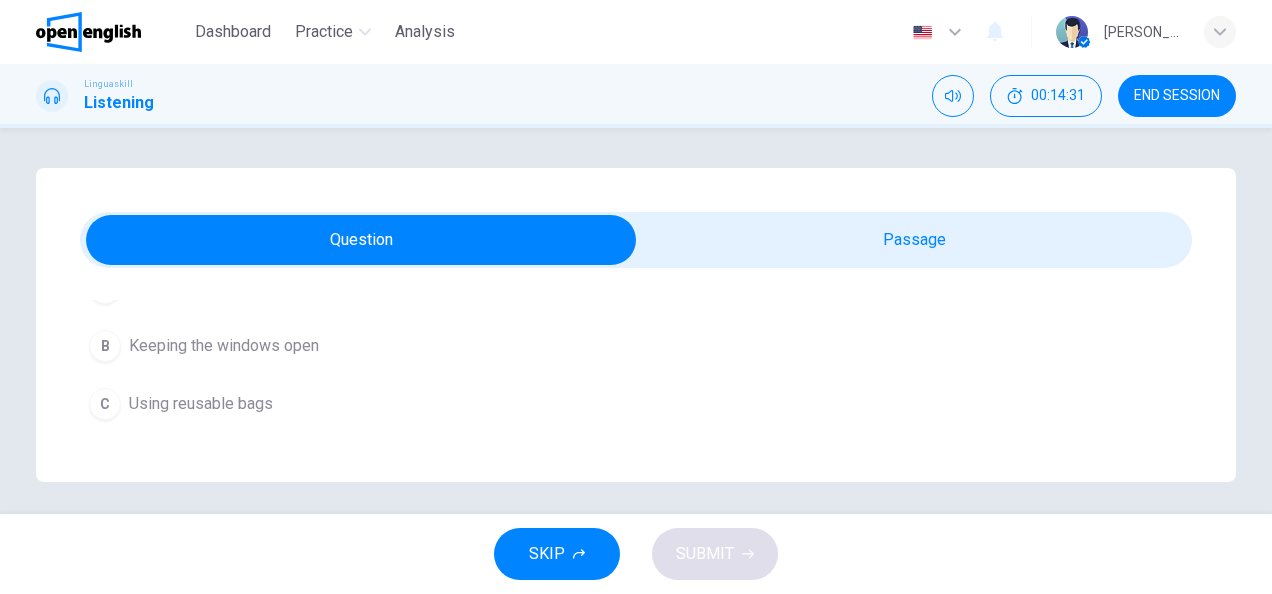 scroll, scrollTop: 820, scrollLeft: 0, axis: vertical 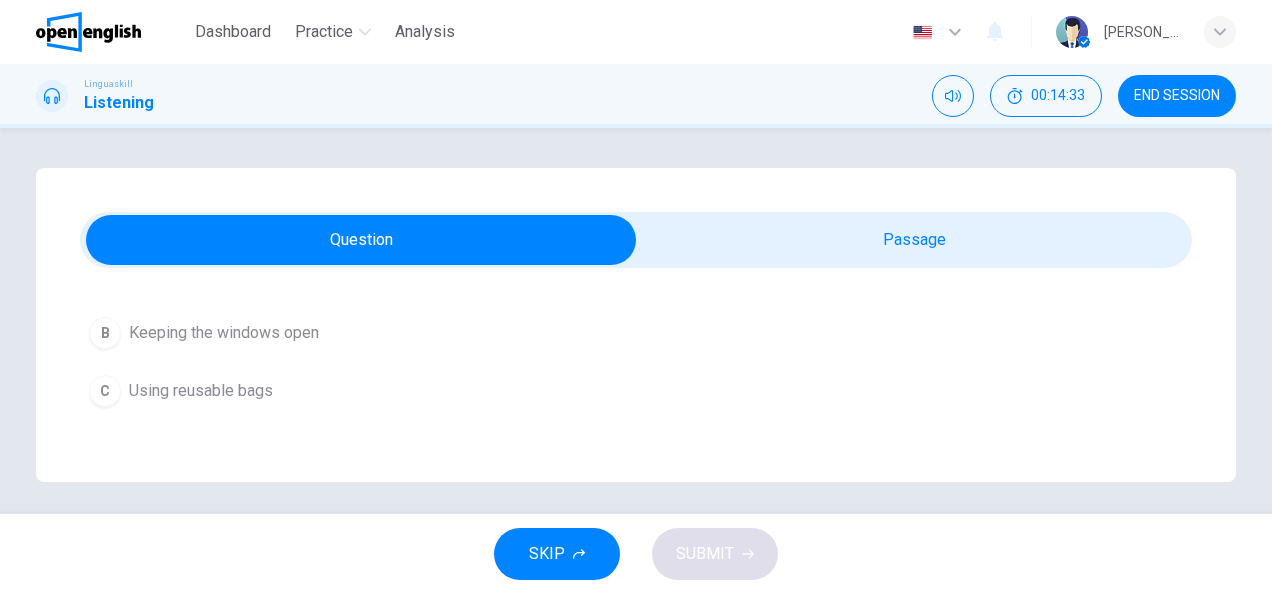 click on "Using reusable bags" at bounding box center (201, 391) 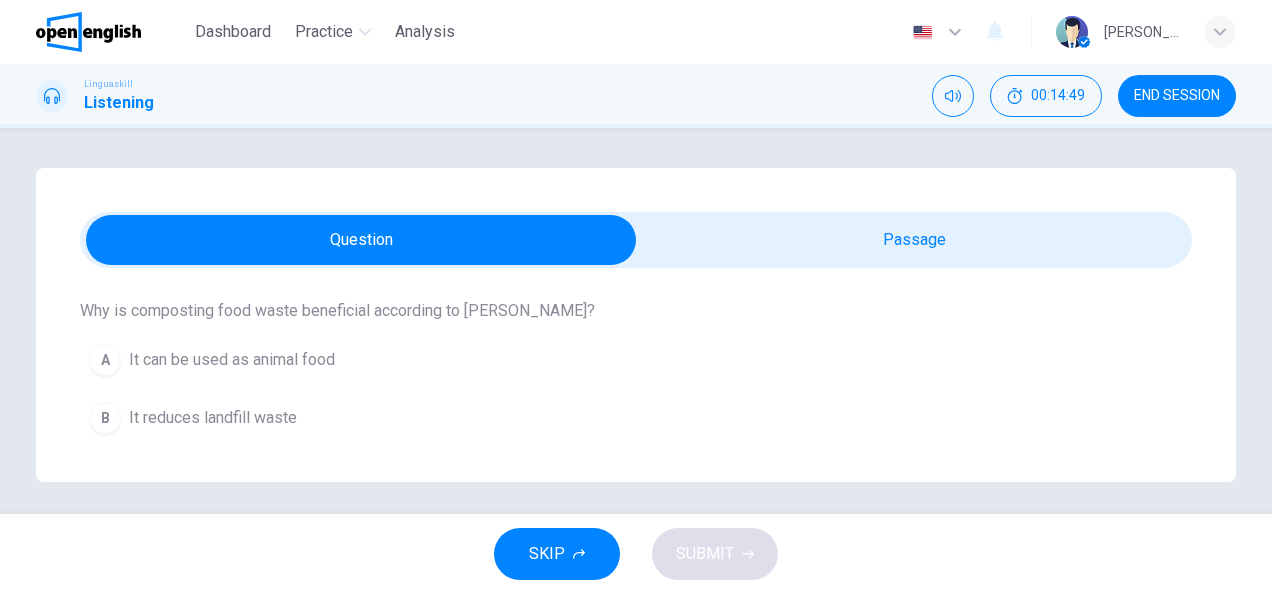 scroll, scrollTop: 980, scrollLeft: 0, axis: vertical 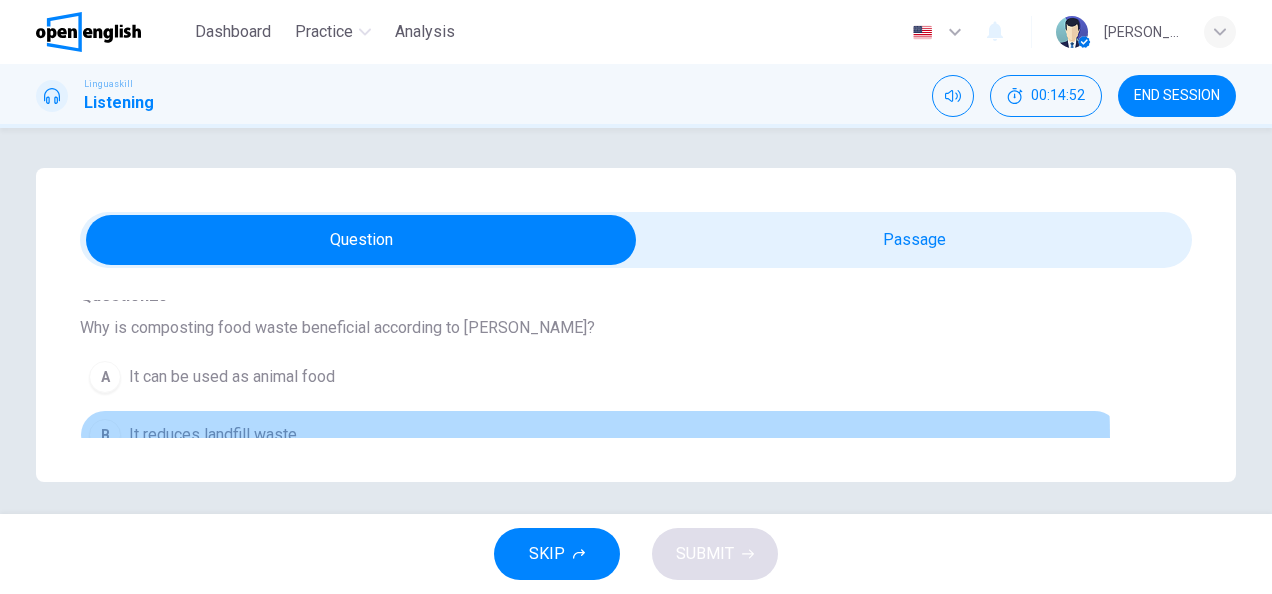 click on "It reduces landfill waste" at bounding box center [213, 435] 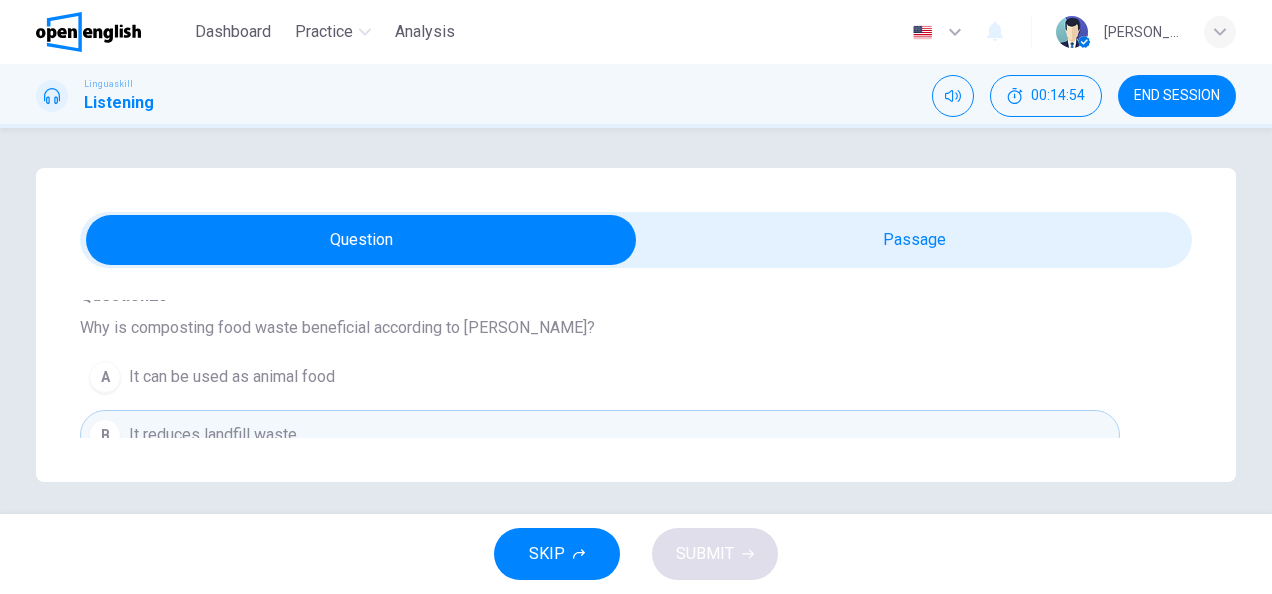 click on "A It can be used as animal food B It reduces landfill waste C It creates a pleasant smell" at bounding box center (636, 435) 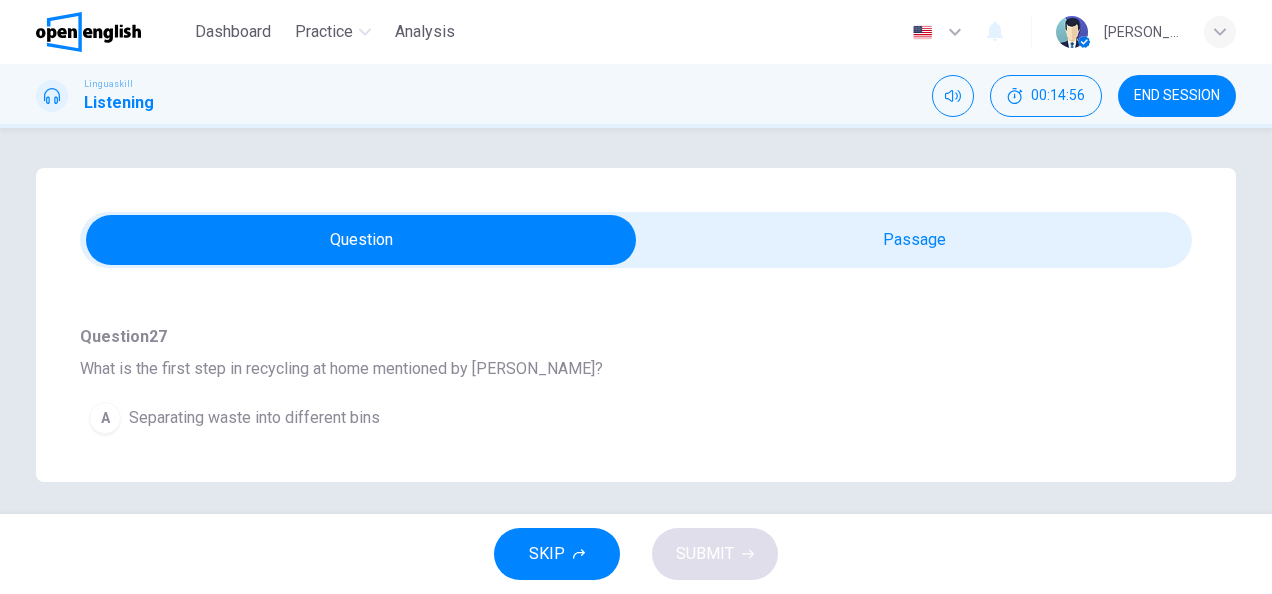 scroll, scrollTop: 1220, scrollLeft: 0, axis: vertical 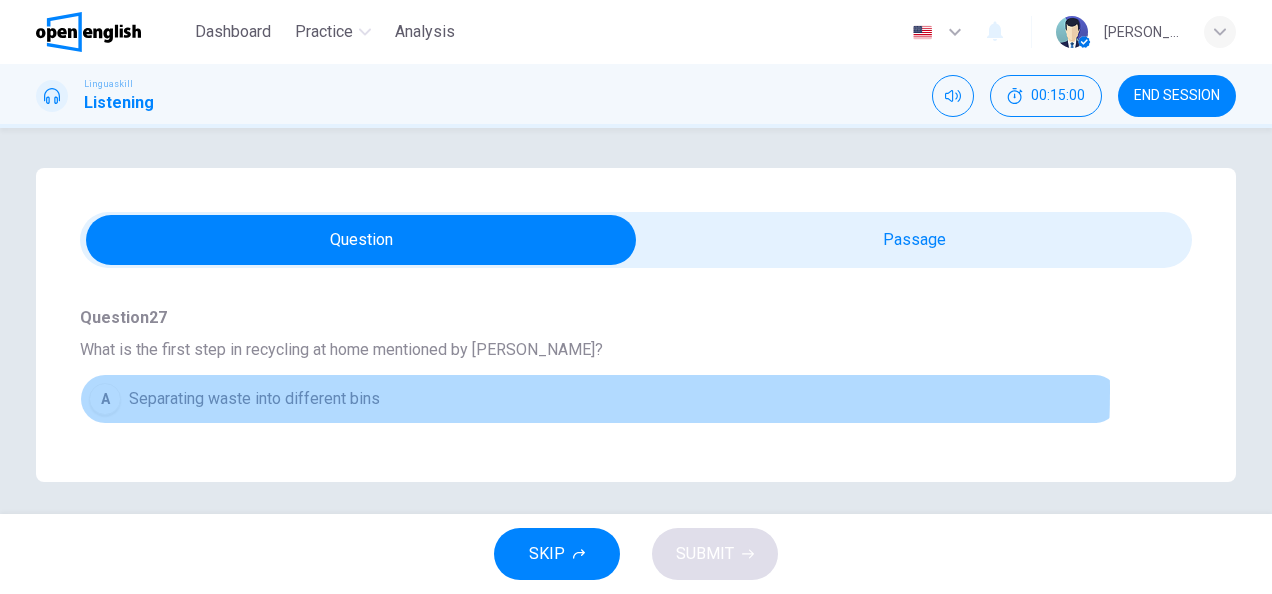 click on "Separating waste into different bins" at bounding box center [254, 399] 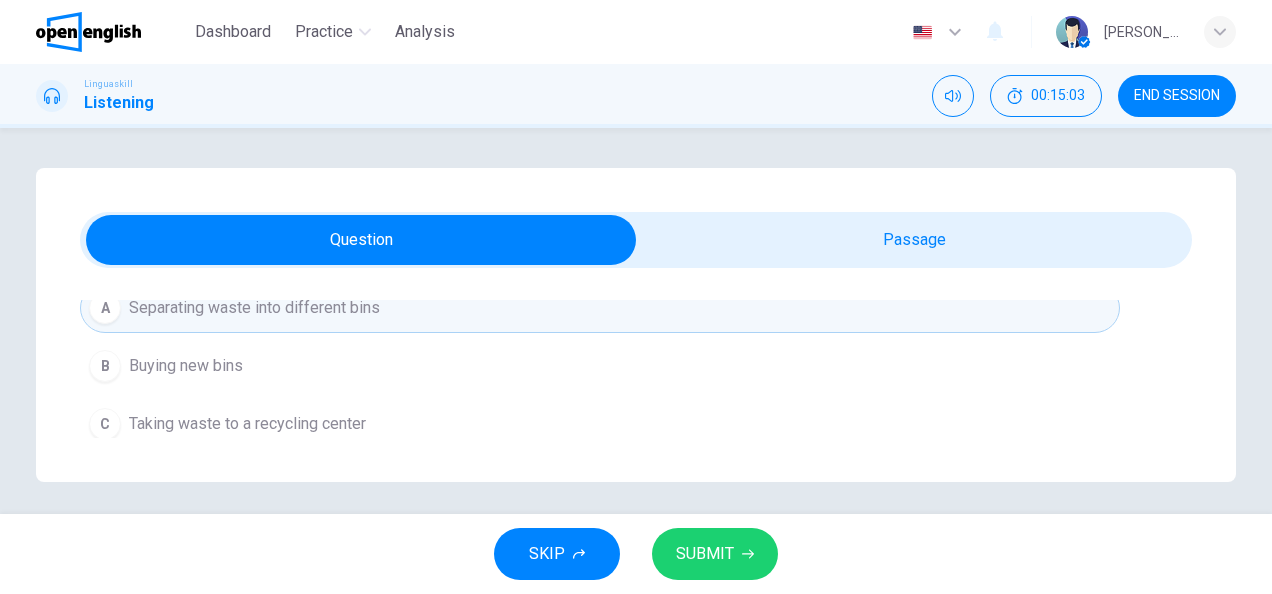 scroll, scrollTop: 1316, scrollLeft: 0, axis: vertical 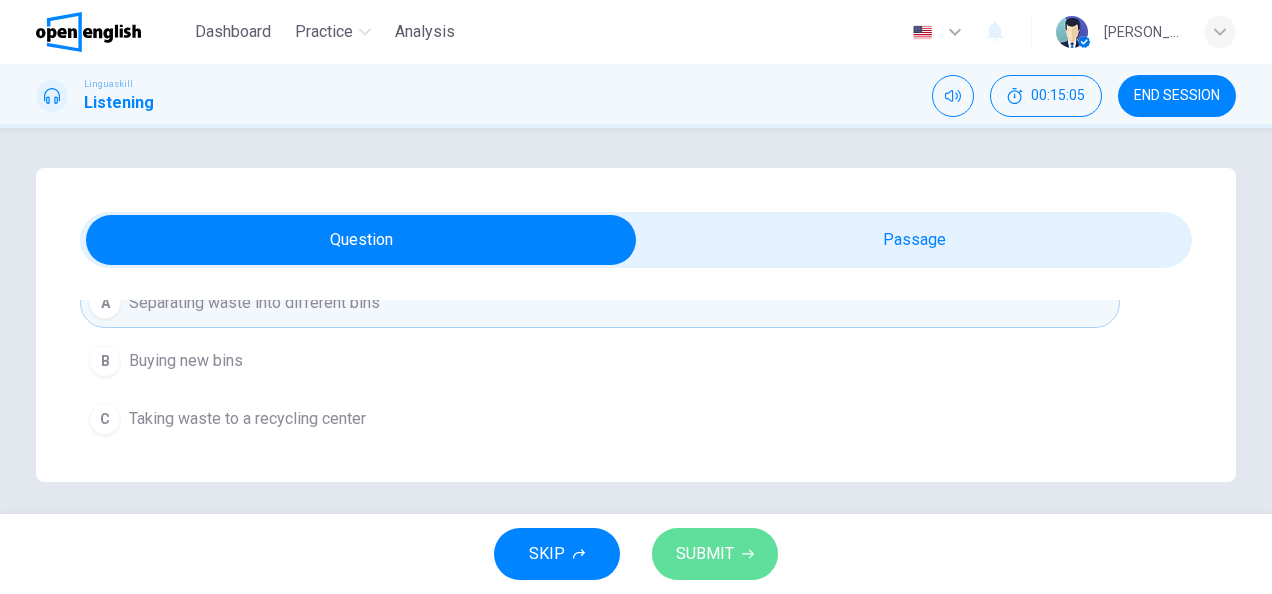 click on "SUBMIT" at bounding box center [705, 554] 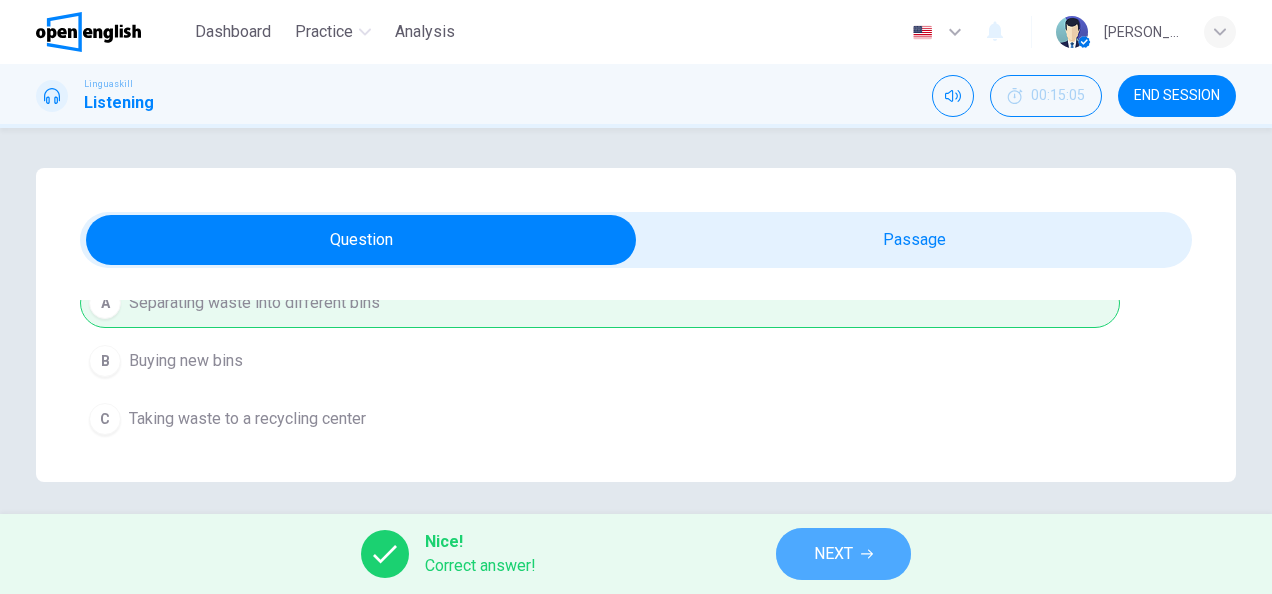 click on "NEXT" at bounding box center [833, 554] 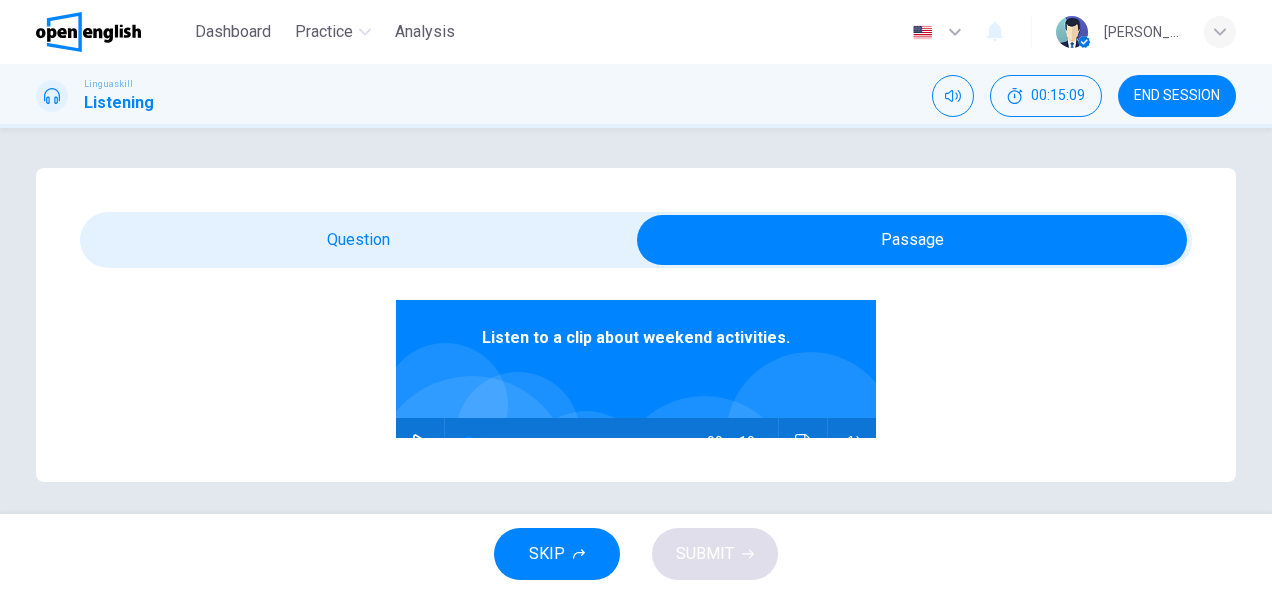 scroll, scrollTop: 200, scrollLeft: 0, axis: vertical 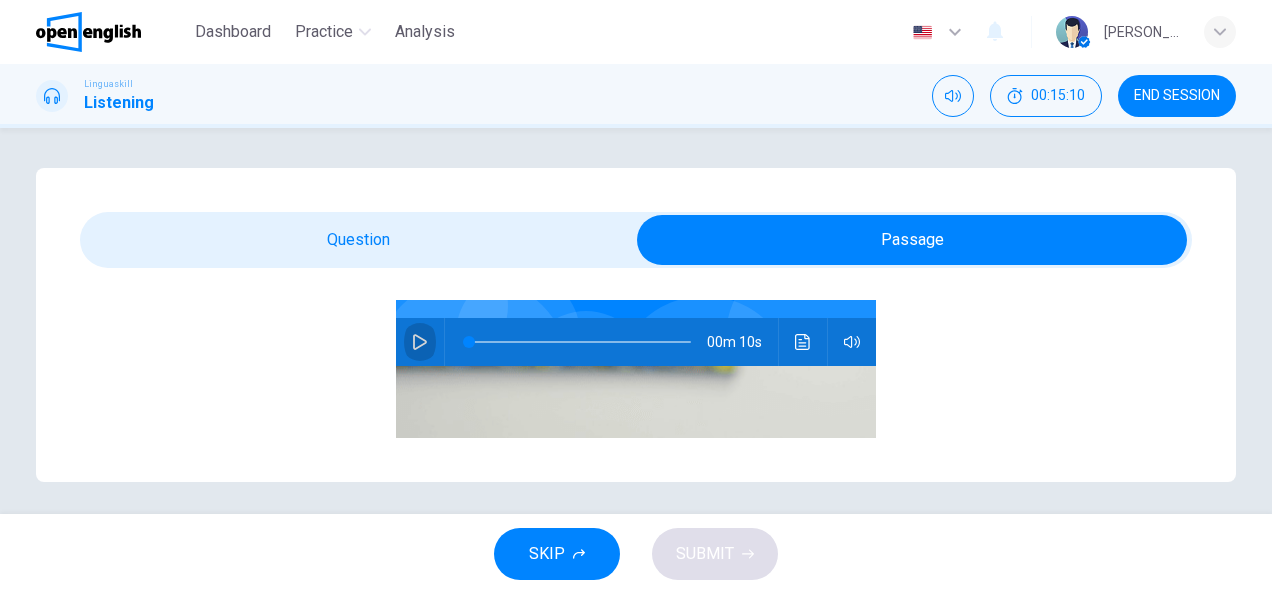 click 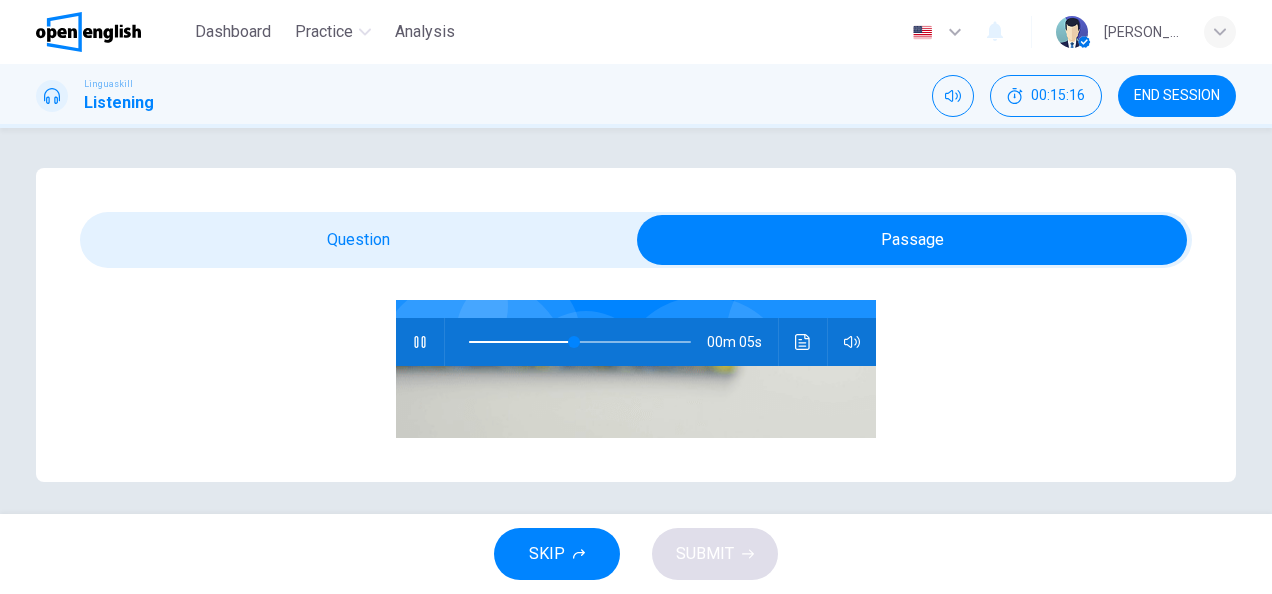 type on "**" 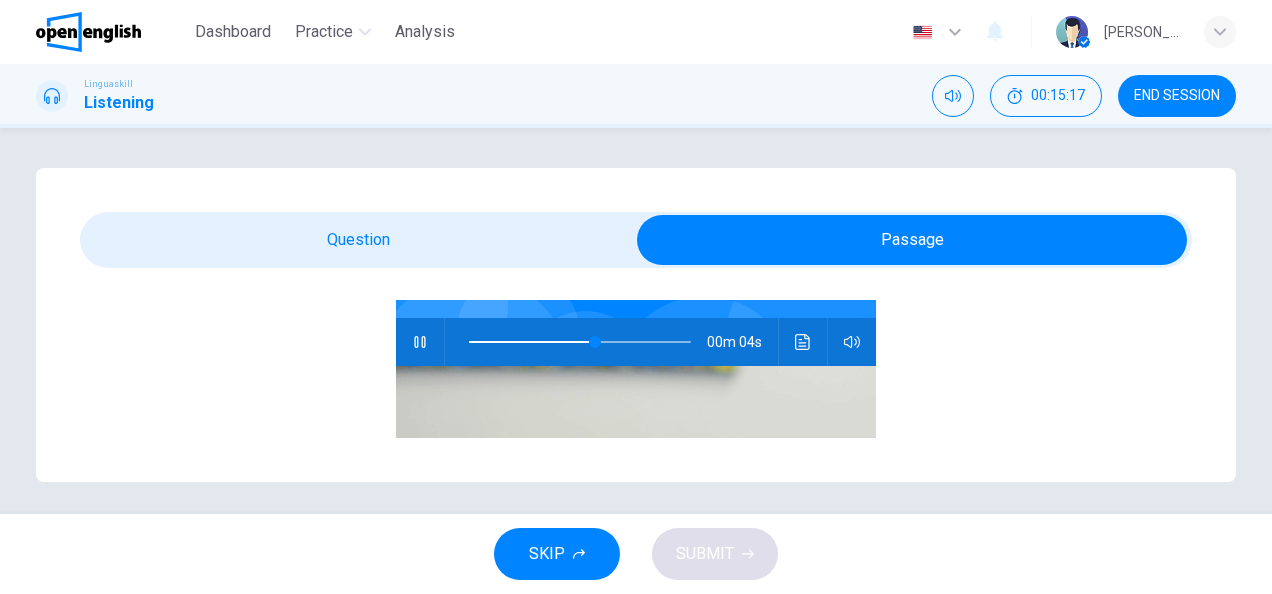 scroll, scrollTop: 6, scrollLeft: 0, axis: vertical 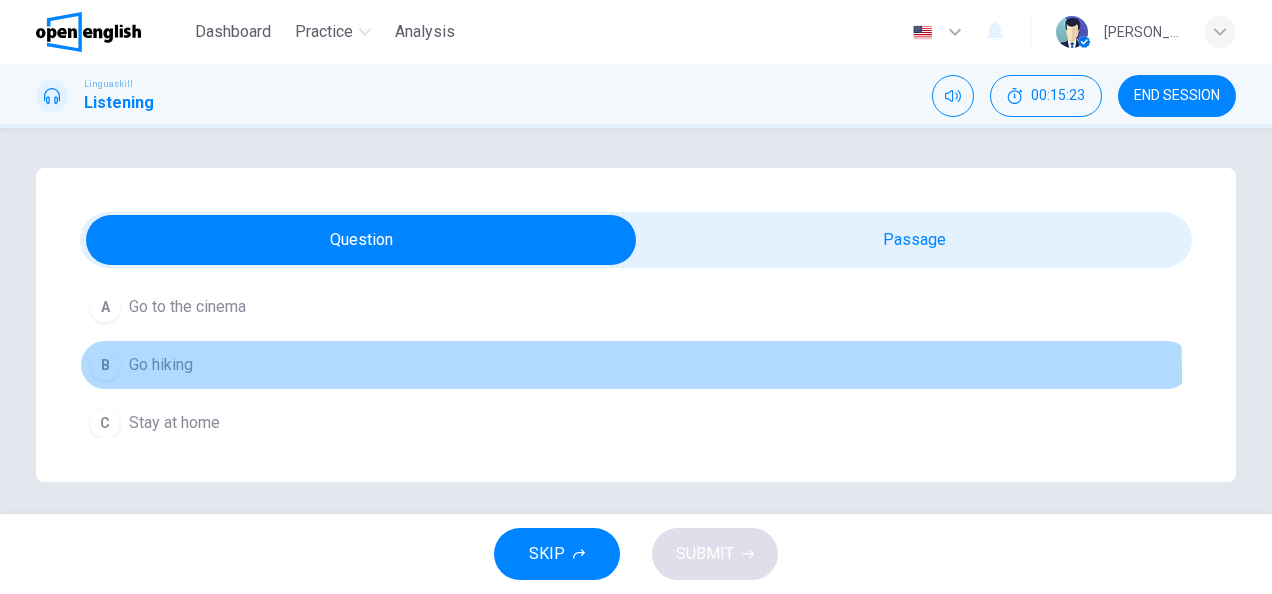 click on "Go hiking" at bounding box center (161, 365) 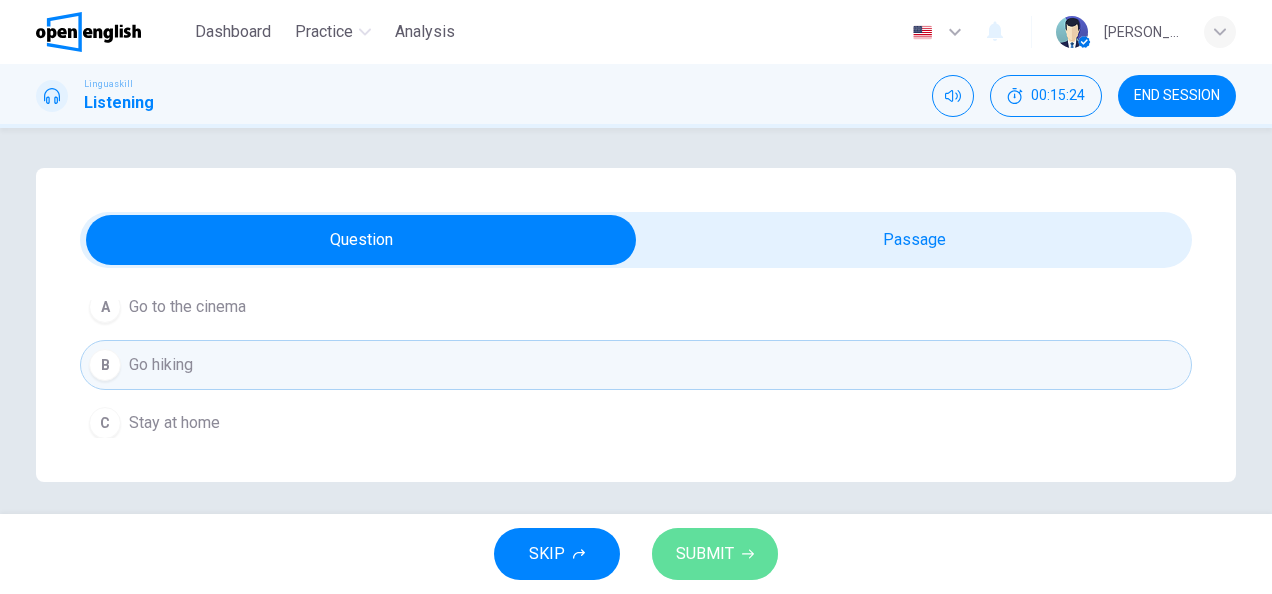 click on "SUBMIT" at bounding box center (705, 554) 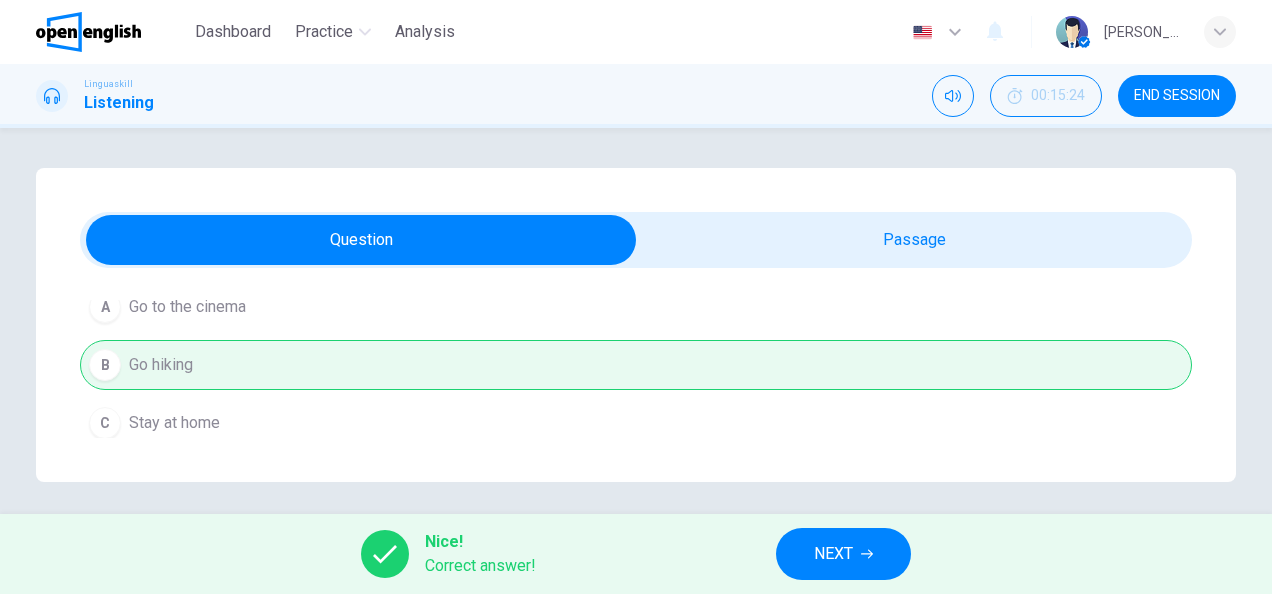 click on "NEXT" at bounding box center [843, 554] 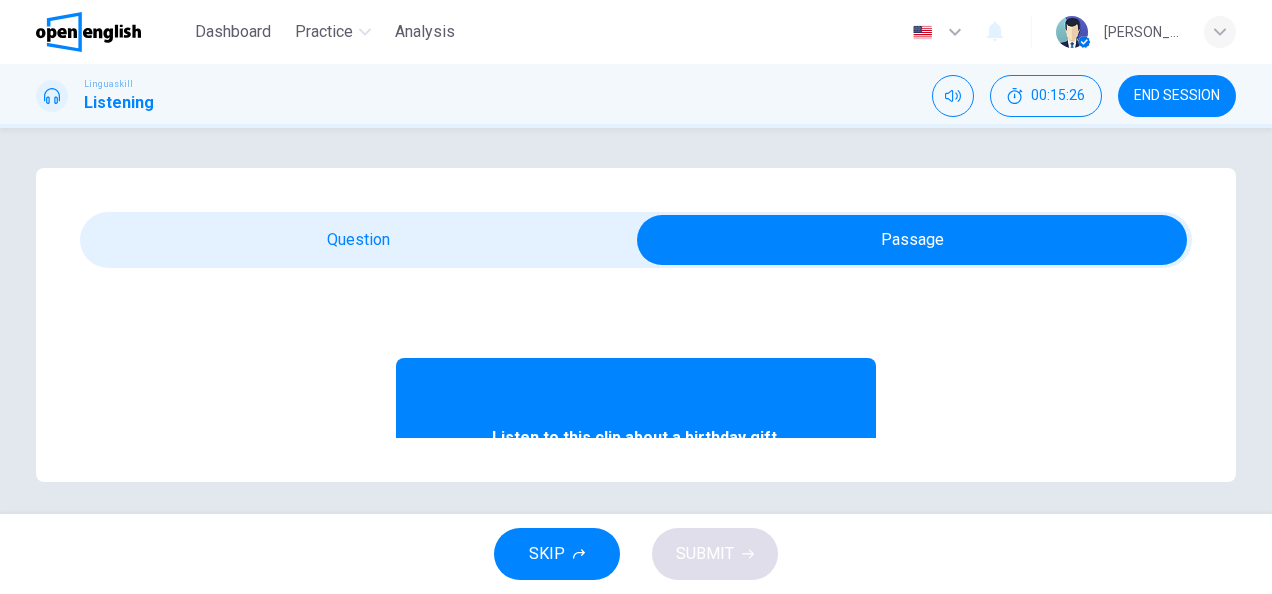 scroll, scrollTop: 120, scrollLeft: 0, axis: vertical 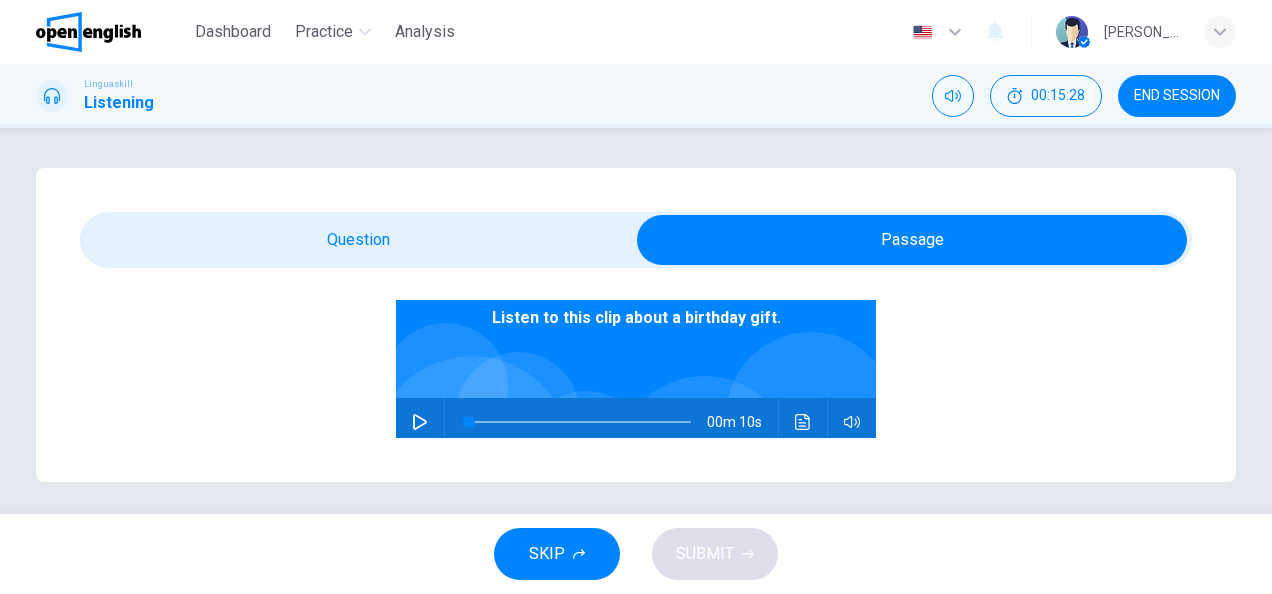 click 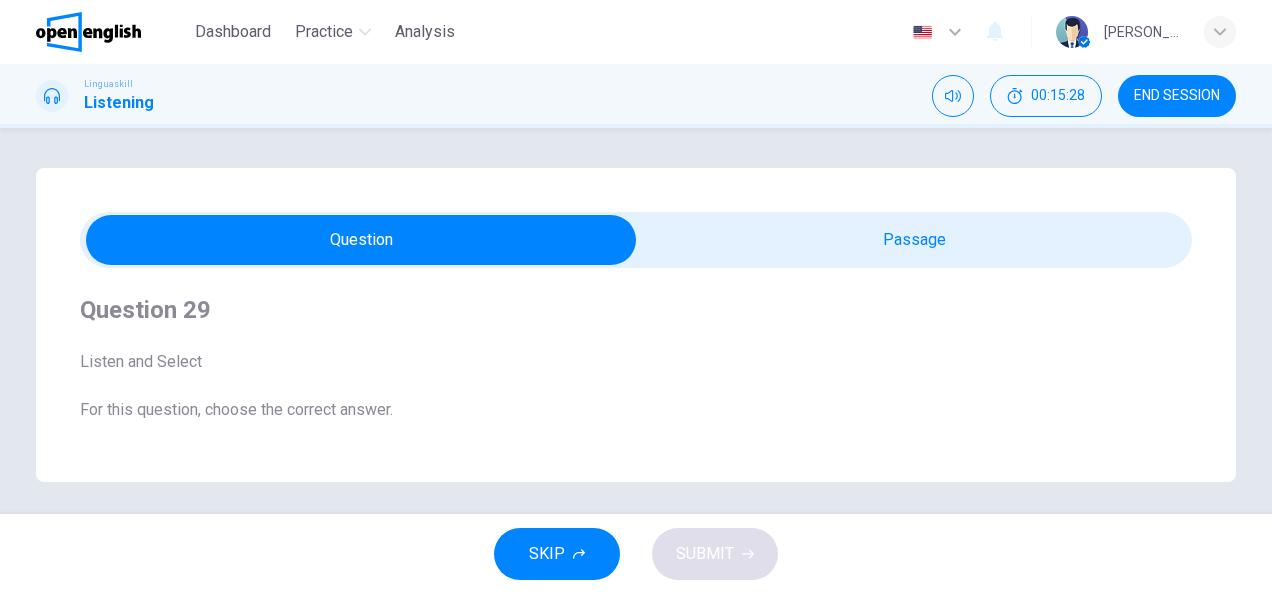 scroll, scrollTop: 6, scrollLeft: 0, axis: vertical 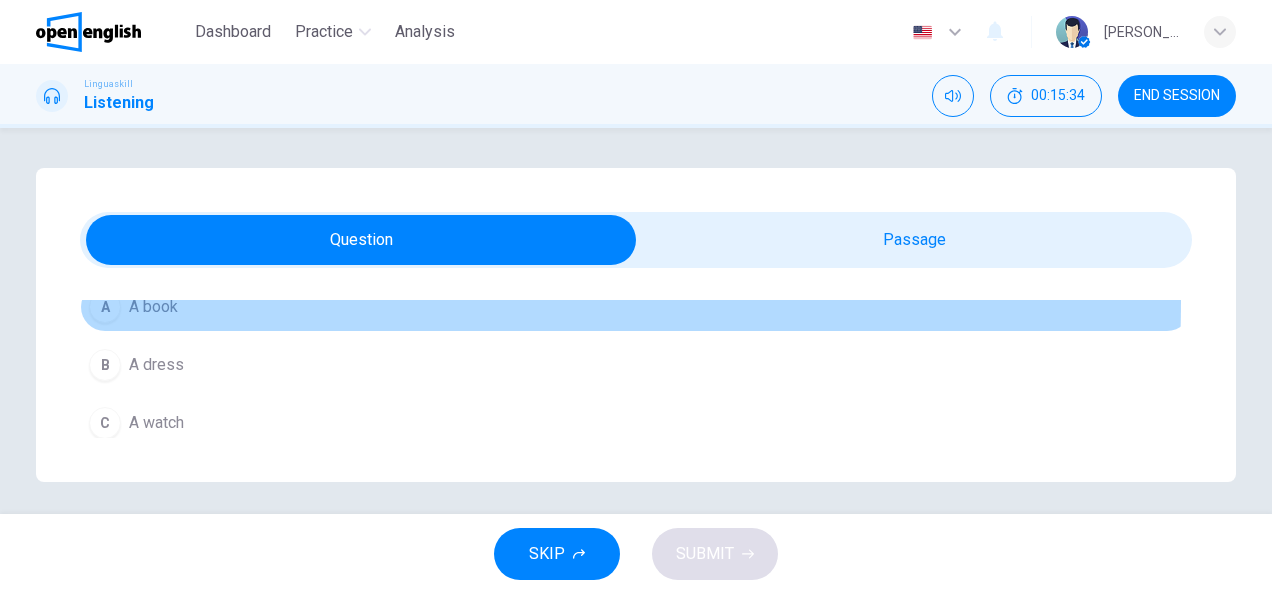 click on "A book" at bounding box center [153, 307] 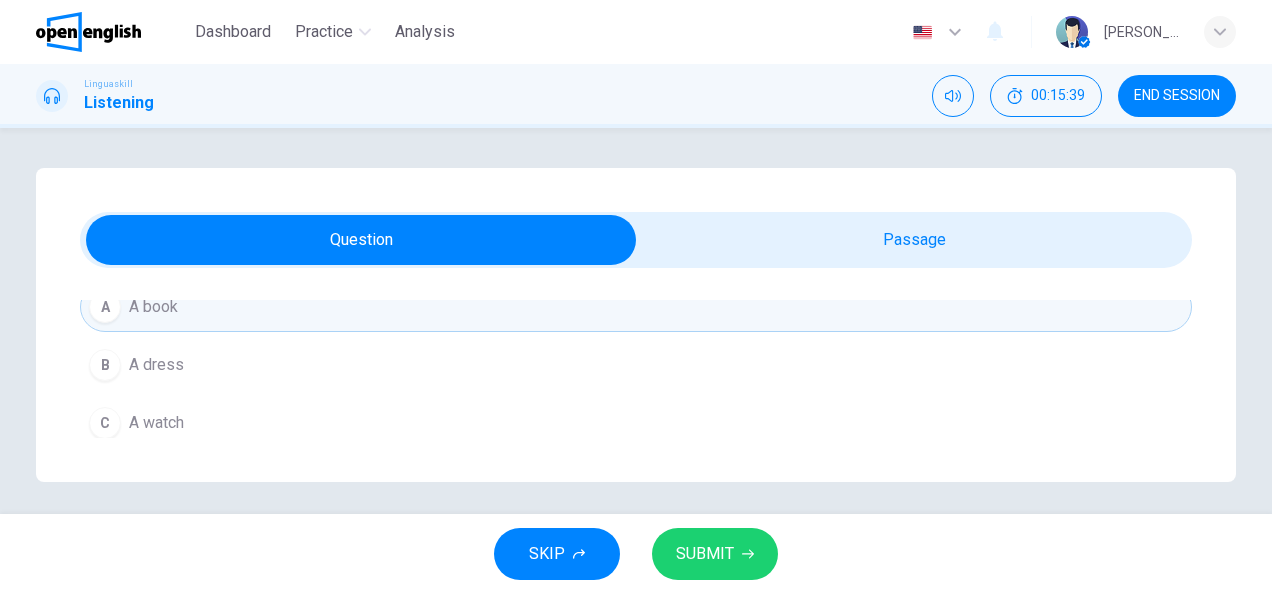 click on "SUBMIT" at bounding box center (705, 554) 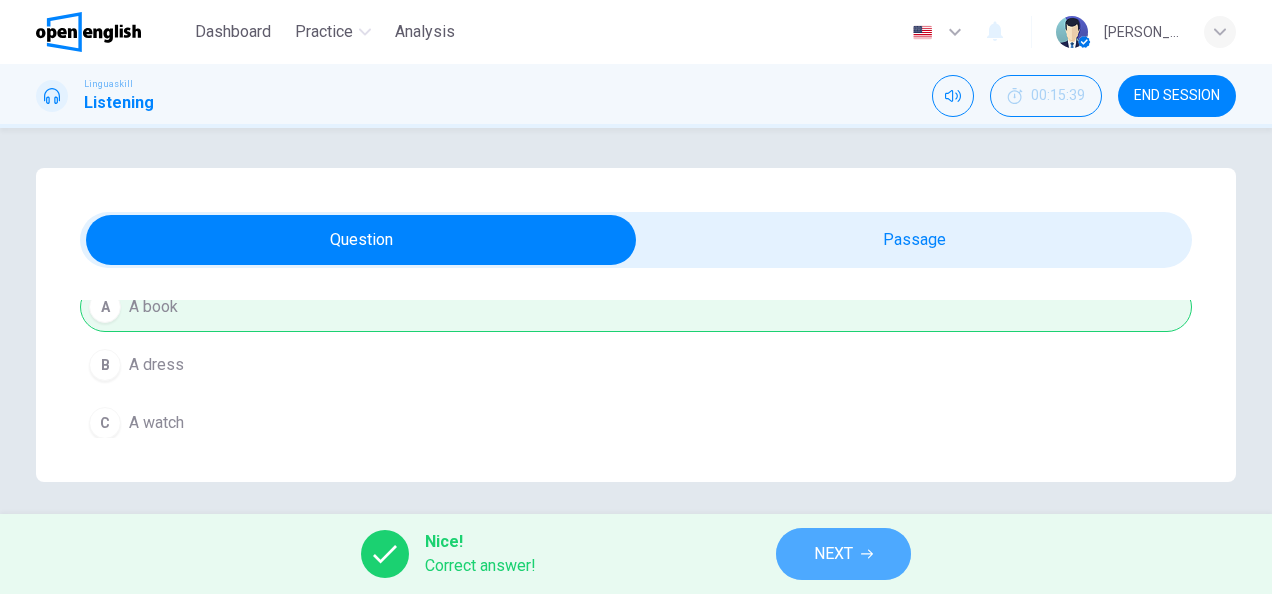 click on "NEXT" at bounding box center (833, 554) 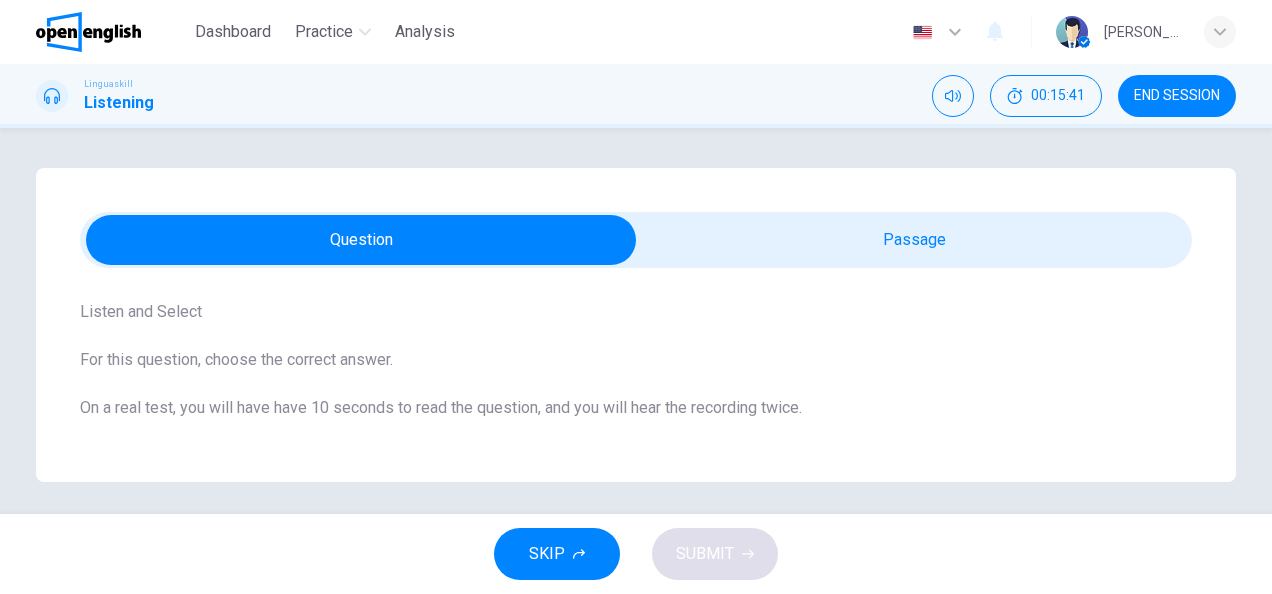 scroll, scrollTop: 100, scrollLeft: 0, axis: vertical 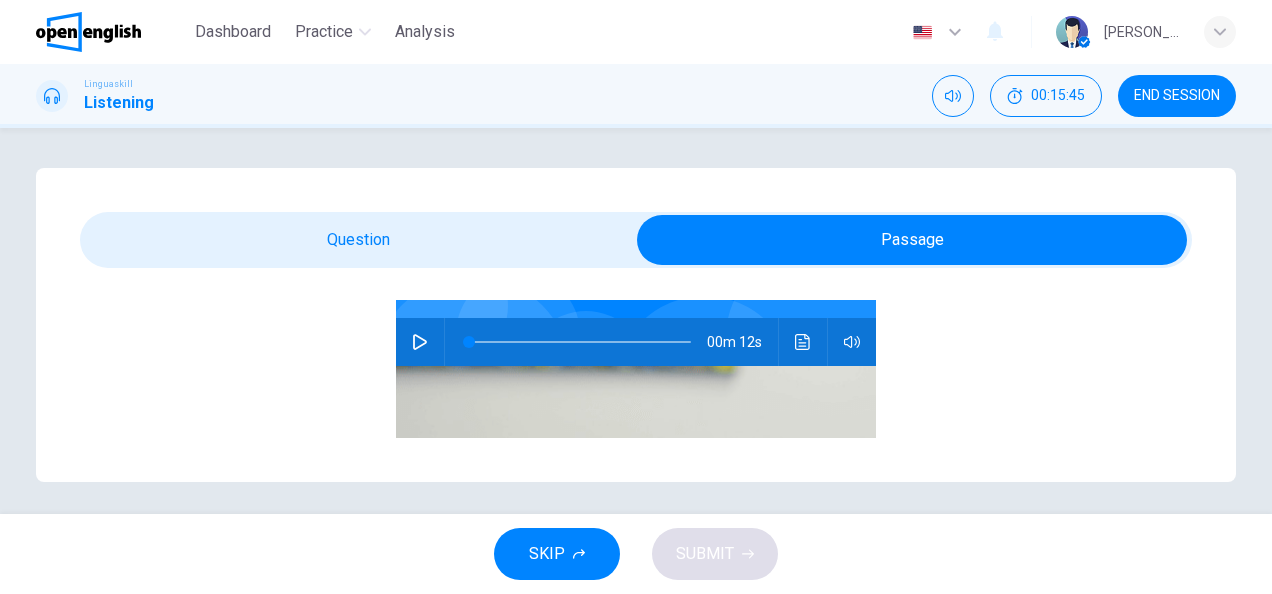 click 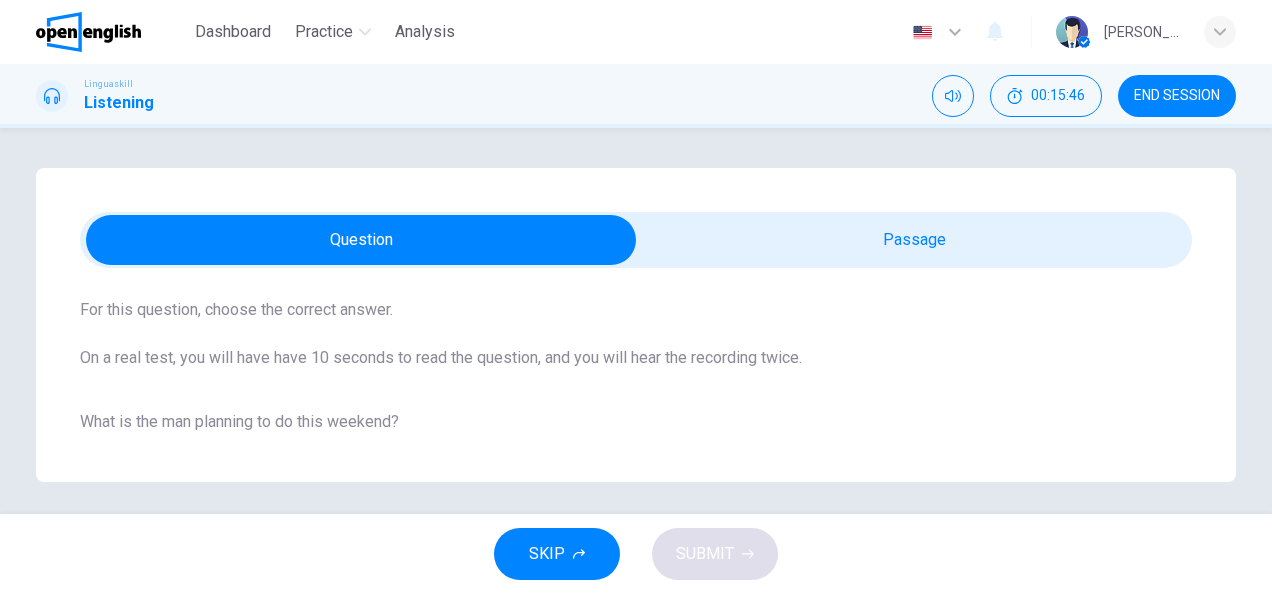 scroll, scrollTop: 6, scrollLeft: 0, axis: vertical 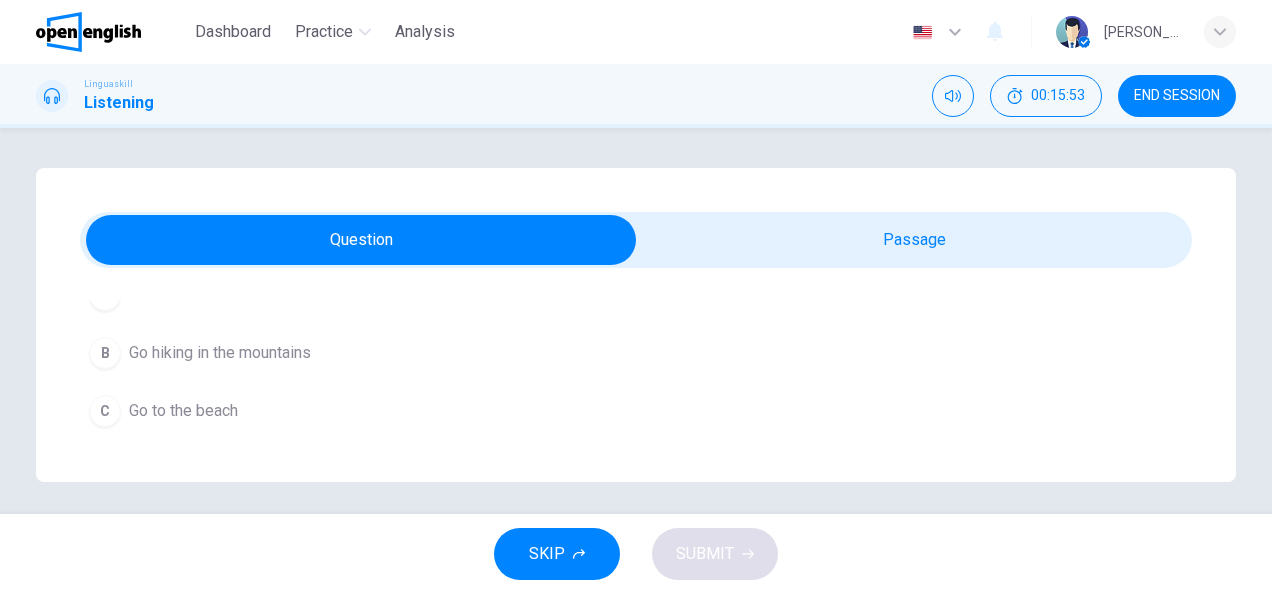 click on "Go hiking in the mountains" at bounding box center [220, 353] 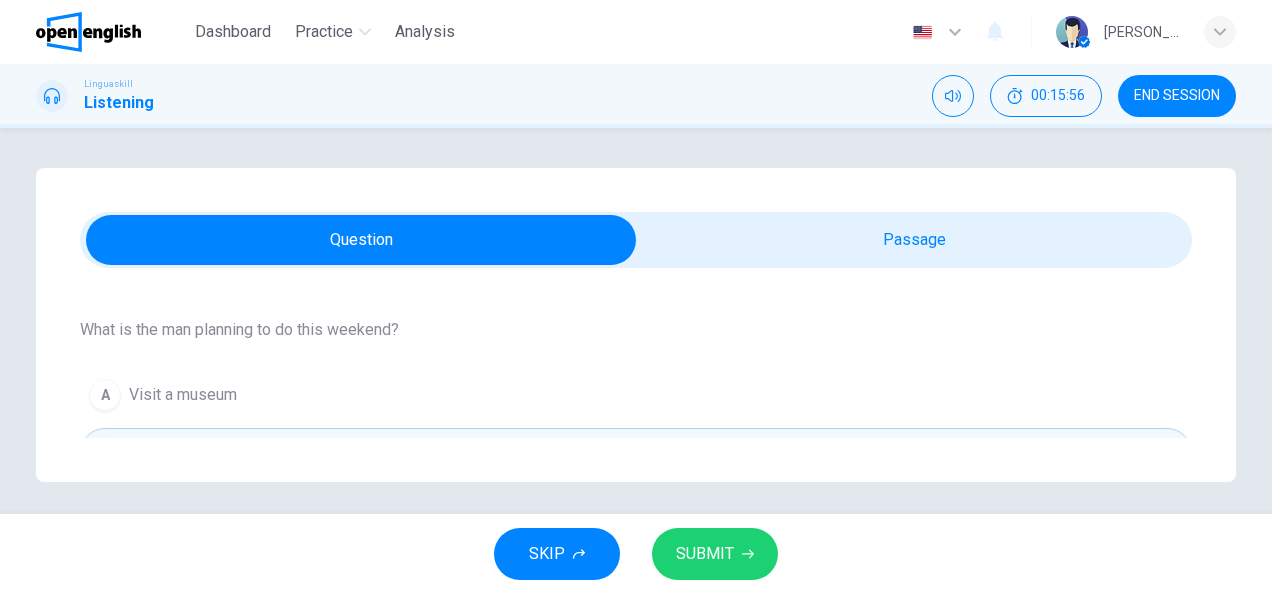 scroll, scrollTop: 292, scrollLeft: 0, axis: vertical 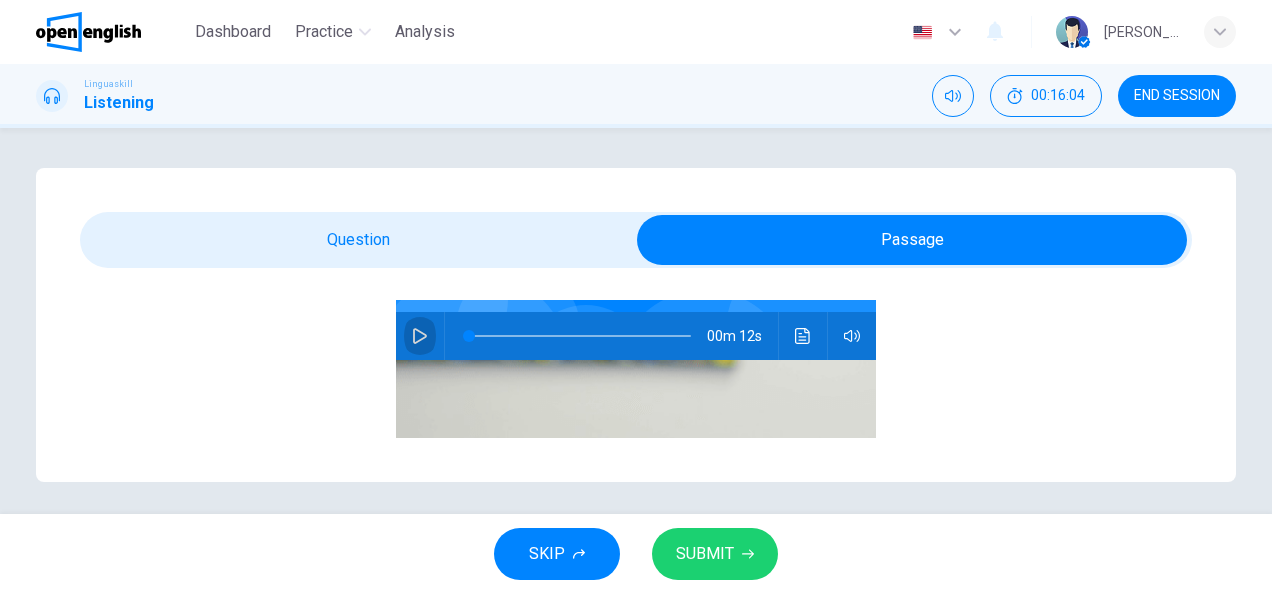 click 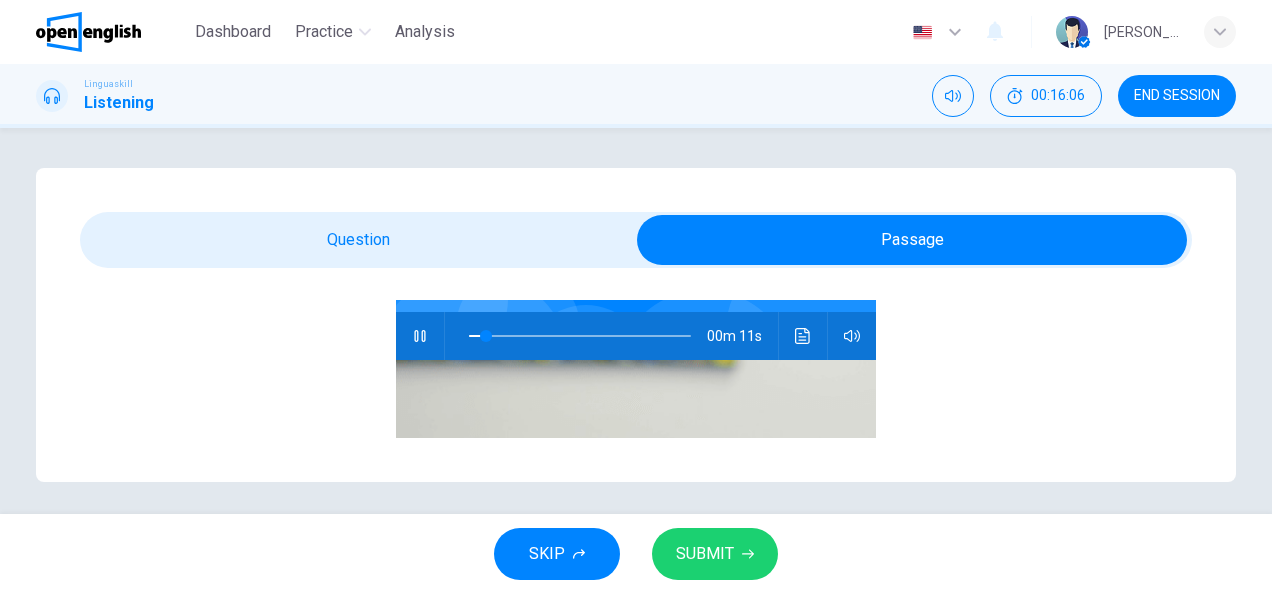 type on "**" 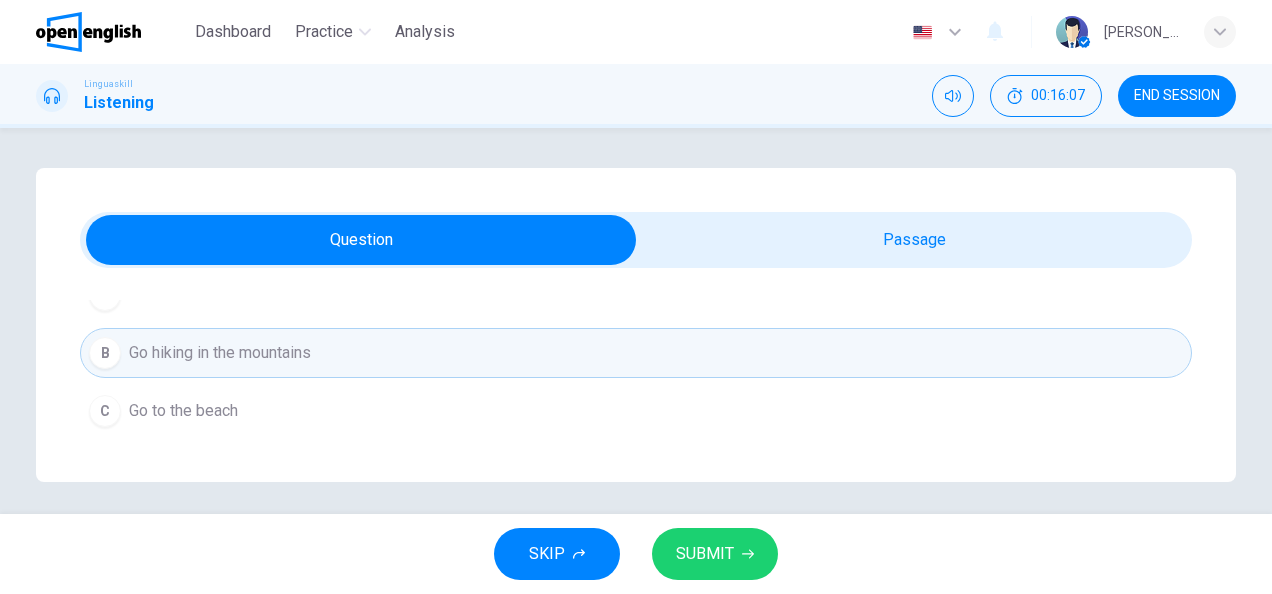 scroll, scrollTop: 6, scrollLeft: 0, axis: vertical 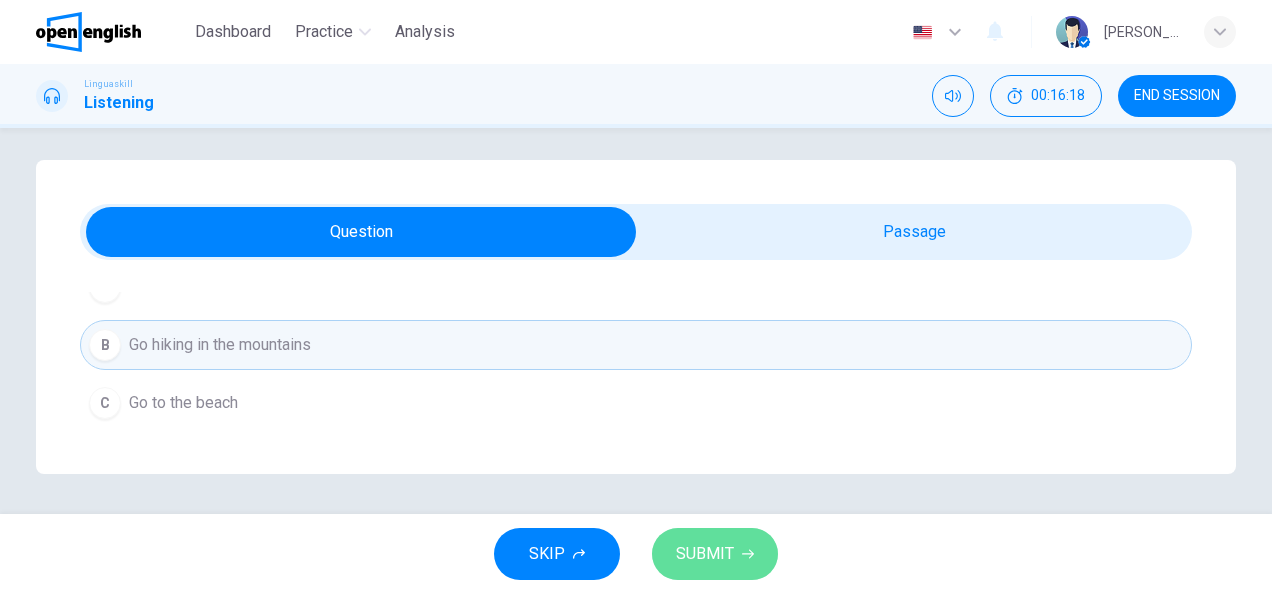 click on "SUBMIT" at bounding box center (715, 554) 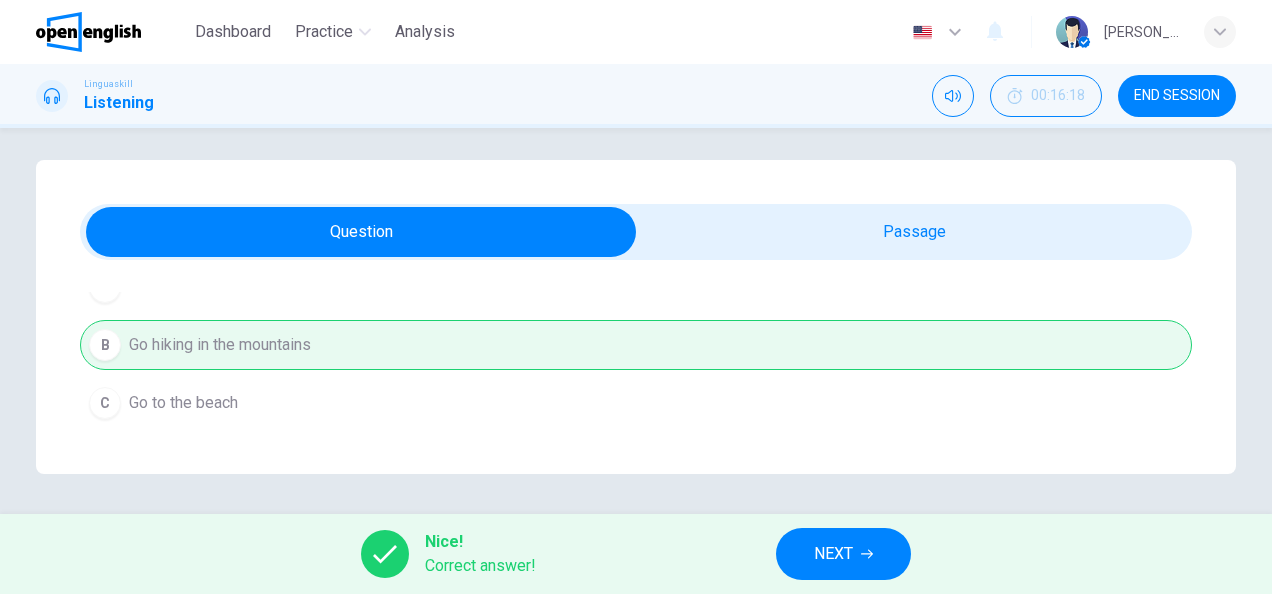 click on "NEXT" at bounding box center [833, 554] 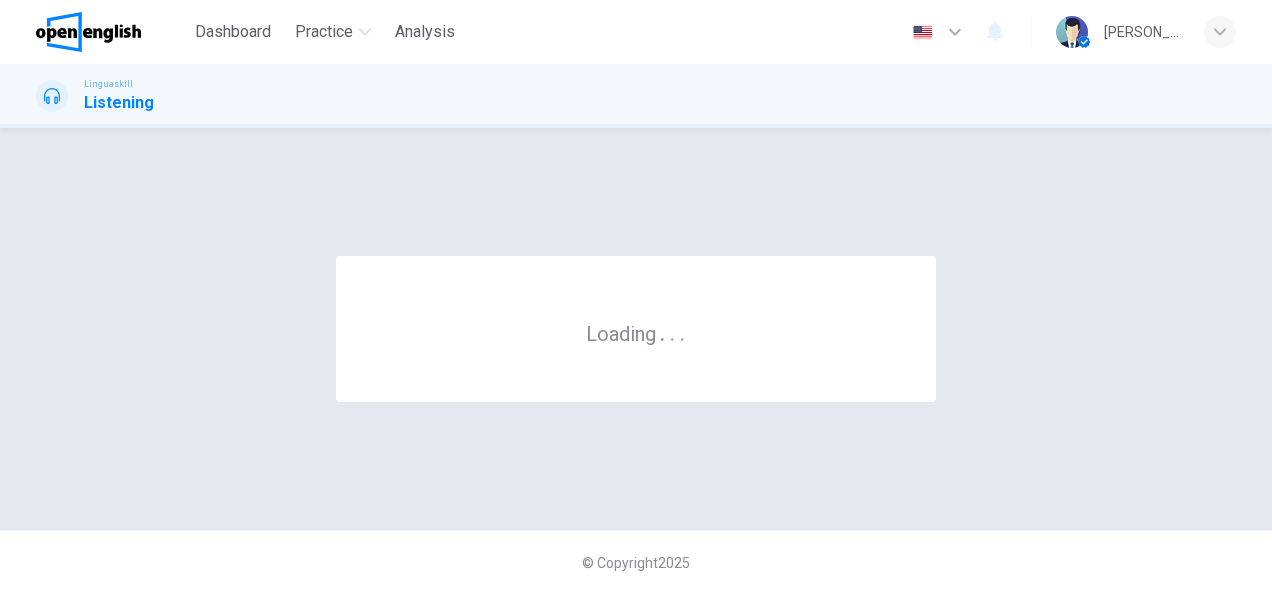 scroll, scrollTop: 0, scrollLeft: 0, axis: both 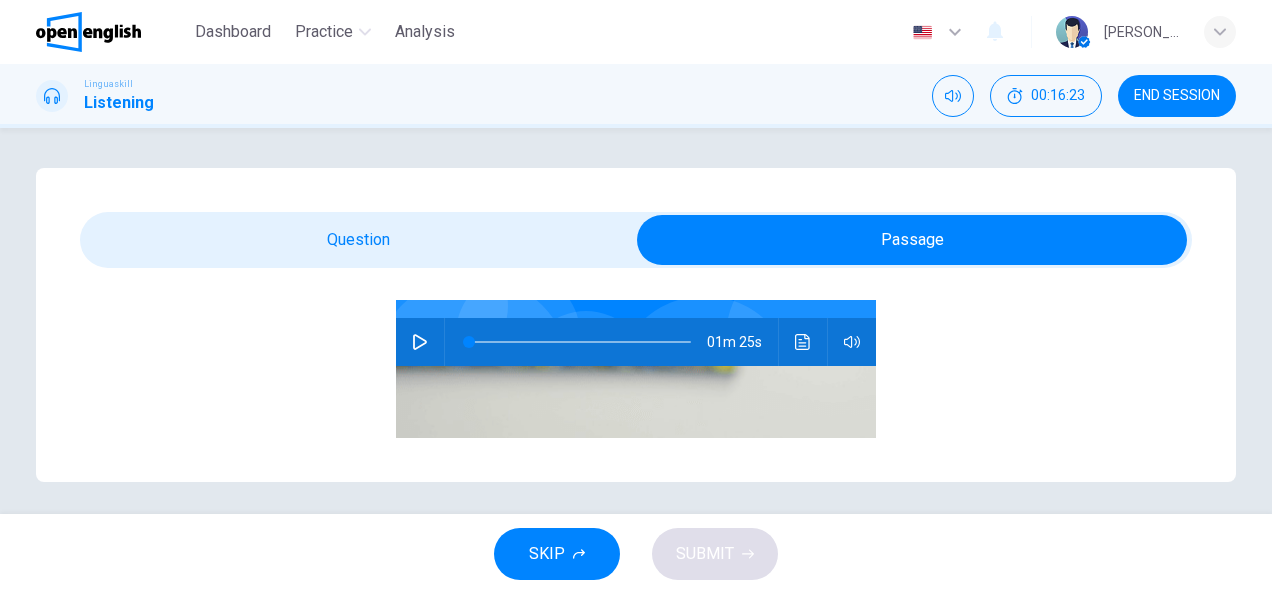 click 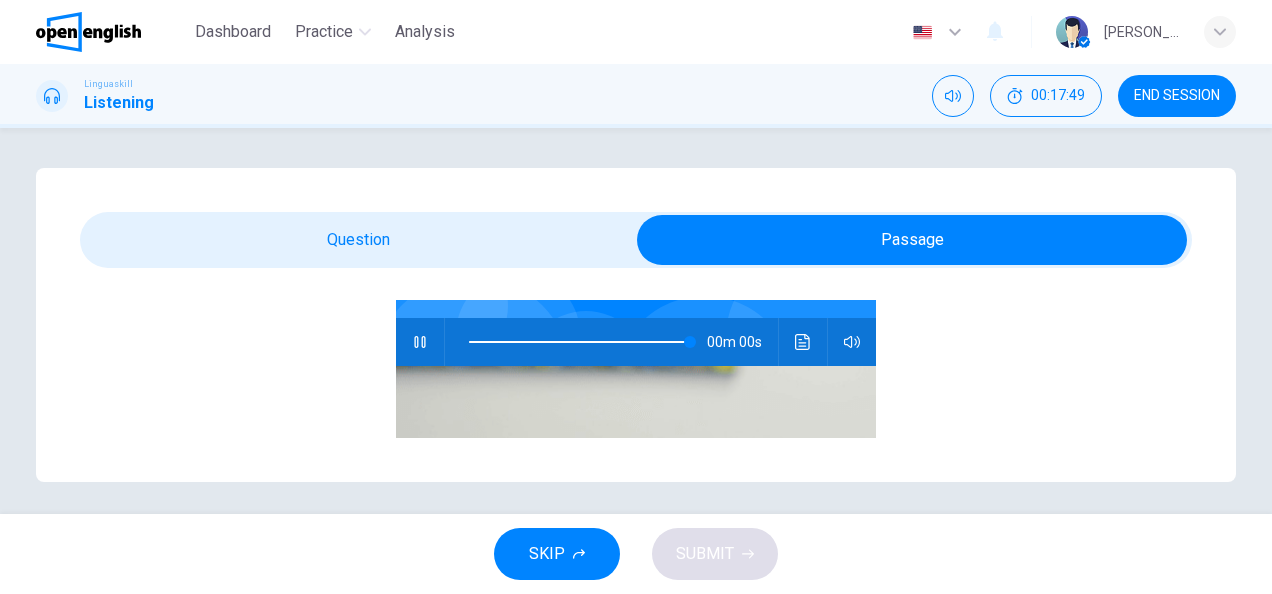 type on "*" 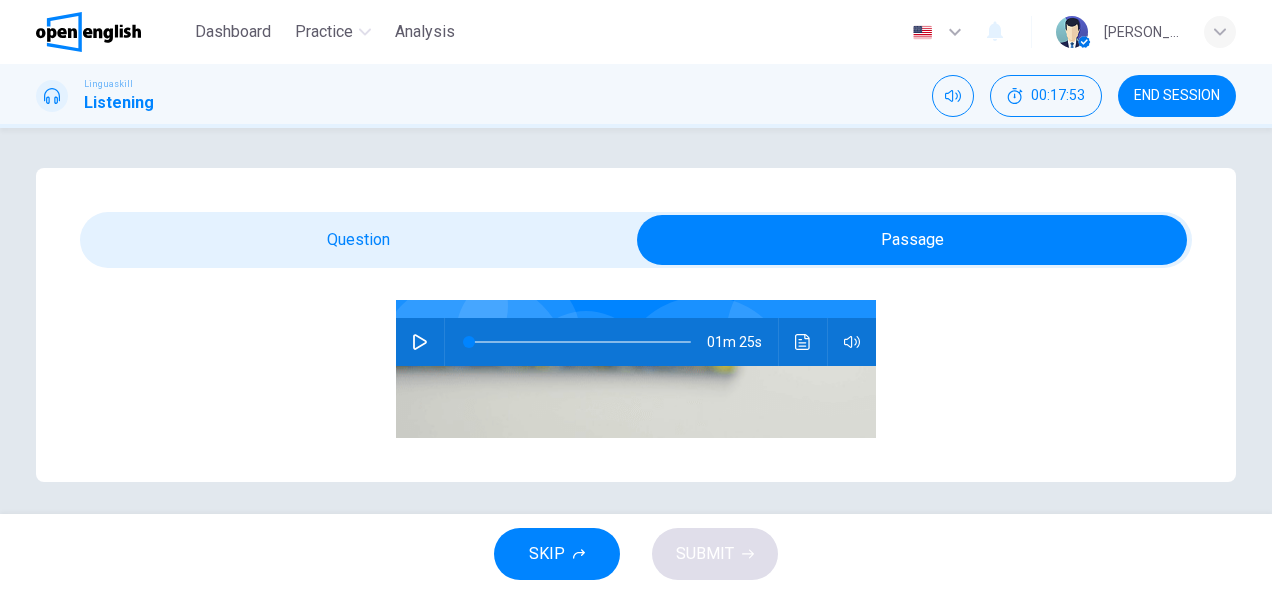 scroll, scrollTop: 6, scrollLeft: 0, axis: vertical 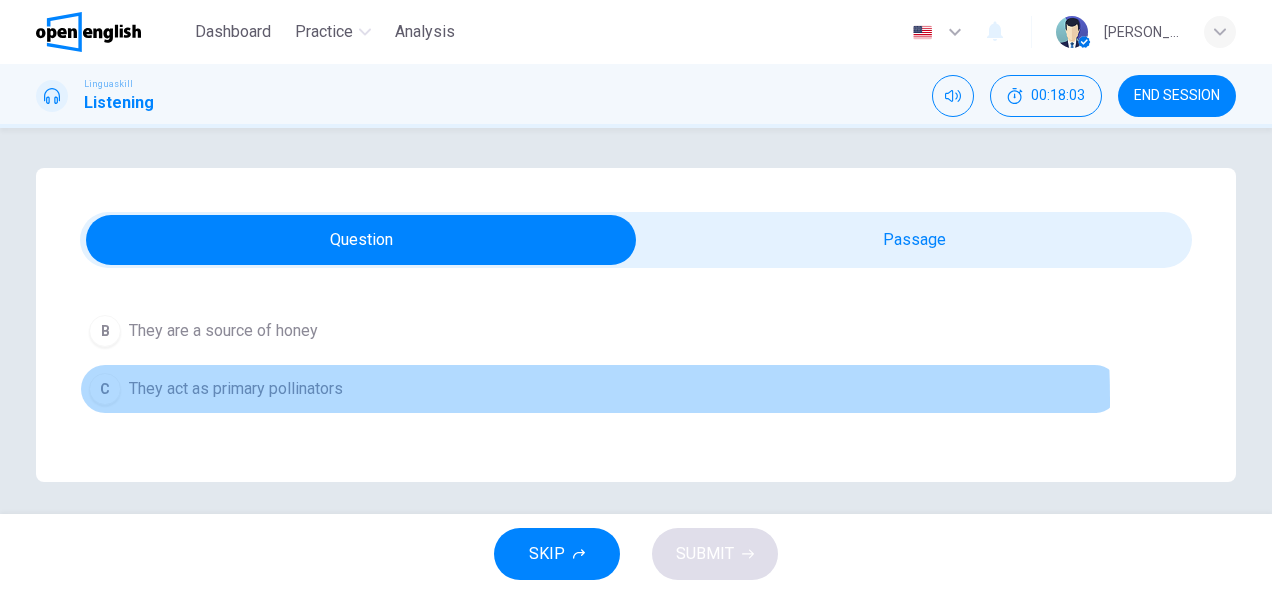 click on "They act as primary pollinators" at bounding box center [236, 389] 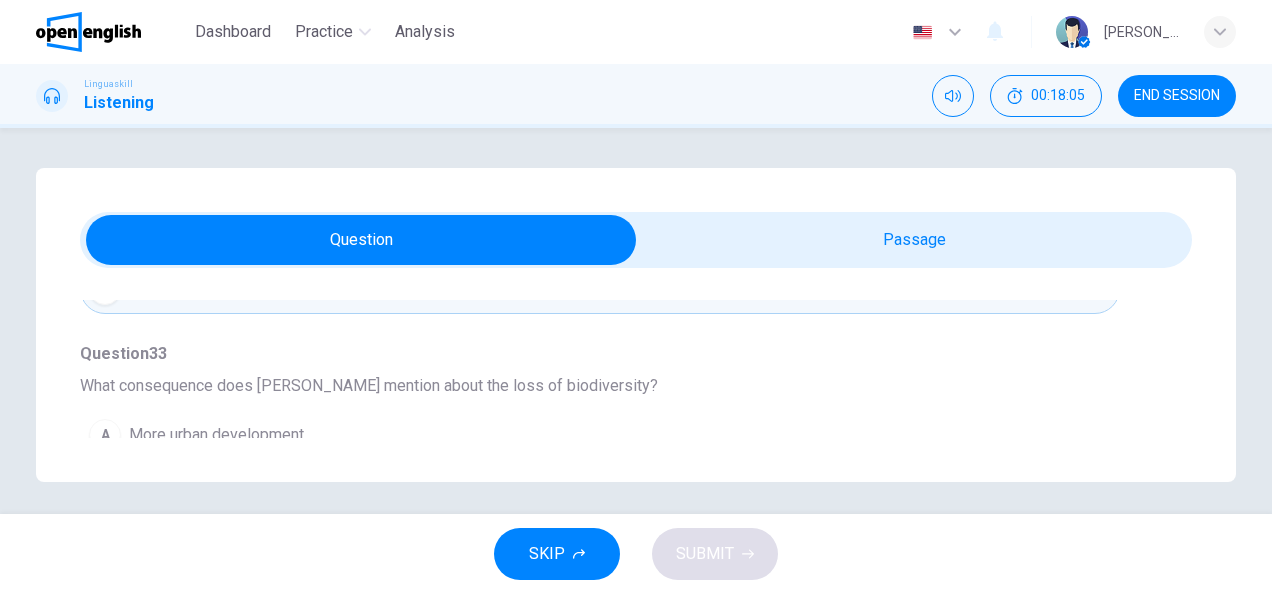 scroll, scrollTop: 680, scrollLeft: 0, axis: vertical 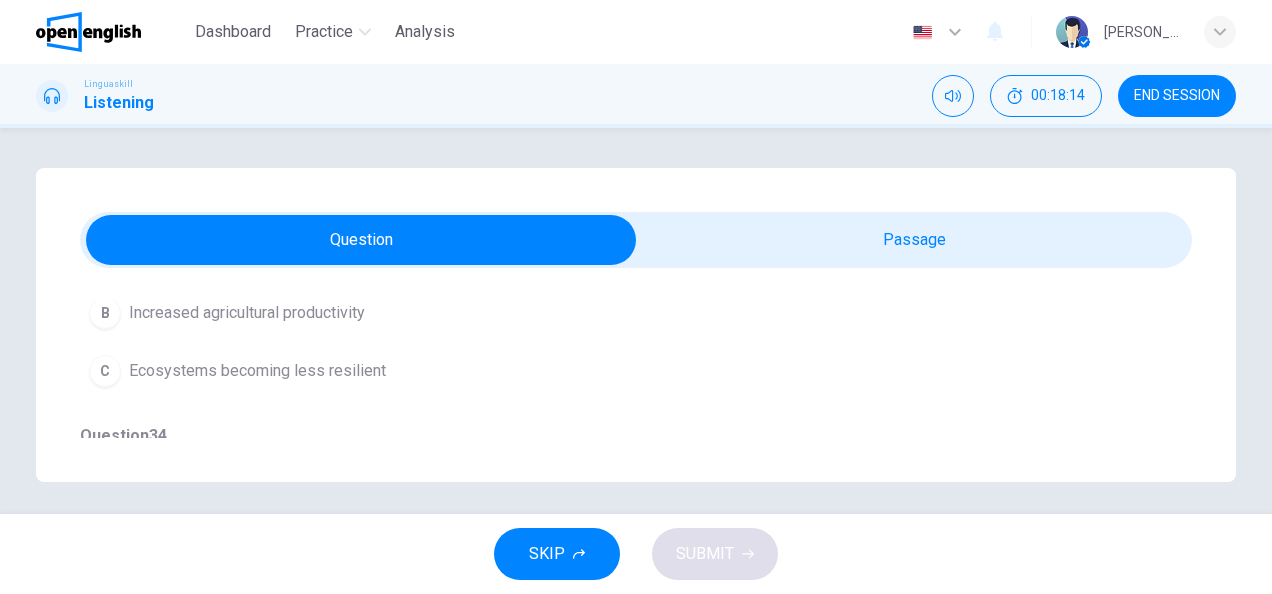 click on "Ecosystems becoming less resilient" at bounding box center [257, 371] 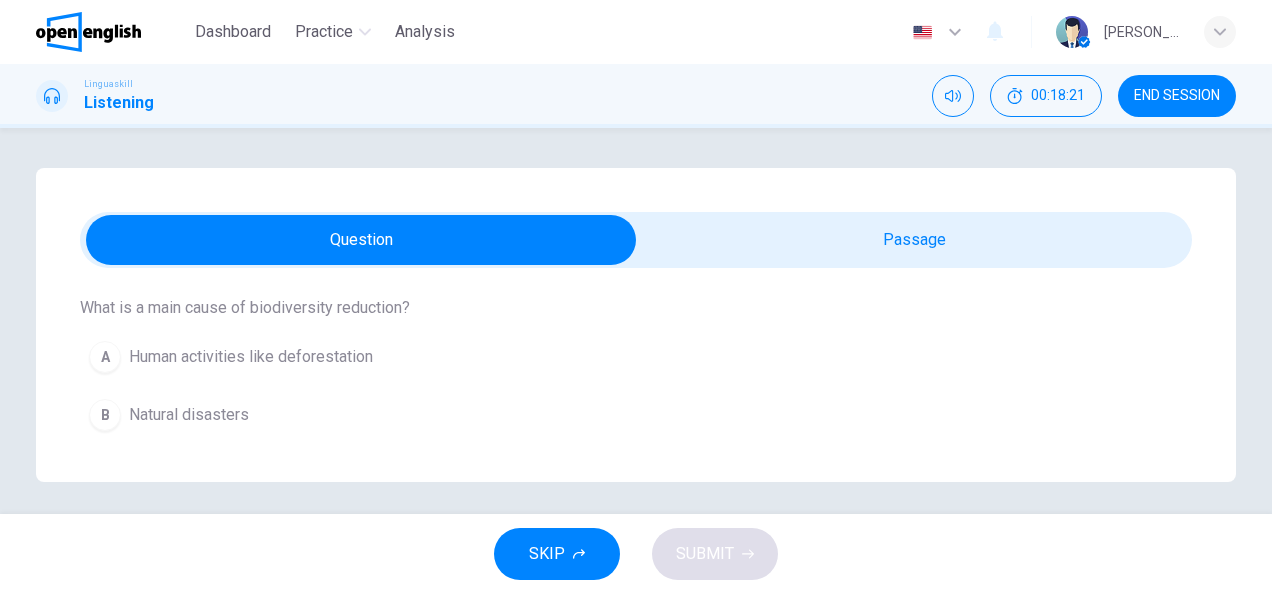 scroll, scrollTop: 1040, scrollLeft: 0, axis: vertical 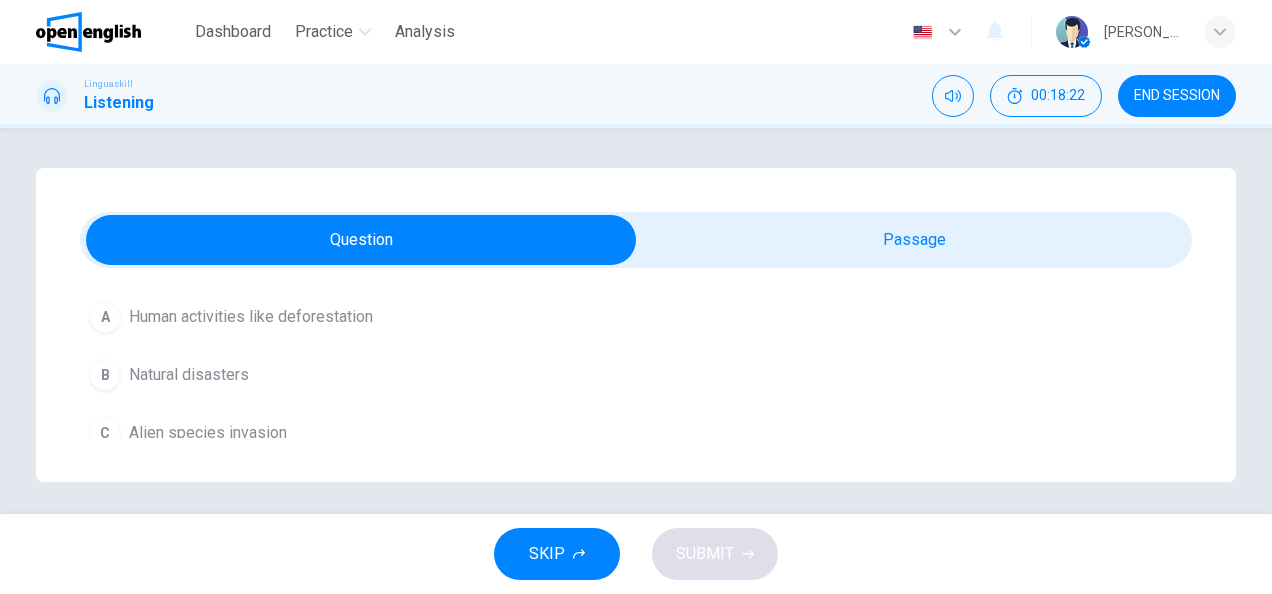 click on "Human activities like deforestation" at bounding box center (251, 317) 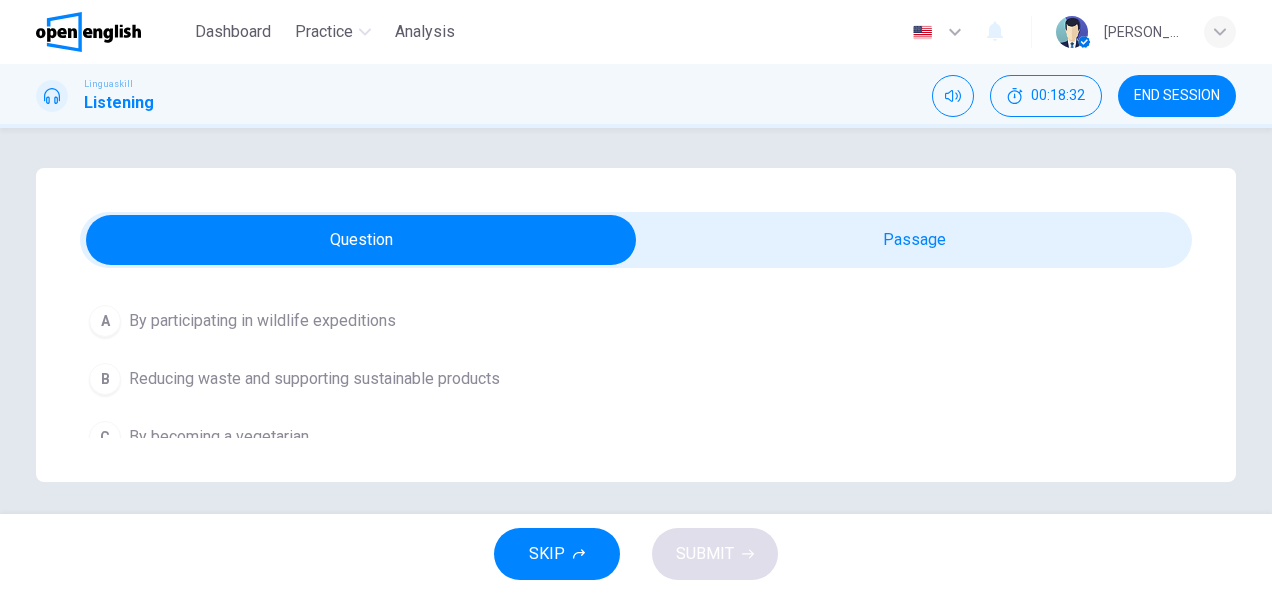 scroll, scrollTop: 1316, scrollLeft: 0, axis: vertical 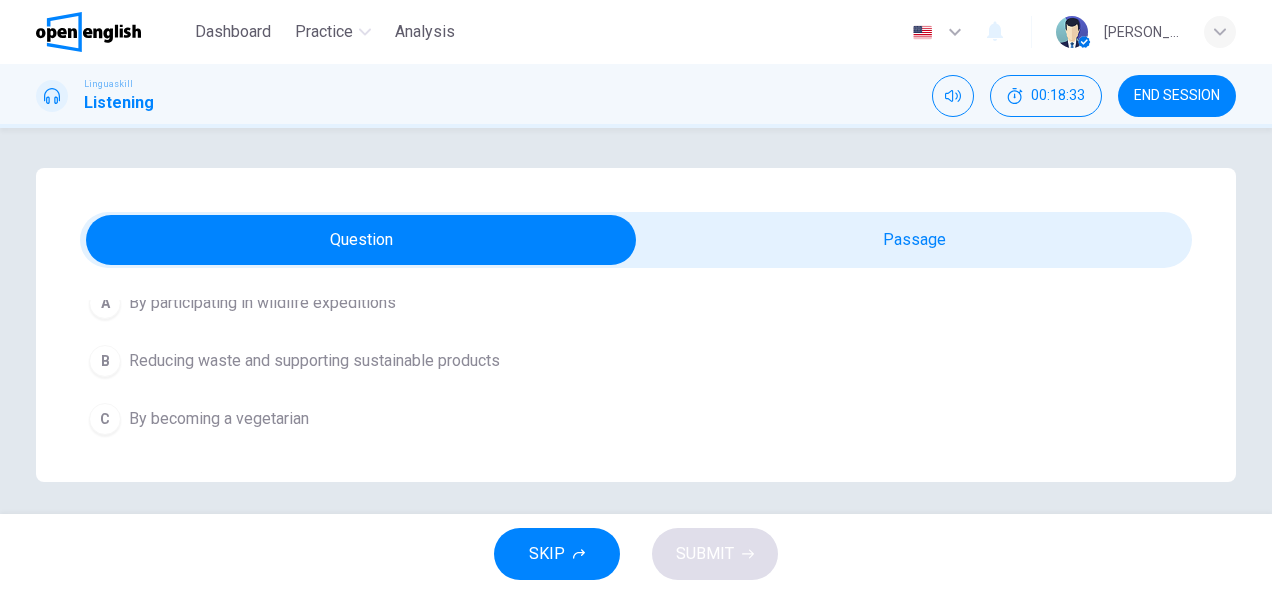 click on "Reducing waste and supporting sustainable products" at bounding box center [314, 361] 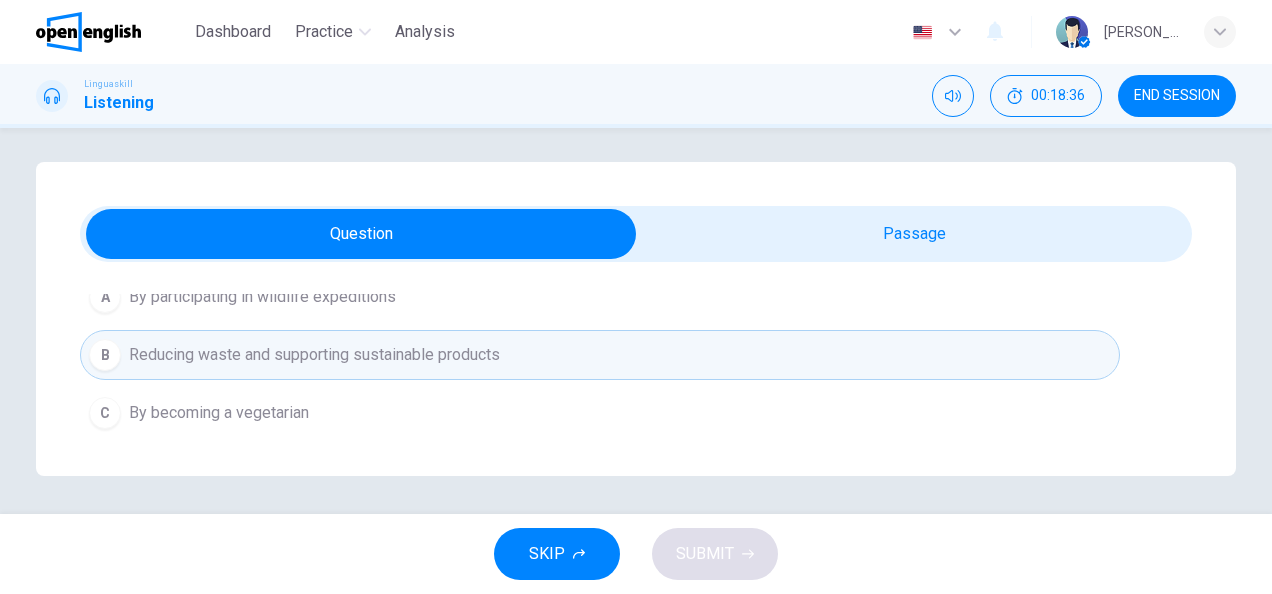 scroll, scrollTop: 8, scrollLeft: 0, axis: vertical 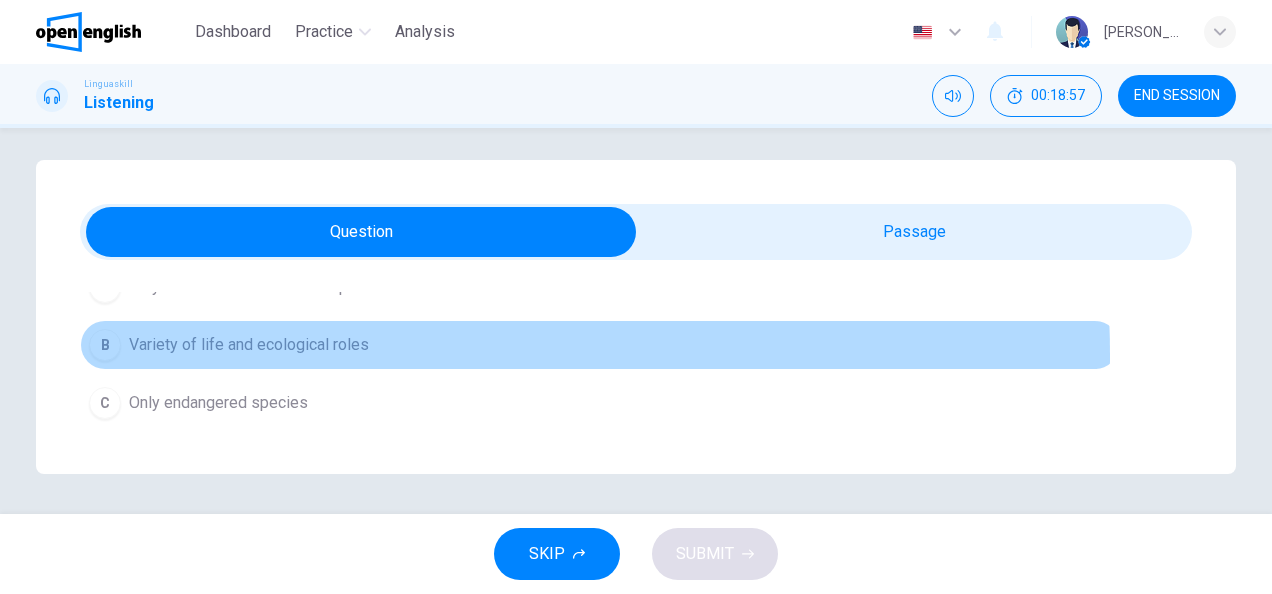click on "Variety of life and ecological roles" at bounding box center [249, 345] 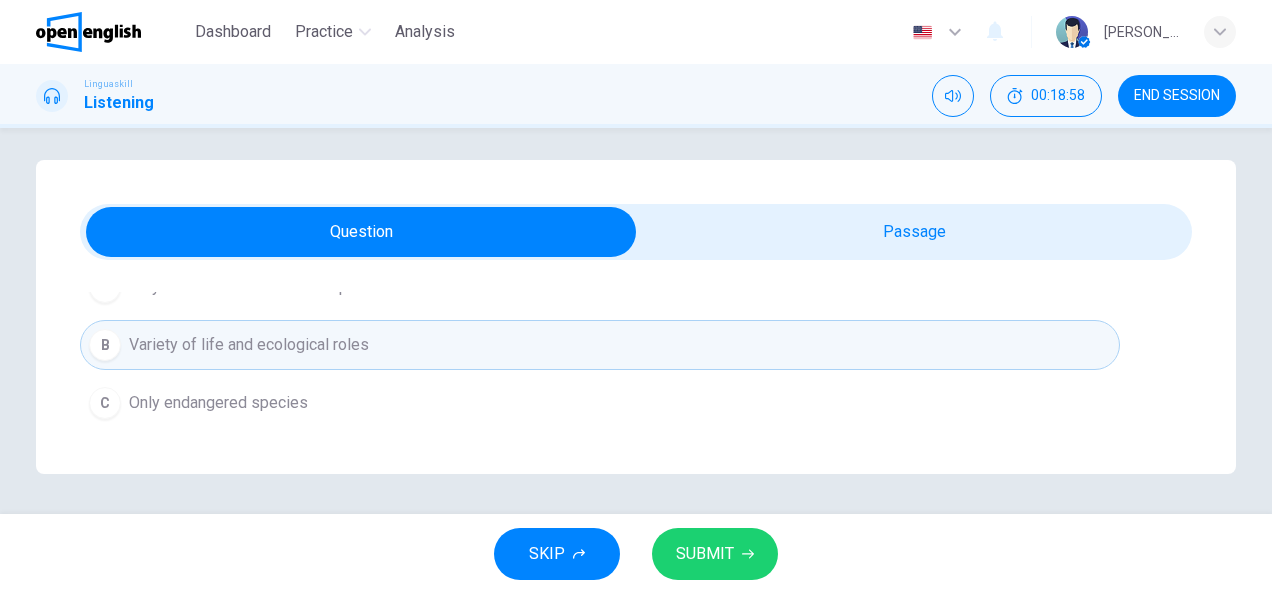 click 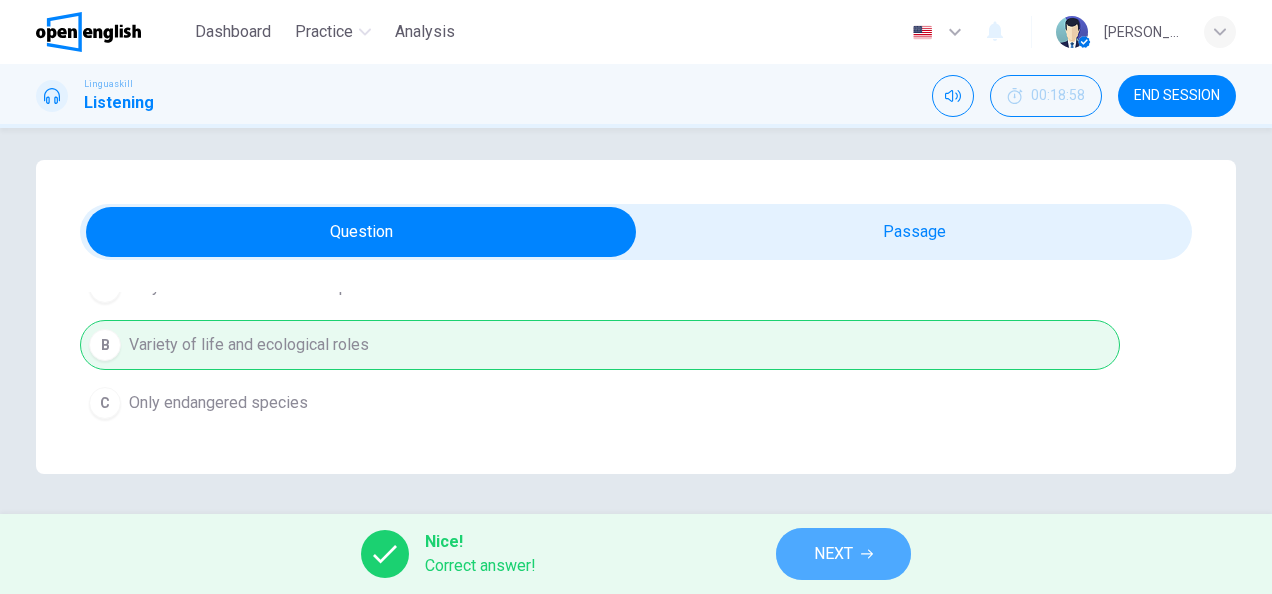 click on "NEXT" at bounding box center [843, 554] 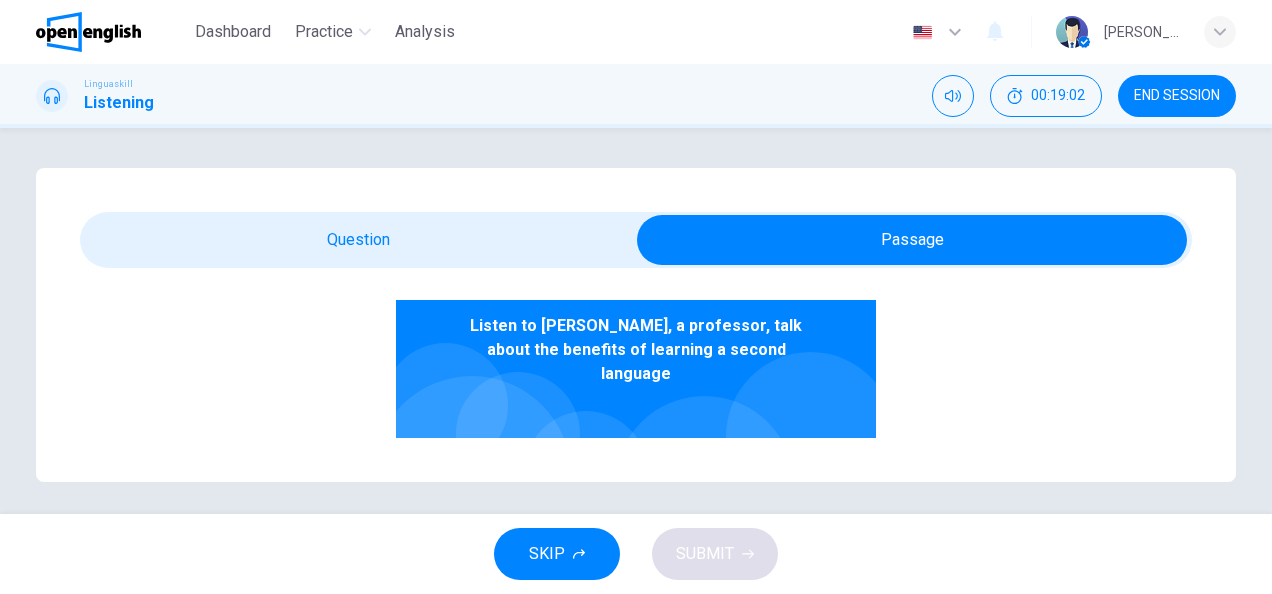 scroll, scrollTop: 200, scrollLeft: 0, axis: vertical 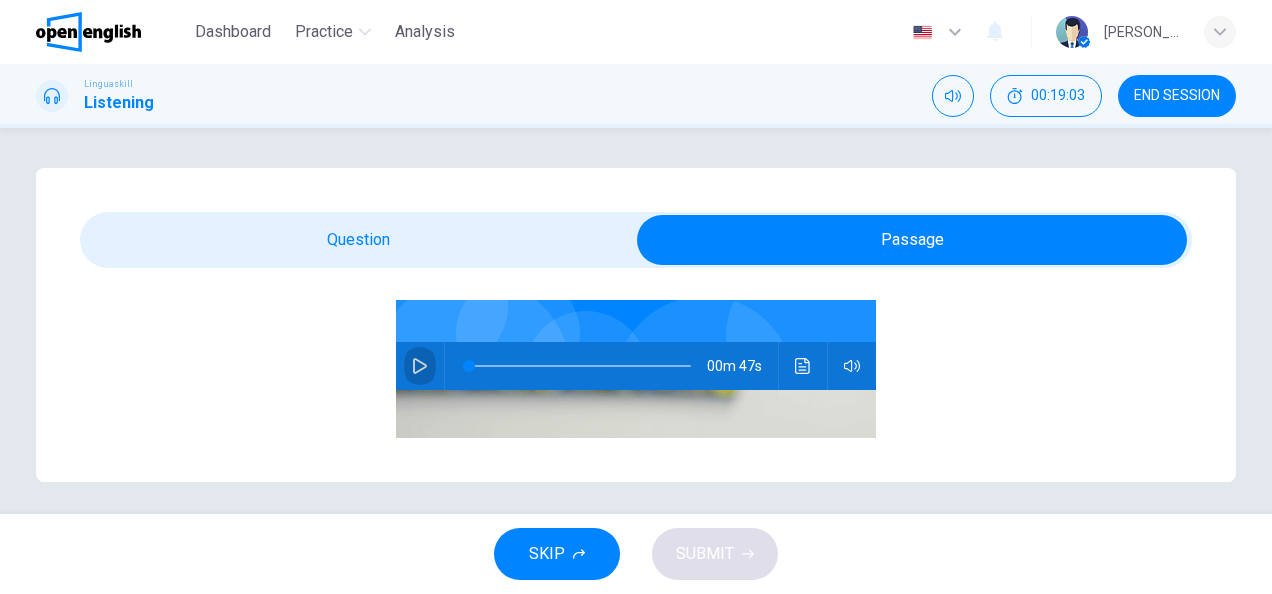 click at bounding box center [420, 366] 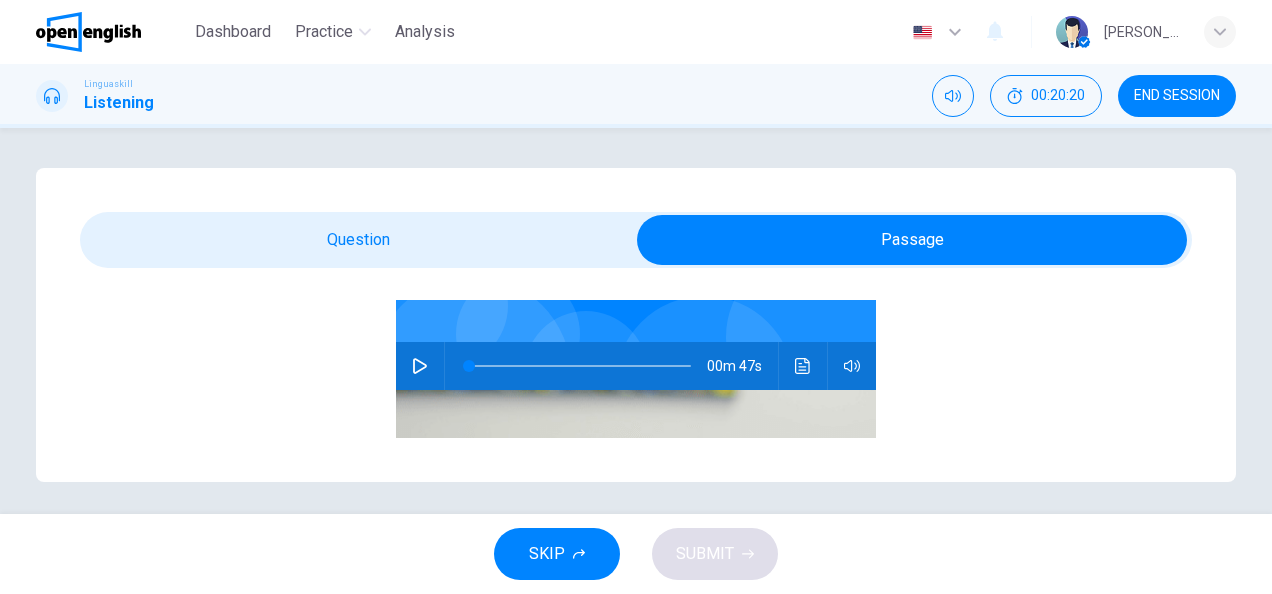 click at bounding box center [636, 240] 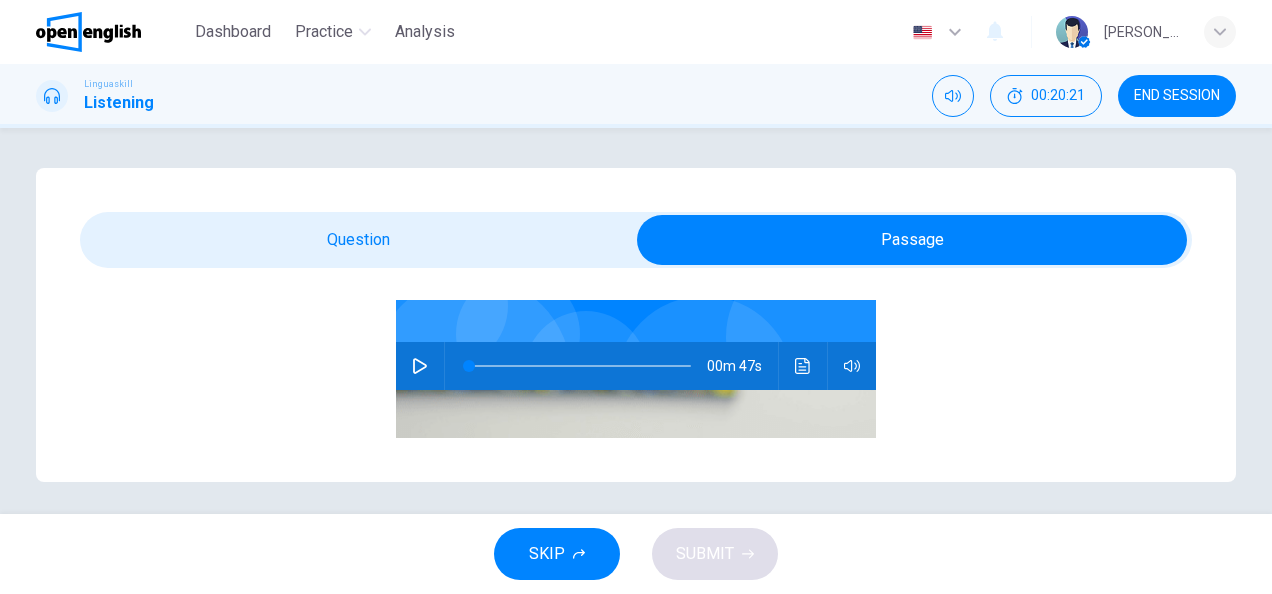 scroll, scrollTop: 6, scrollLeft: 0, axis: vertical 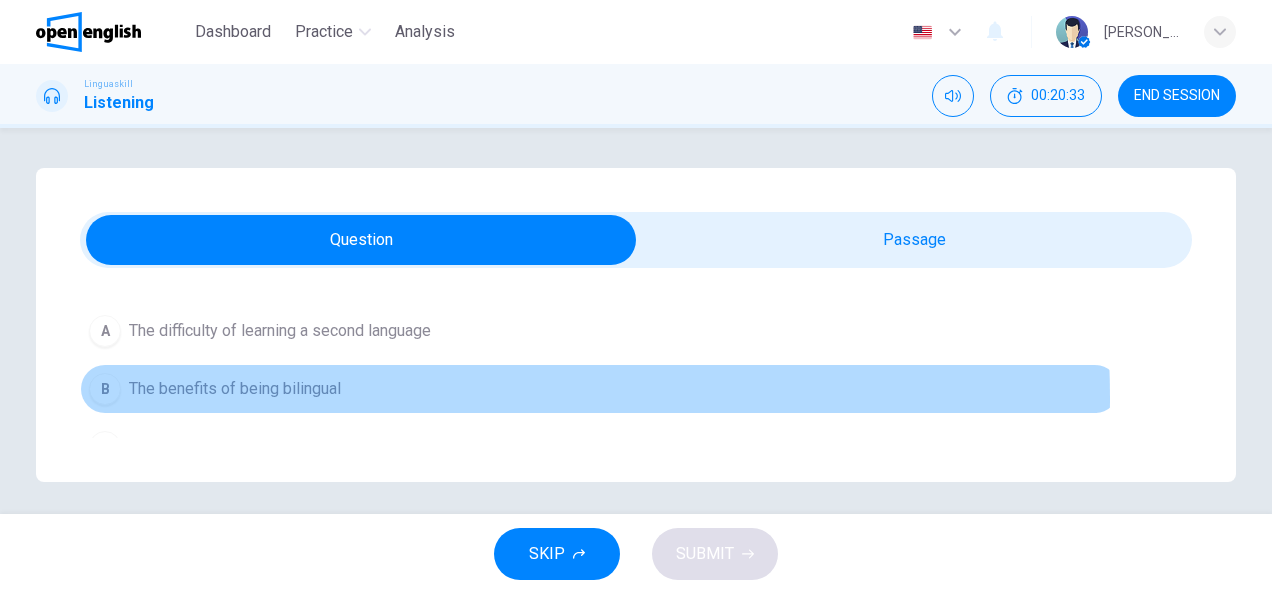 click on "The benefits of being bilingual" at bounding box center (235, 389) 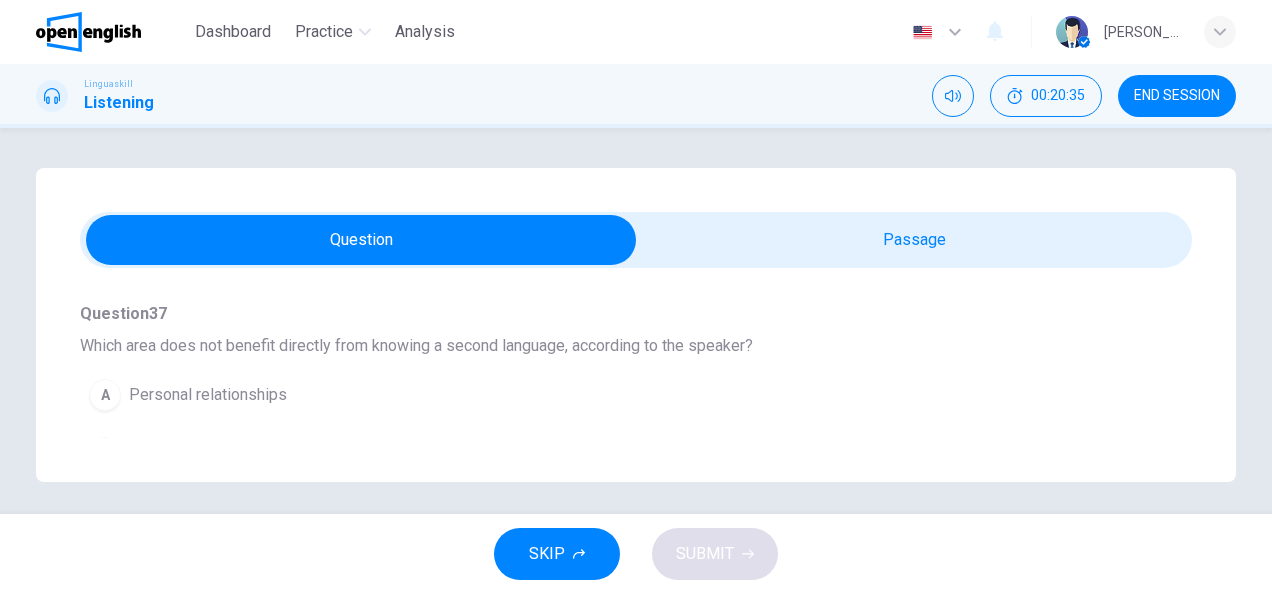 scroll, scrollTop: 440, scrollLeft: 0, axis: vertical 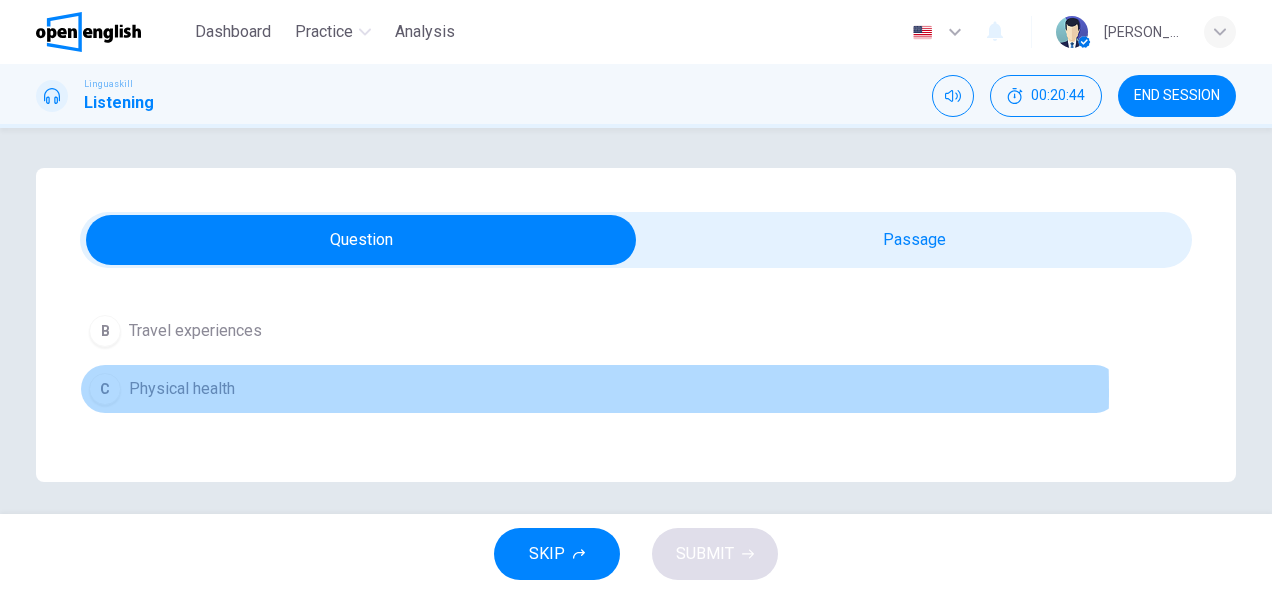 click on "Physical health" at bounding box center [182, 389] 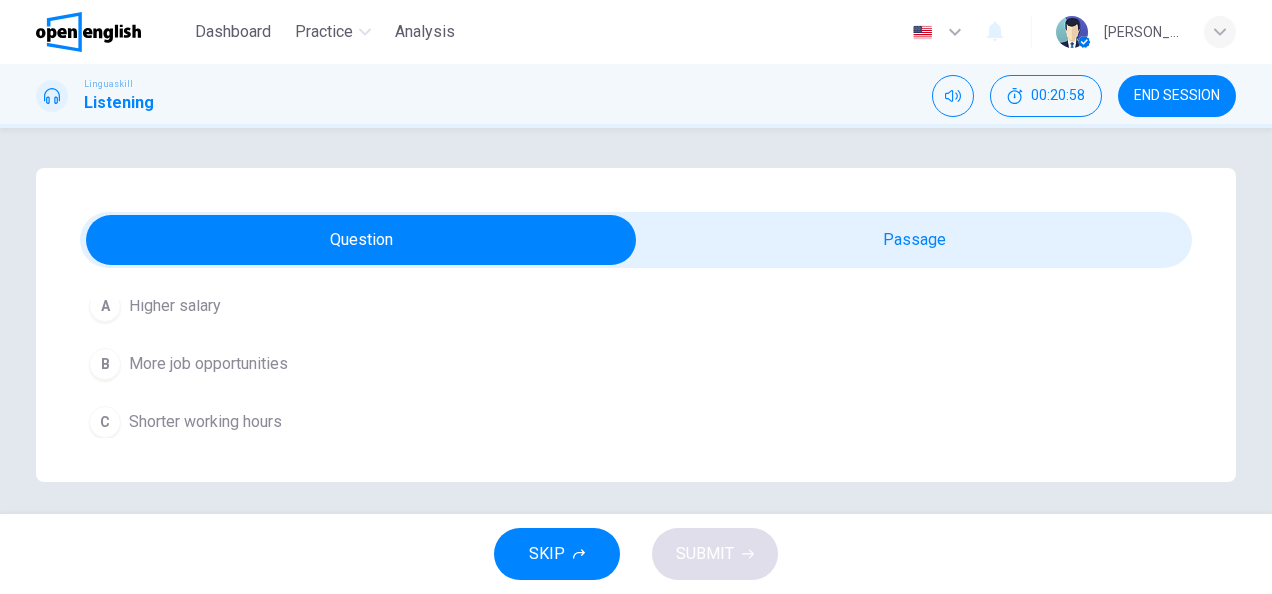 scroll, scrollTop: 800, scrollLeft: 0, axis: vertical 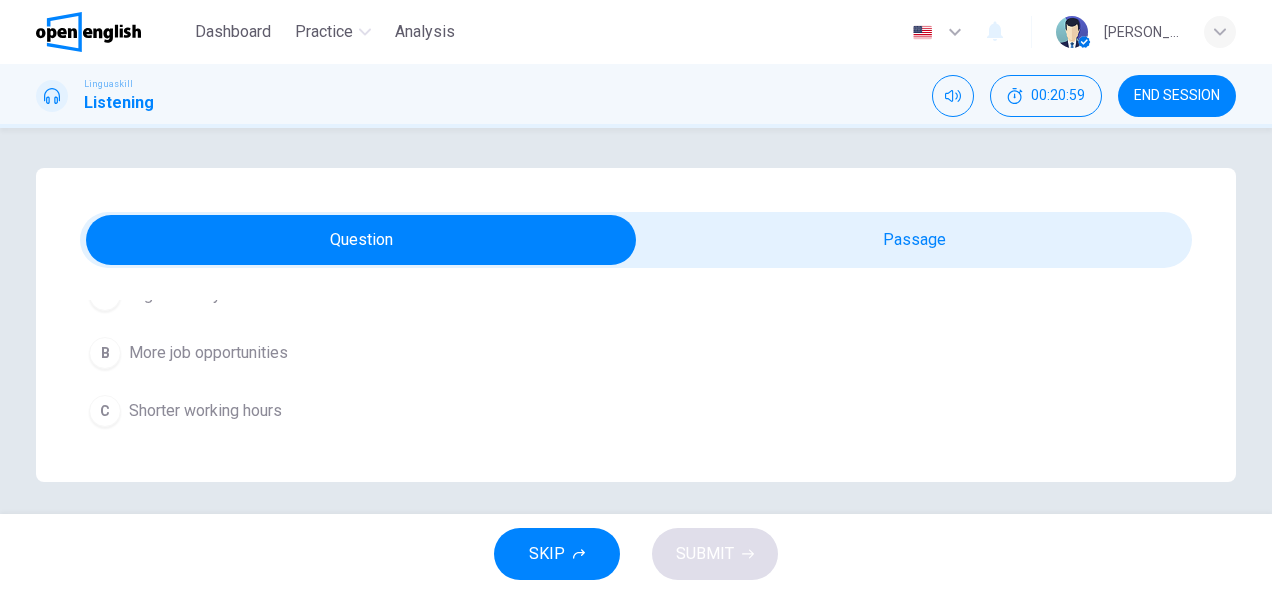 click on "More job opportunities" at bounding box center [208, 353] 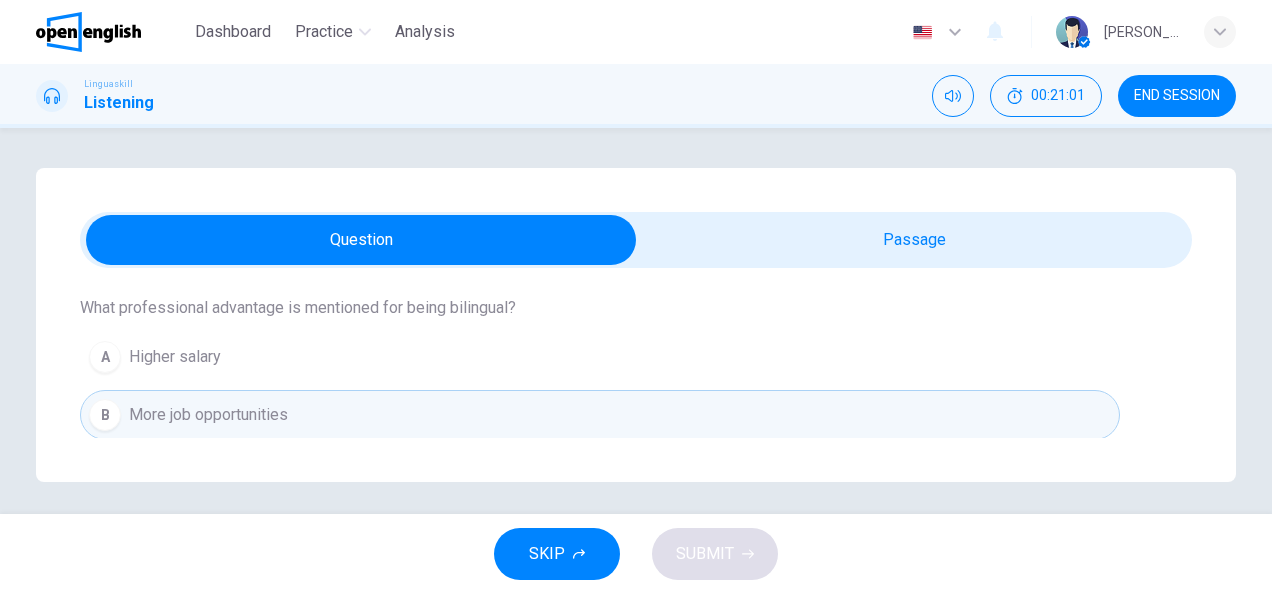 scroll, scrollTop: 720, scrollLeft: 0, axis: vertical 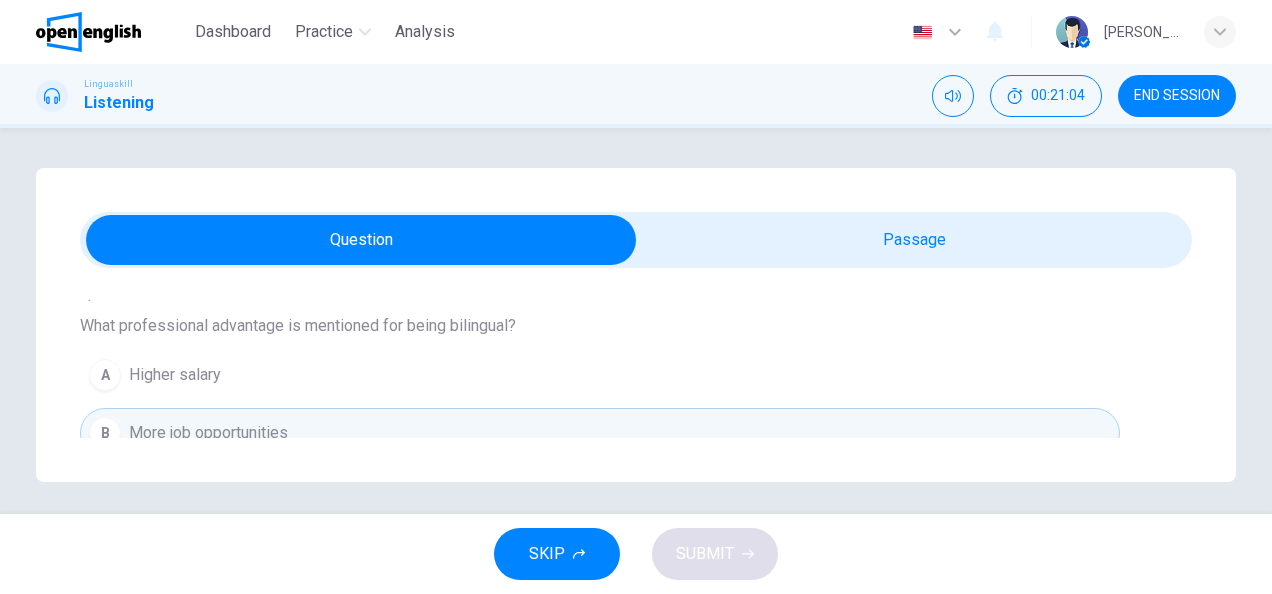 click on "A Higher salary B More job opportunities C Shorter working hours" at bounding box center (636, 433) 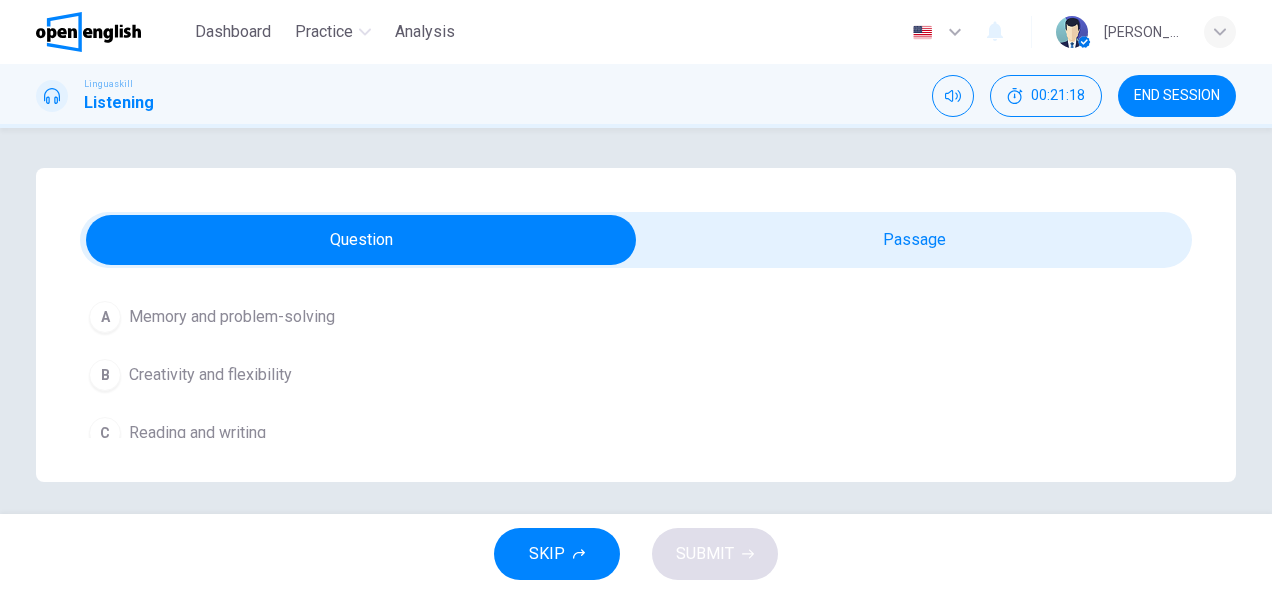 scroll, scrollTop: 1080, scrollLeft: 0, axis: vertical 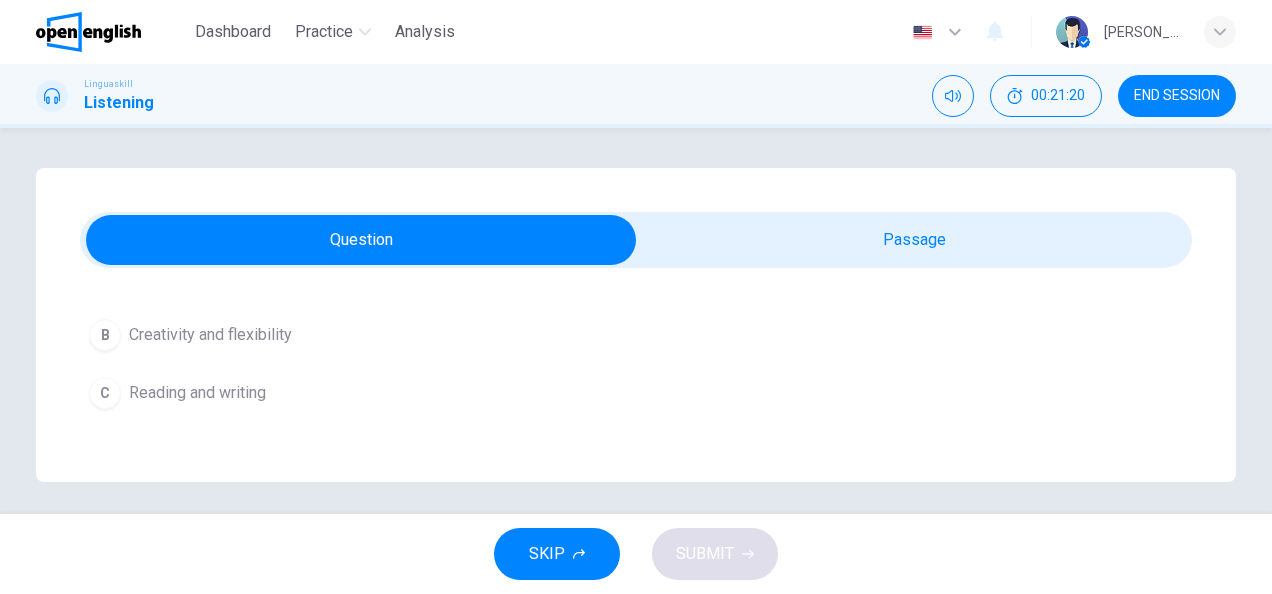 click on "Question 36 - 40 For these questions, choose the correct answer. On a real test, you will have 45 seconds to read the questions, and you will hear the recording twice. Question  36 What is the primary topic of the talk? A The difficulty of learning a second language
B The benefits of being bilingual C International job markets Question  37 Which area does not benefit directly from knowing a second language, according to the speaker? A Personal relationships
B Travel experiences C Physical health Question  38 What professional advantage is mentioned for being bilingual? A Higher salary B More job opportunities C Shorter working hours Question  39 According to the speaker, what cognitive abilities are improved by learning a second language? A Memory and problem-solving B Creativity and flexibility C Reading and writing Question  40 What effect does learning a second language have on older adults? A It increases their travel options B It enhances social interactions C It delays the onset of dementia 00m 47s" at bounding box center (636, 325) 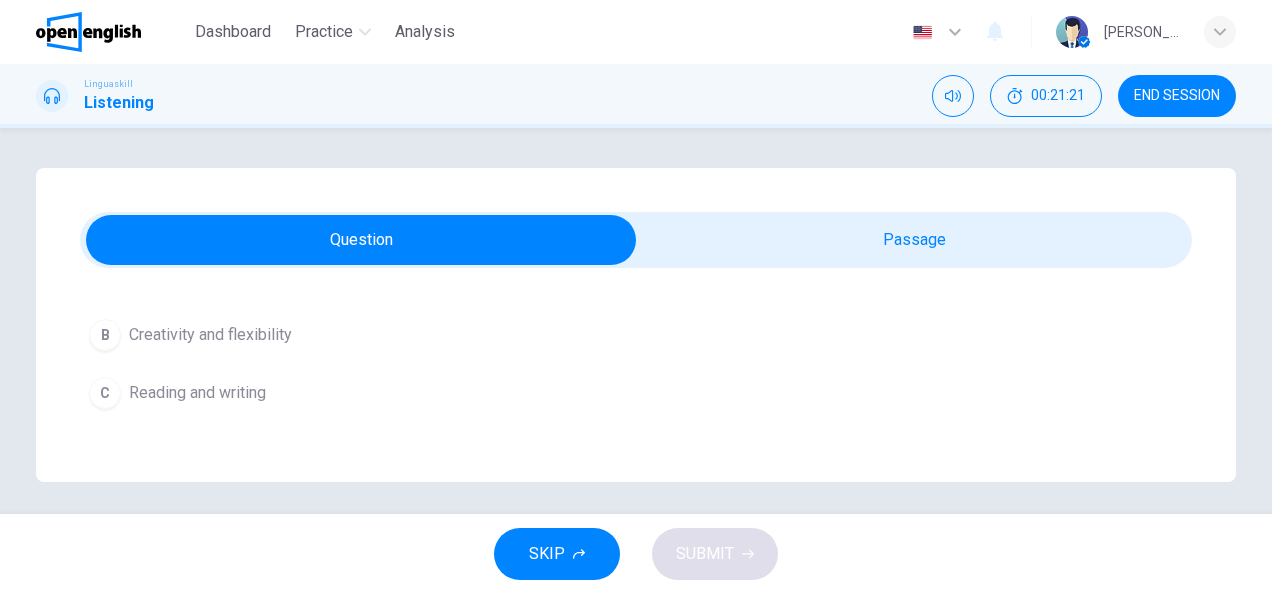 scroll, scrollTop: 1040, scrollLeft: 0, axis: vertical 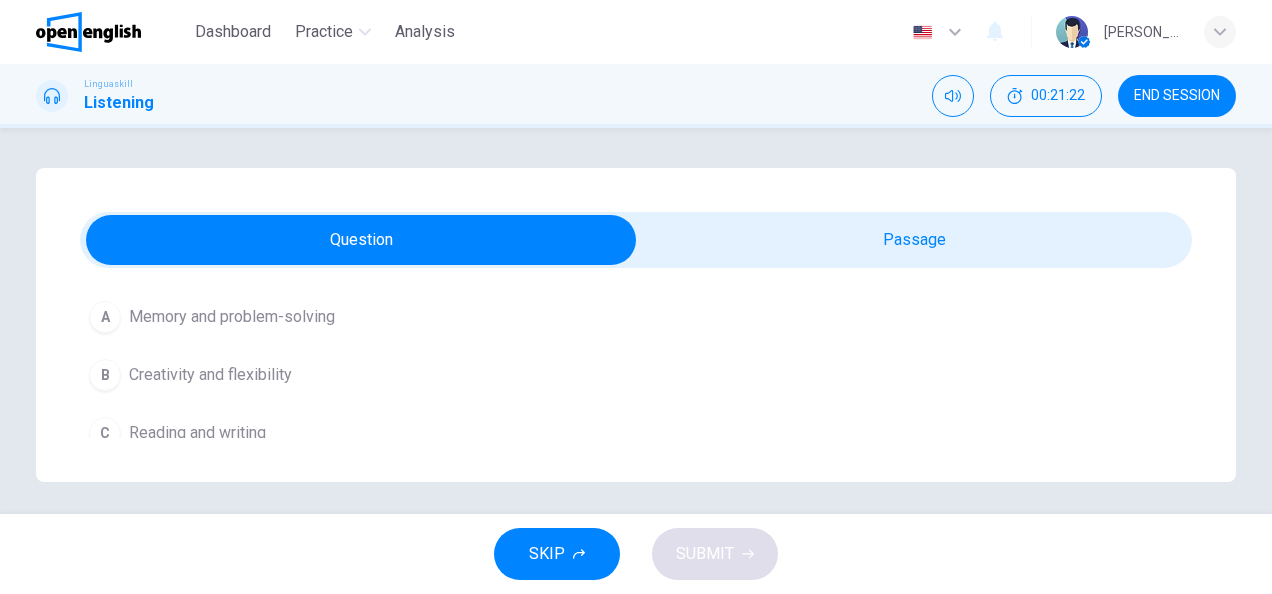 click on "Memory and problem-solving" at bounding box center [232, 317] 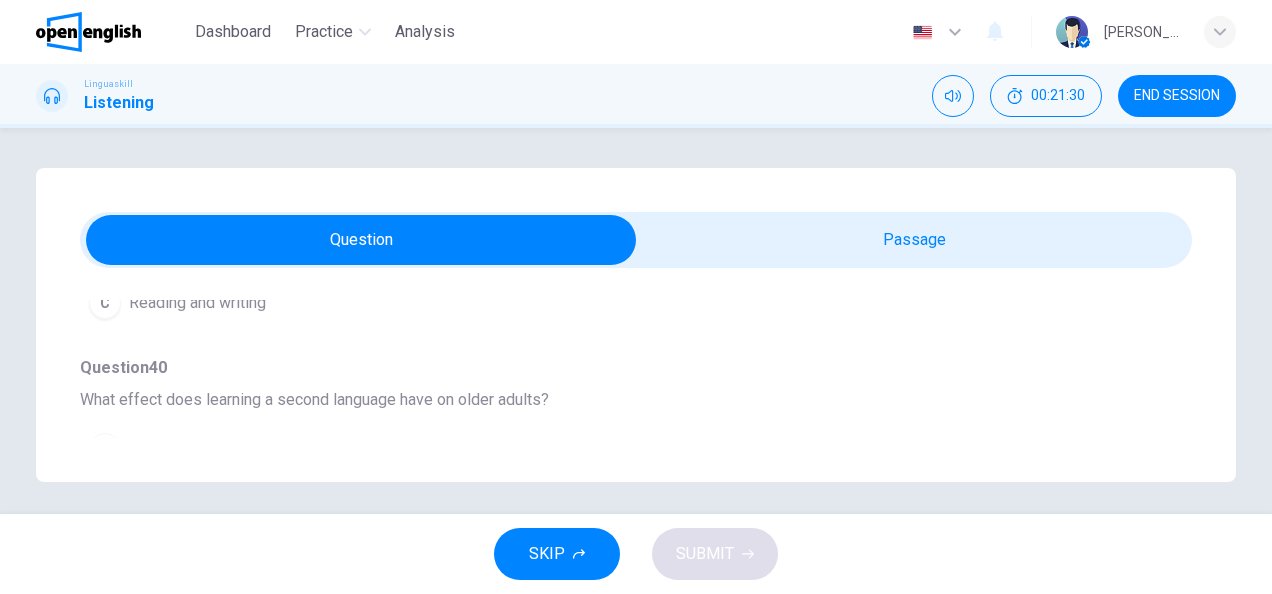 scroll, scrollTop: 1140, scrollLeft: 0, axis: vertical 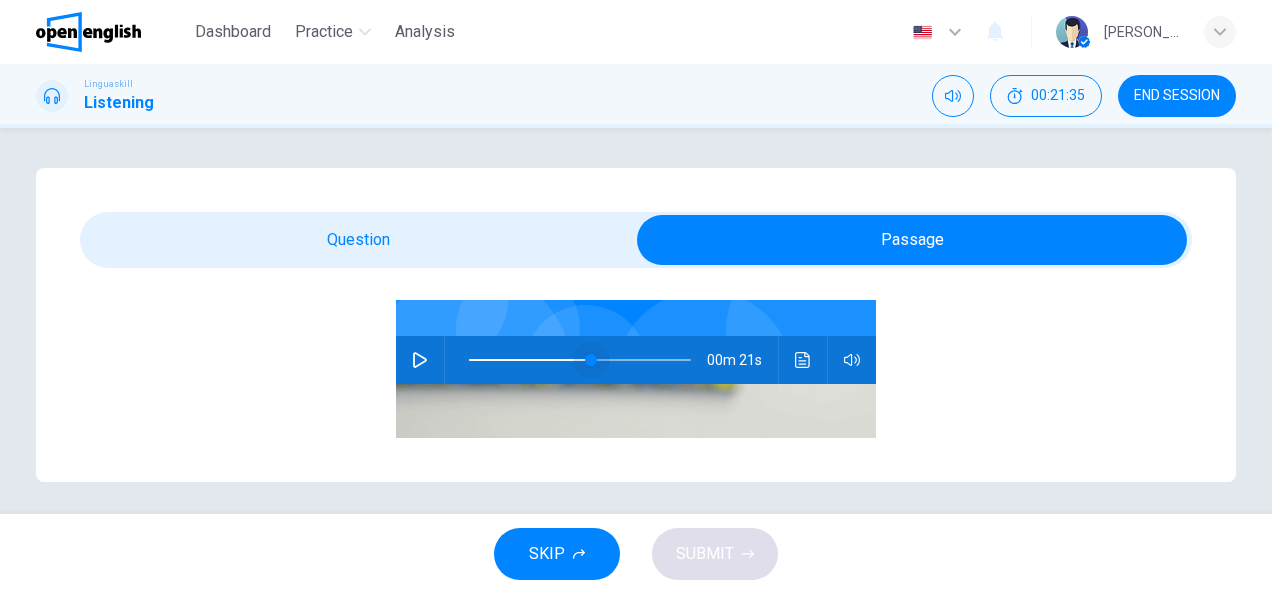 click at bounding box center [580, 360] 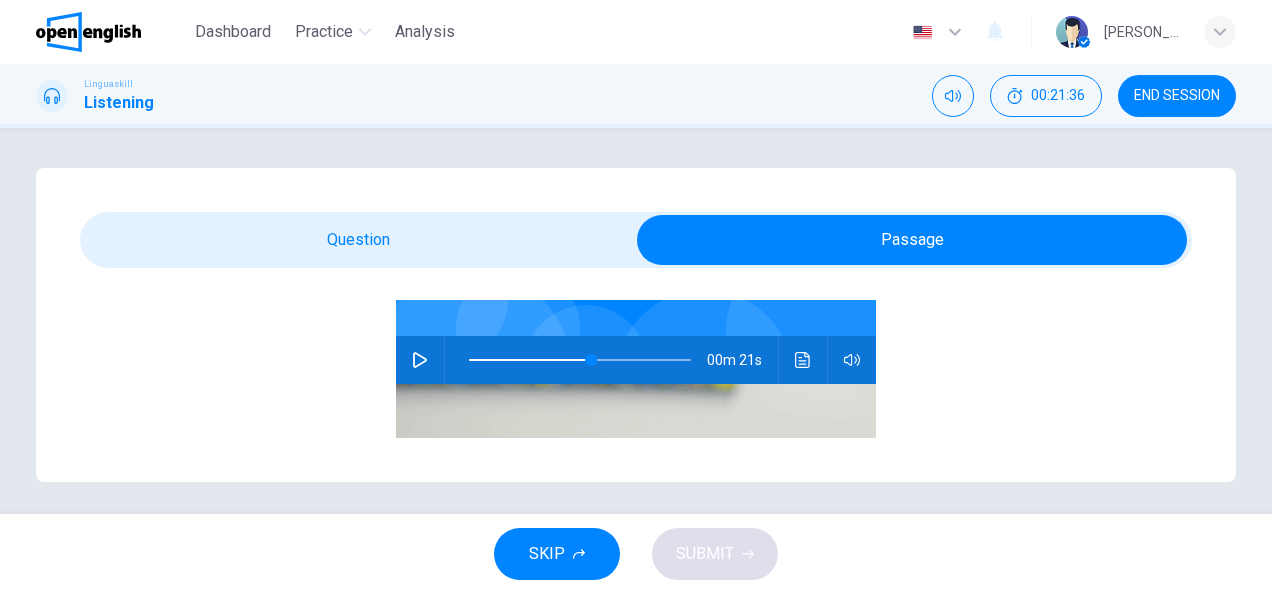 click 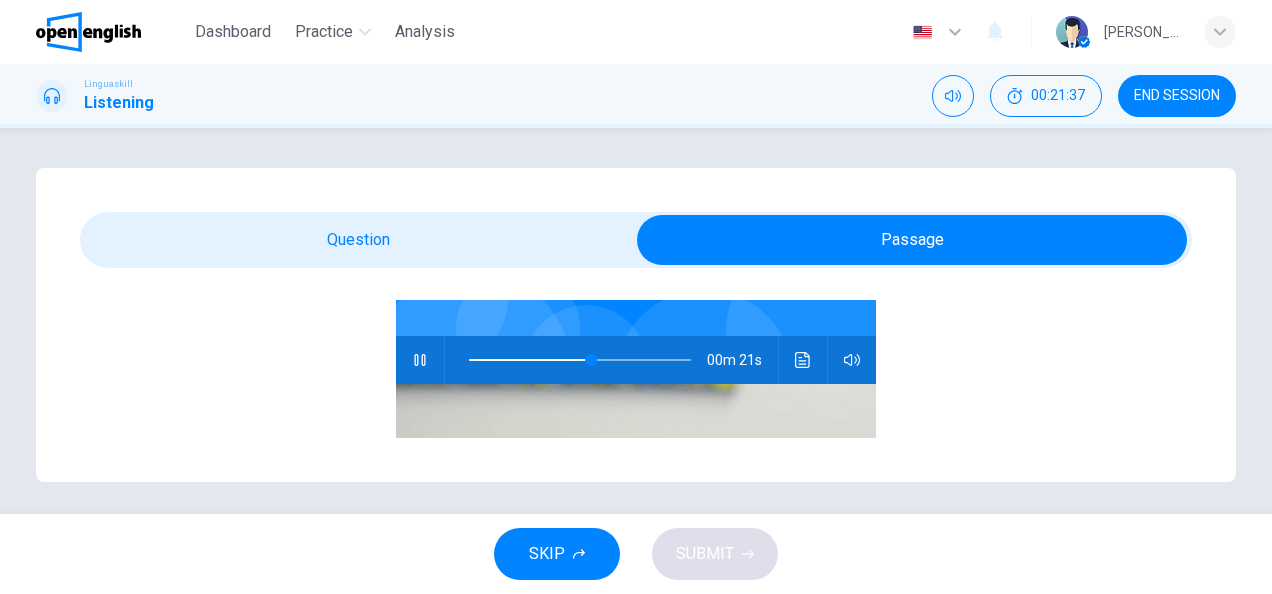 scroll, scrollTop: 6, scrollLeft: 0, axis: vertical 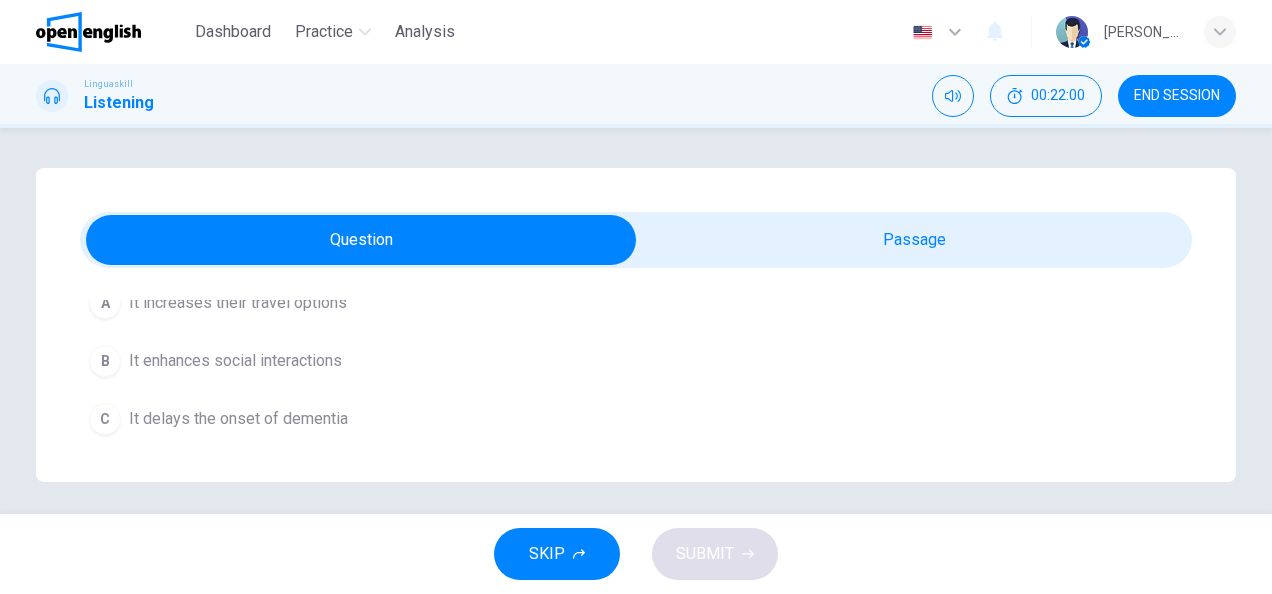click on "It delays the onset of dementia" at bounding box center [238, 419] 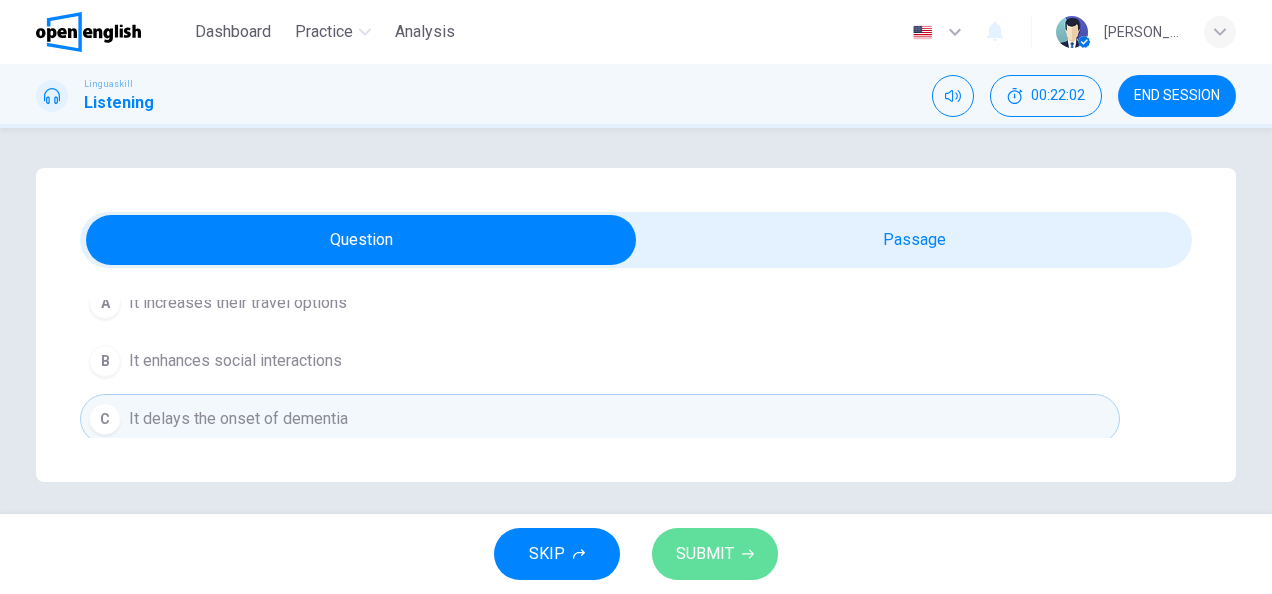click on "SUBMIT" at bounding box center [705, 554] 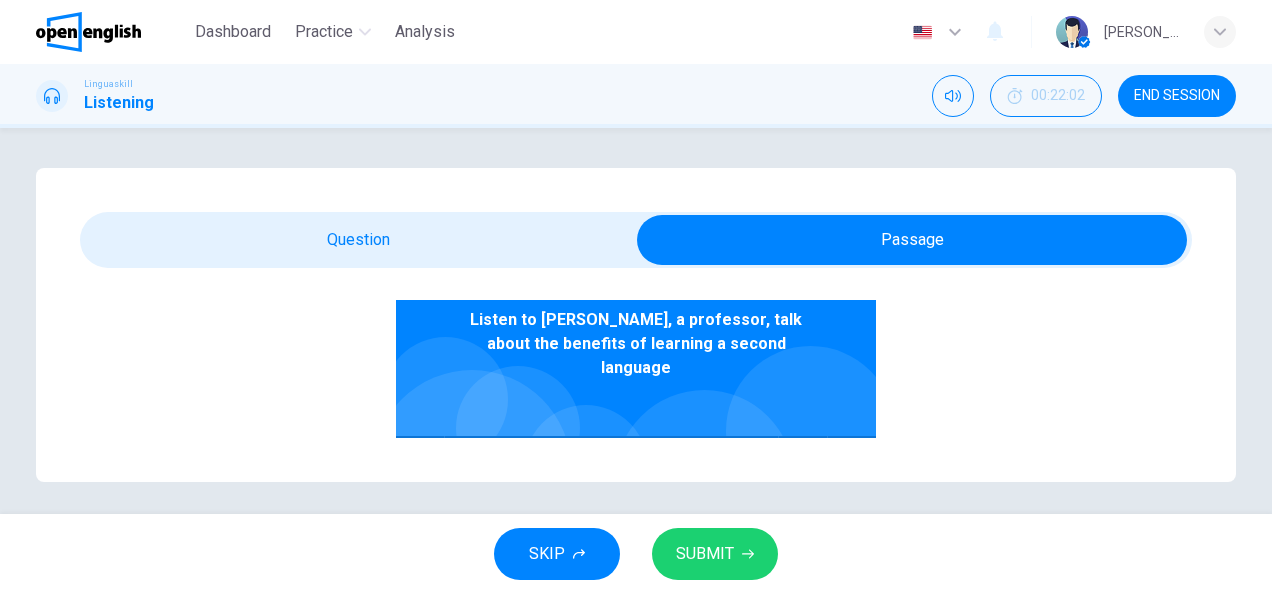 scroll, scrollTop: 206, scrollLeft: 0, axis: vertical 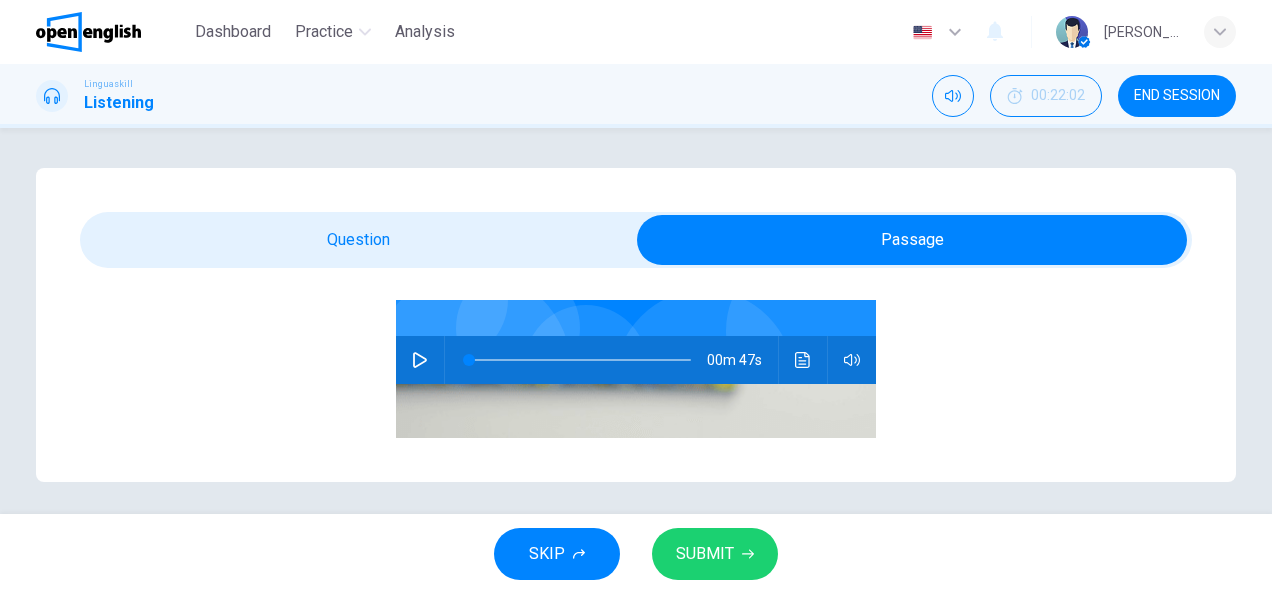 click at bounding box center [420, 360] 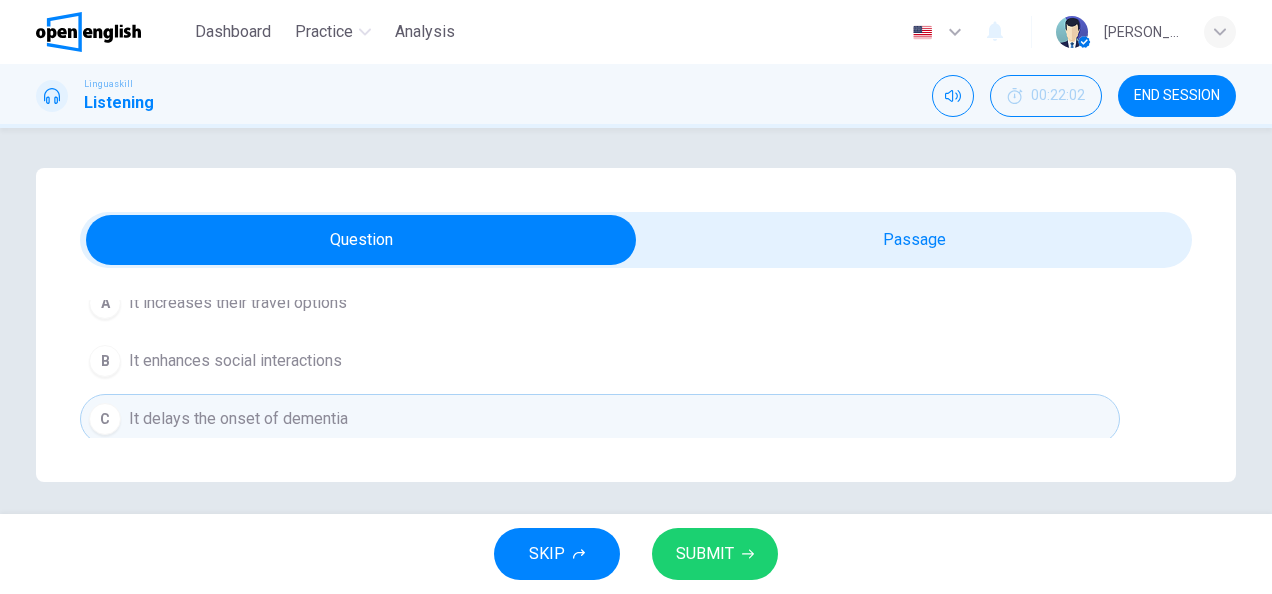 scroll, scrollTop: 6, scrollLeft: 0, axis: vertical 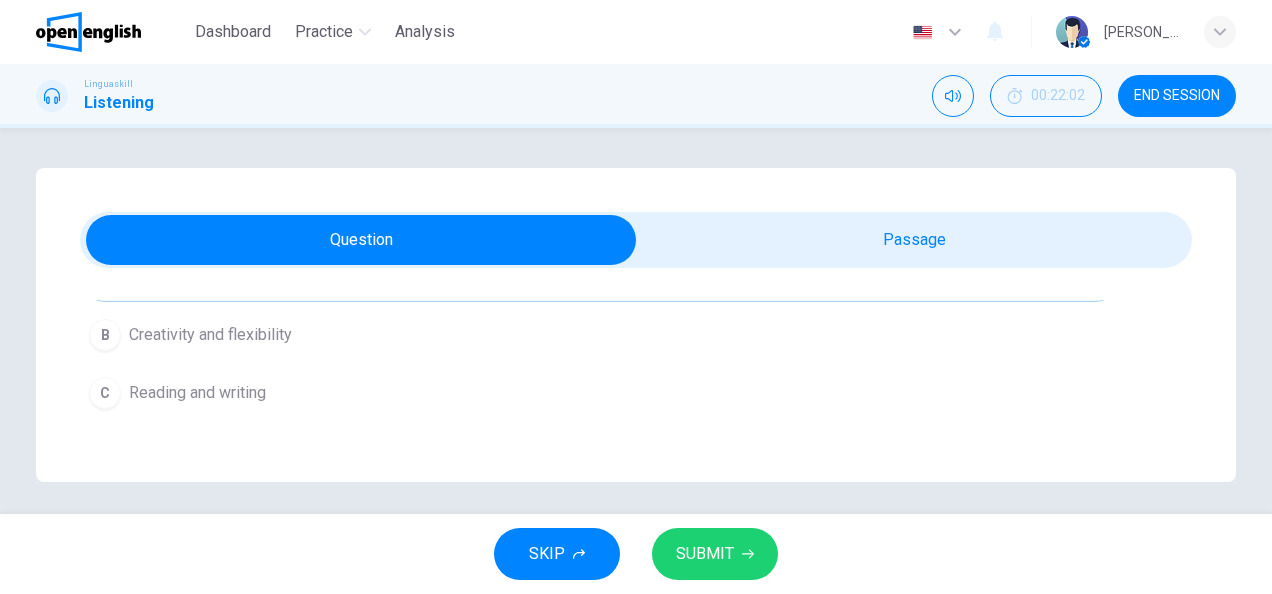 click on "Question 36 - 40 For these questions, choose the correct answer. On a real test, you will have 45 seconds to read the questions, and you will hear the recording twice. Question  36 What is the primary topic of the talk? A The difficulty of learning a second language
B The benefits of being bilingual C International job markets Question  37 Which area does not benefit directly from knowing a second language, according to the speaker? A Personal relationships
B Travel experiences C Physical health Question  38 What professional advantage is mentioned for being bilingual? A Higher salary B More job opportunities C Shorter working hours Question  39 According to the speaker, what cognitive abilities are improved by learning a second language? A Memory and problem-solving B Creativity and flexibility C Reading and writing Question  40 What effect does learning a second language have on older adults? A It increases their travel options B It enhances social interactions C It delays the onset of dementia 00m 10s" at bounding box center (636, 325) 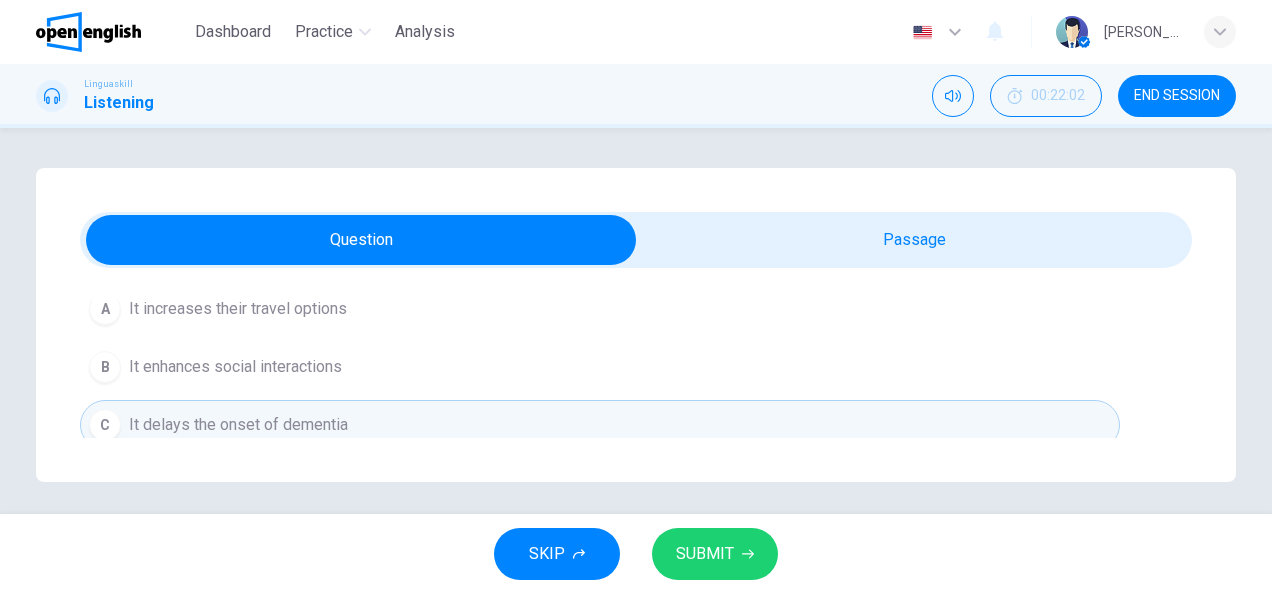 scroll, scrollTop: 1316, scrollLeft: 0, axis: vertical 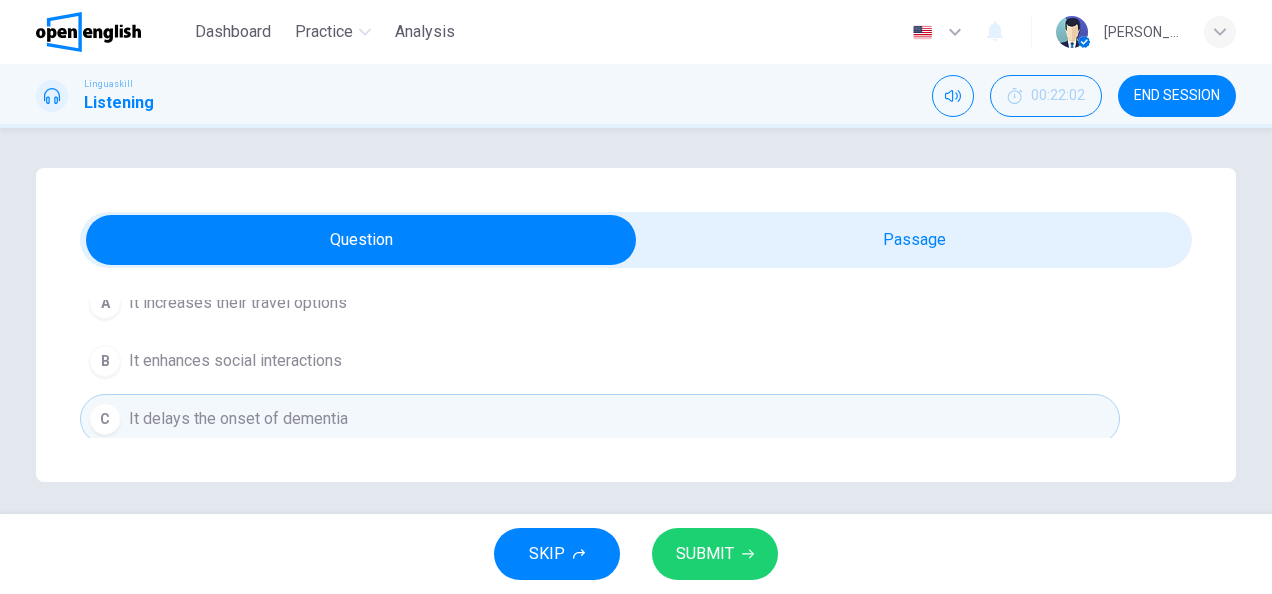 click on "It delays the onset of dementia" at bounding box center (238, 419) 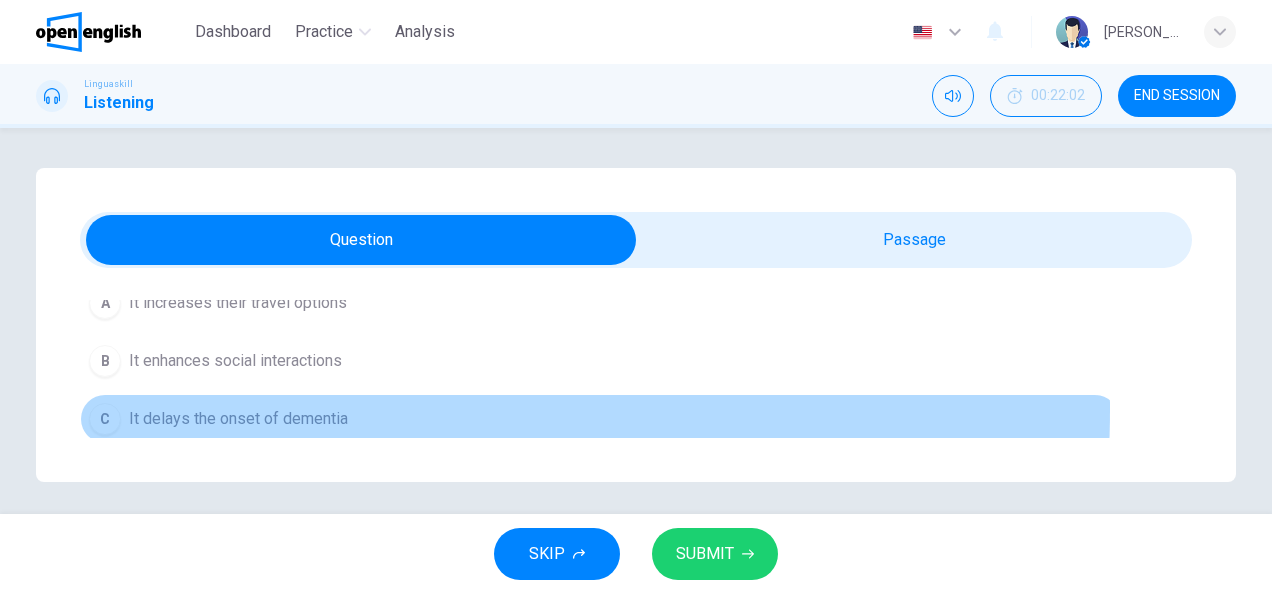 click on "It delays the onset of dementia" at bounding box center [238, 419] 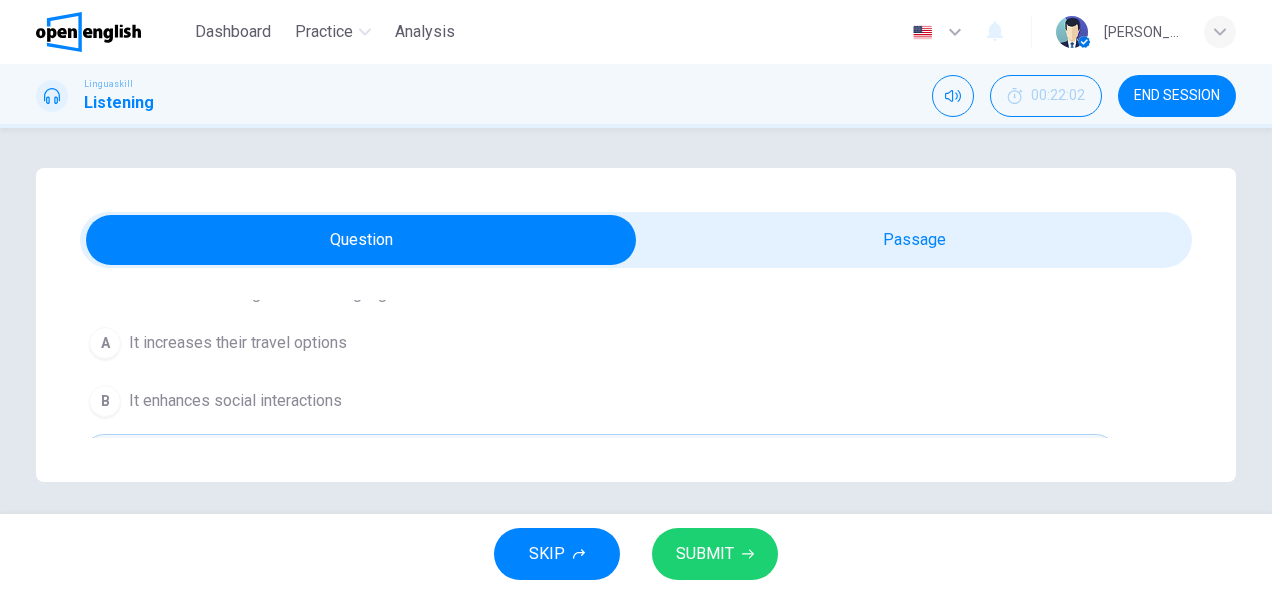 scroll, scrollTop: 1236, scrollLeft: 0, axis: vertical 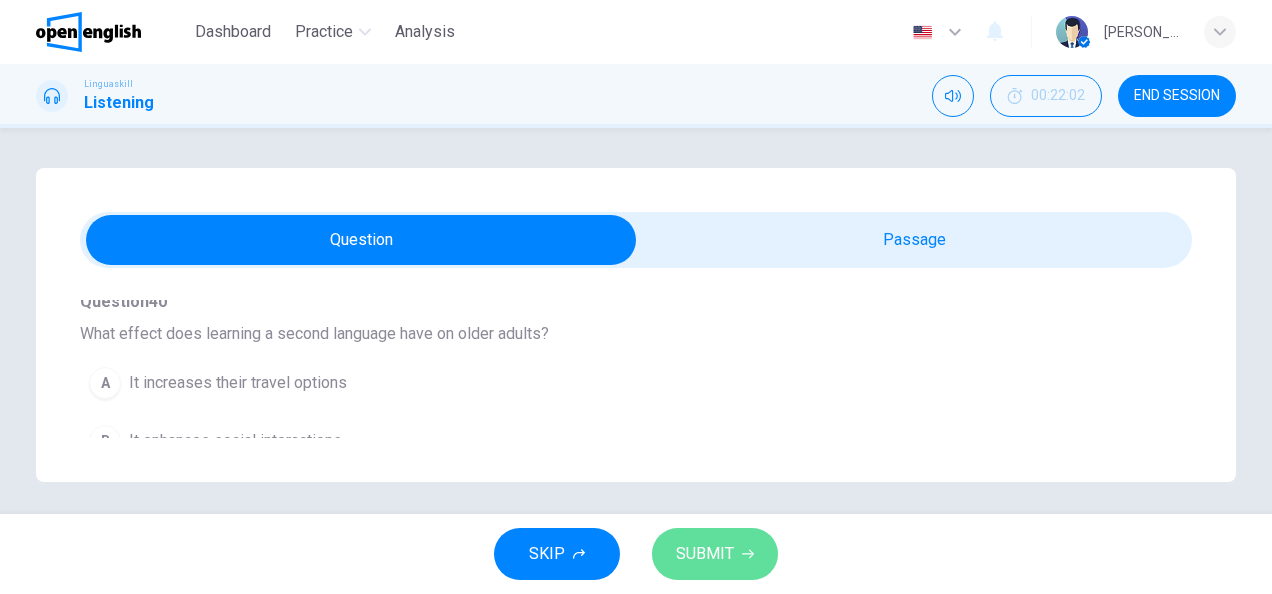 click on "SUBMIT" at bounding box center [705, 554] 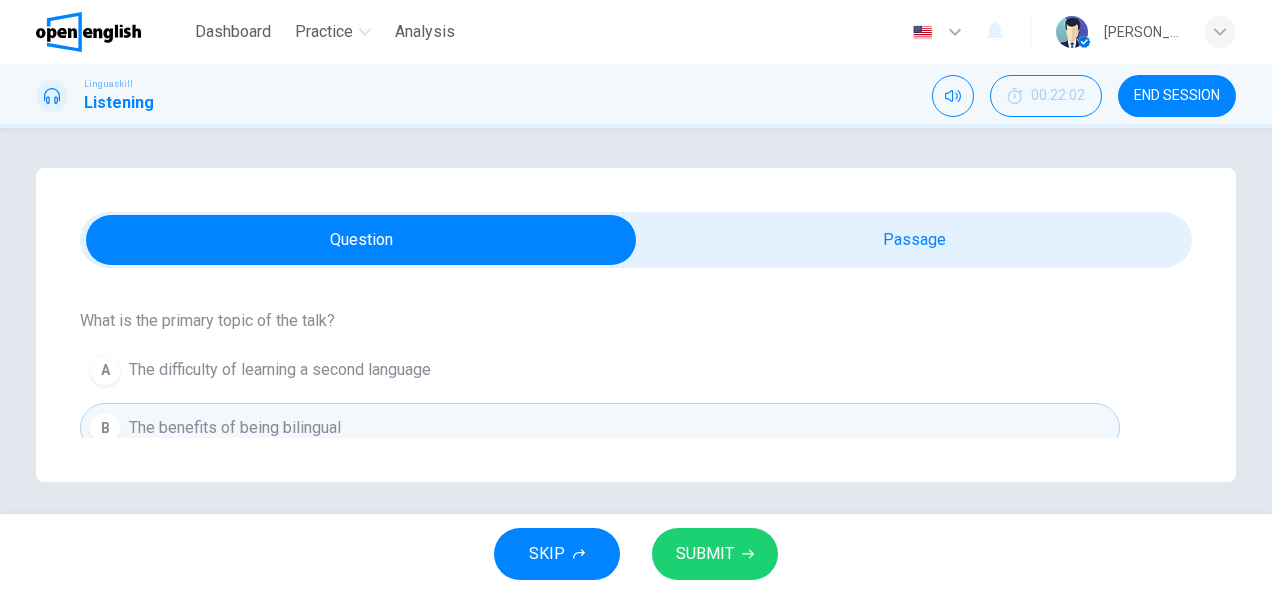 scroll, scrollTop: 301, scrollLeft: 0, axis: vertical 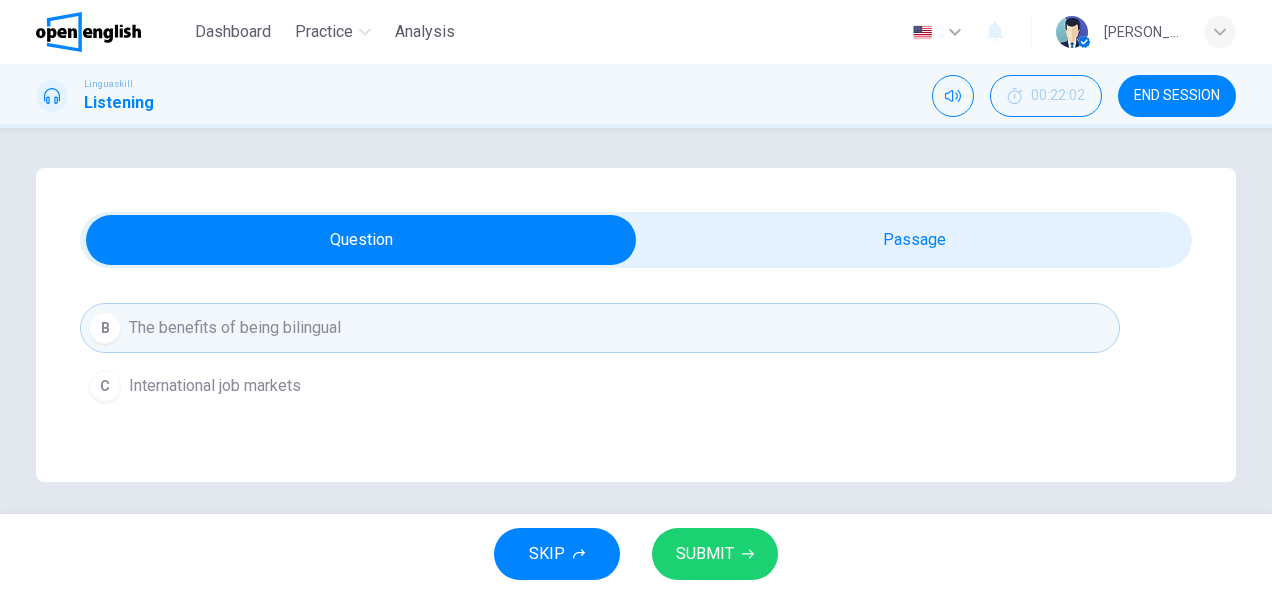 click on "B The benefits of being bilingual" at bounding box center [600, 328] 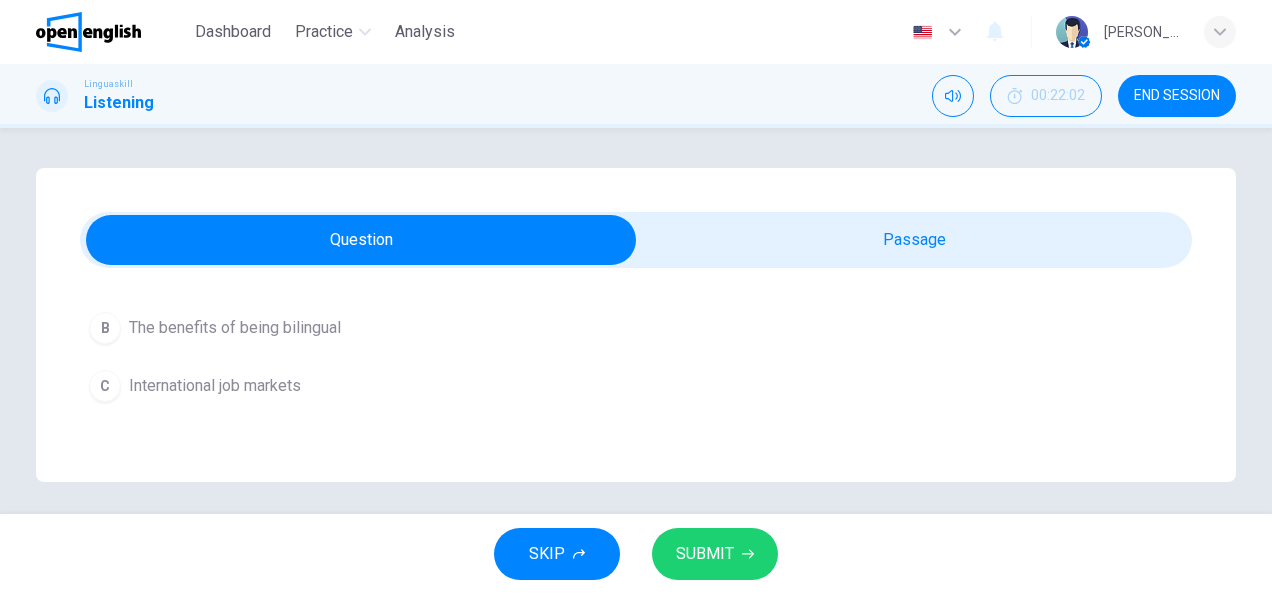 click on "The benefits of being bilingual" at bounding box center (235, 328) 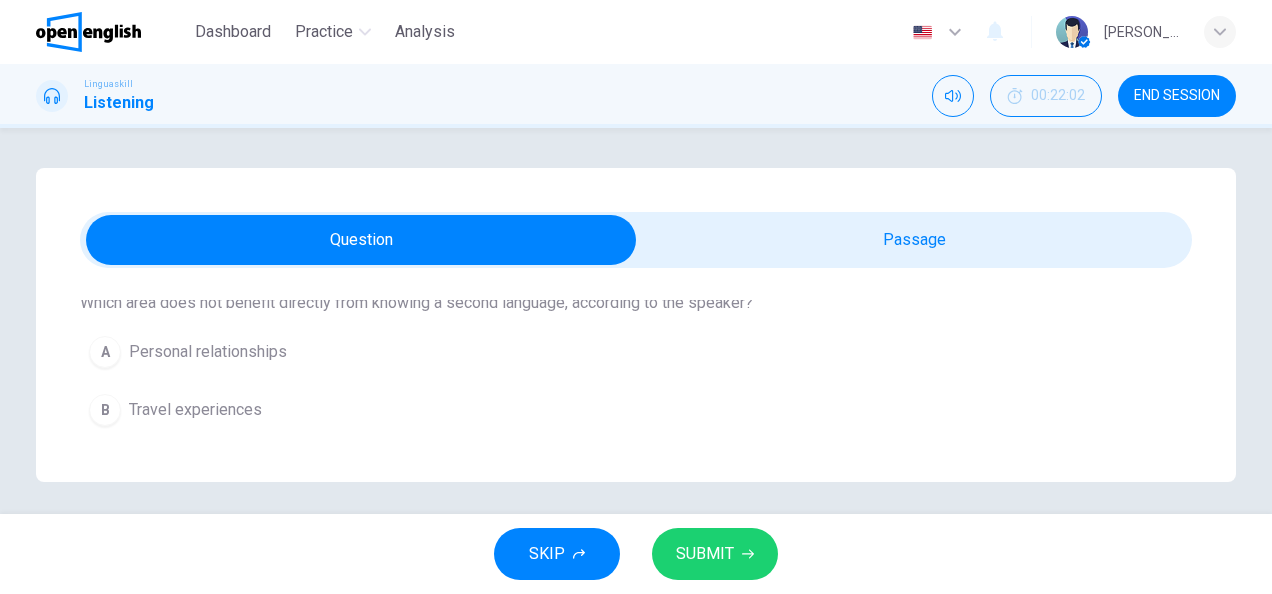 scroll, scrollTop: 521, scrollLeft: 0, axis: vertical 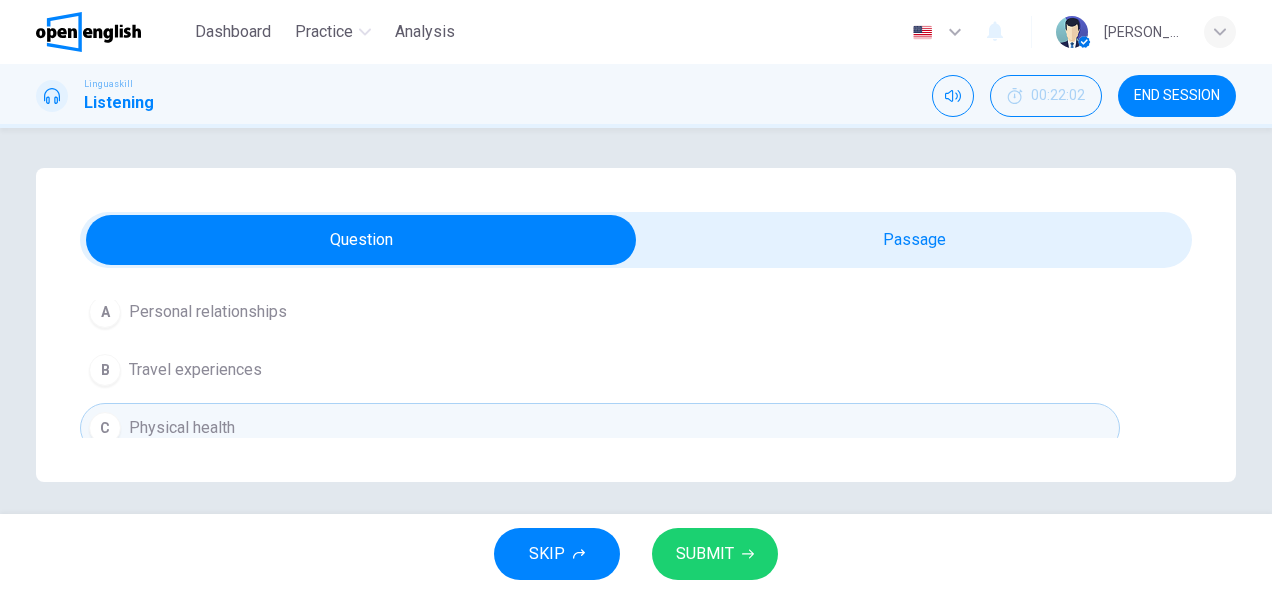 type 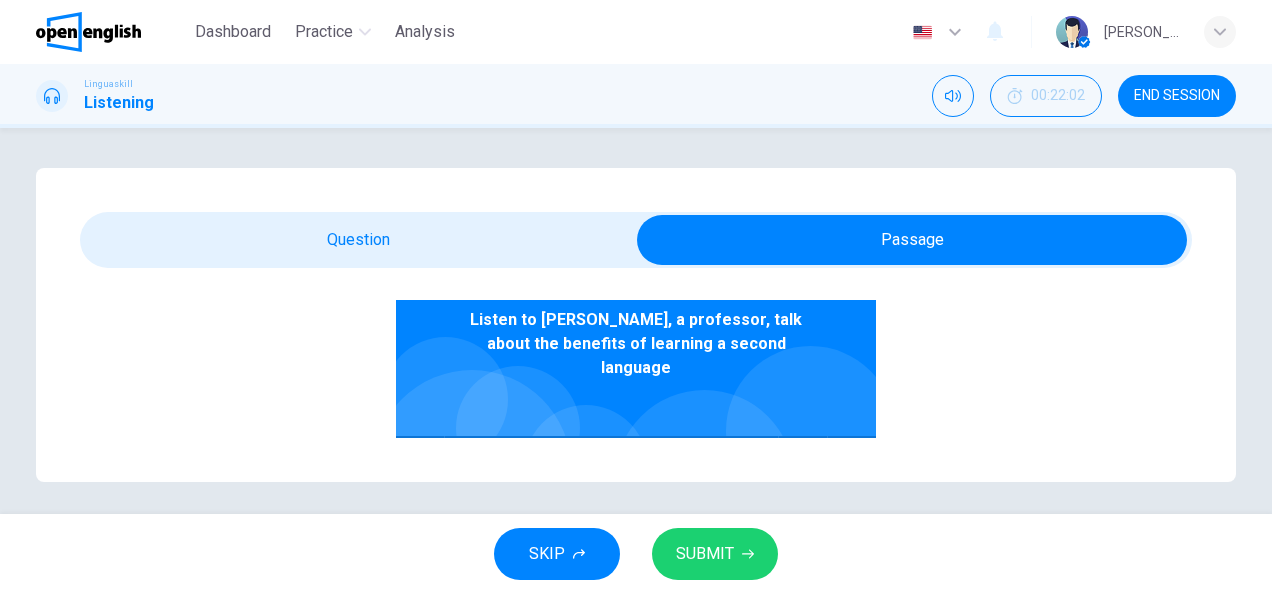 scroll, scrollTop: 206, scrollLeft: 0, axis: vertical 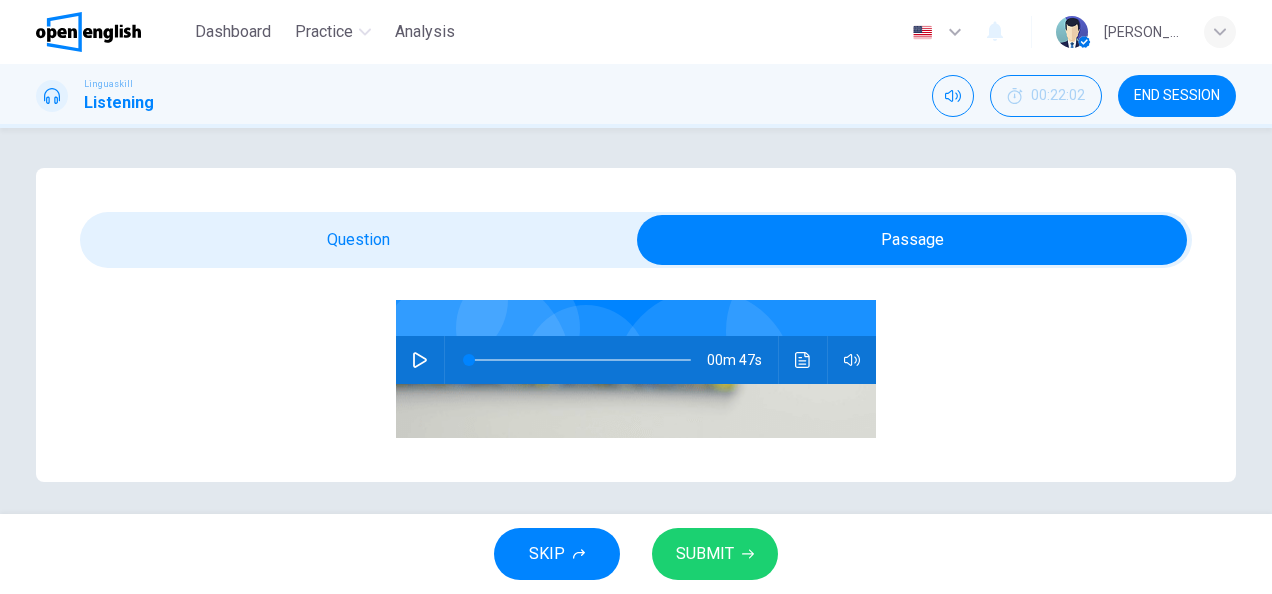 click at bounding box center [420, 360] 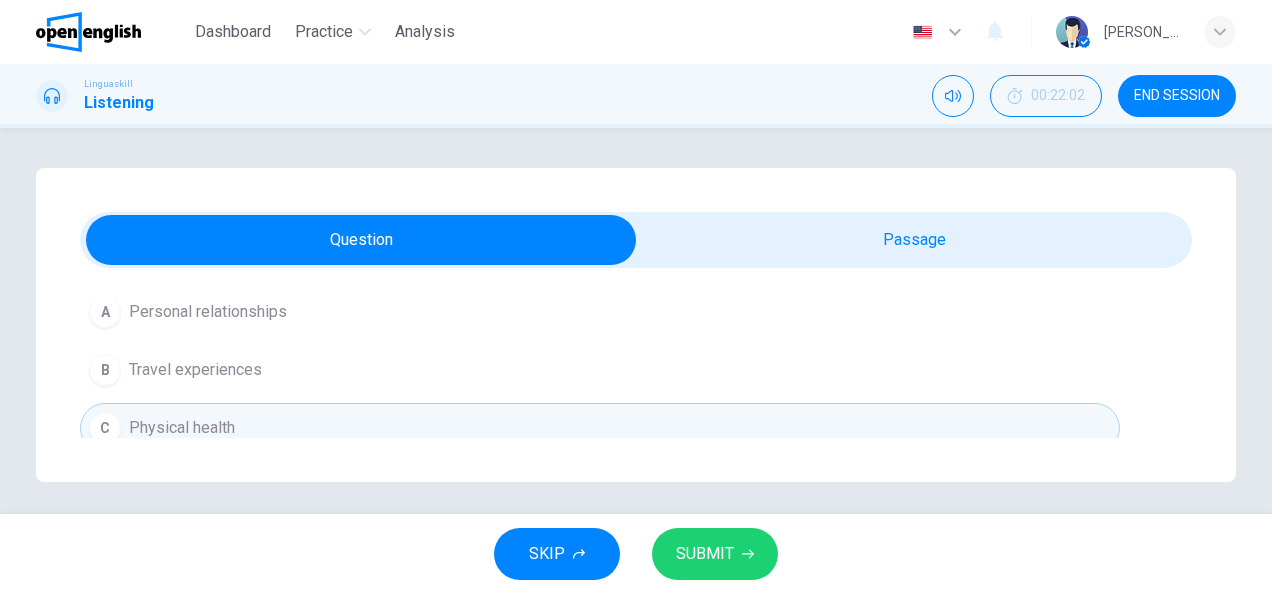 scroll, scrollTop: 6, scrollLeft: 0, axis: vertical 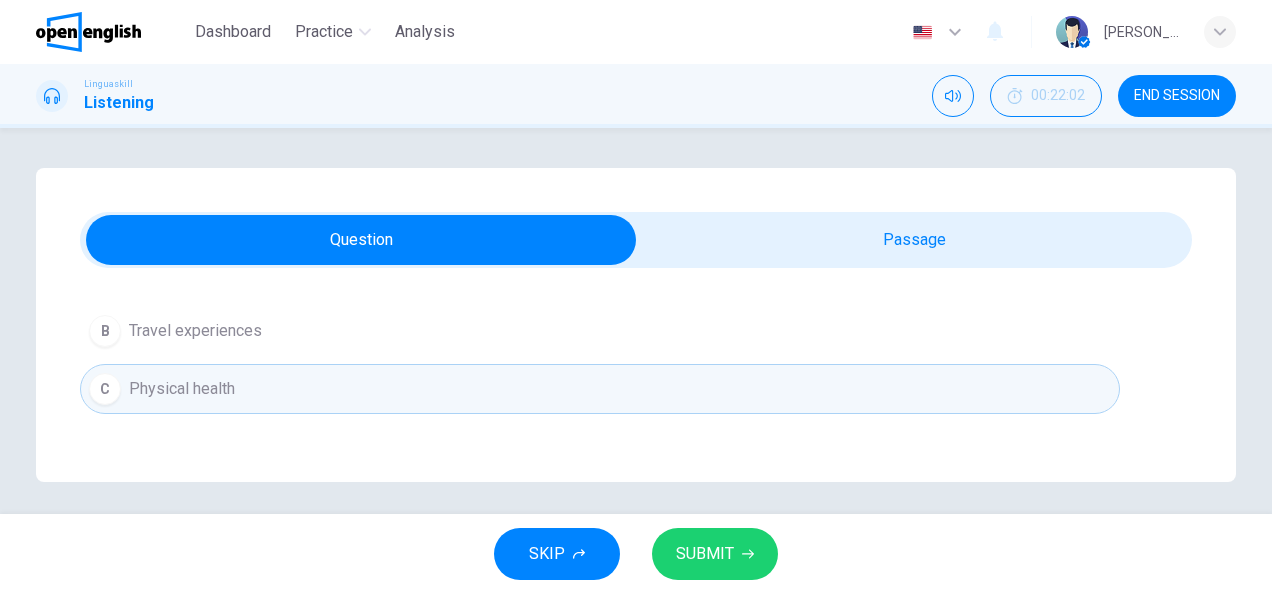 click on "Question 36 - 40 For these questions, choose the correct answer. On a real test, you will have 45 seconds to read the questions, and you will hear the recording twice. Question  36 What is the primary topic of the talk? A The difficulty of learning a second language
B The benefits of being bilingual C International job markets Question  37 Which area does not benefit directly from knowing a second language, according to the speaker? A Personal relationships
B Travel experiences C Physical health Question  38 What professional advantage is mentioned for being bilingual? A Higher salary B More job opportunities C Shorter working hours Question  39 According to the speaker, what cognitive abilities are improved by learning a second language? A Memory and problem-solving B Creativity and flexibility C Reading and writing Question  40 What effect does learning a second language have on older adults? A It increases their travel options B It enhances social interactions C It delays the onset of dementia 00m 25s" at bounding box center [636, 325] 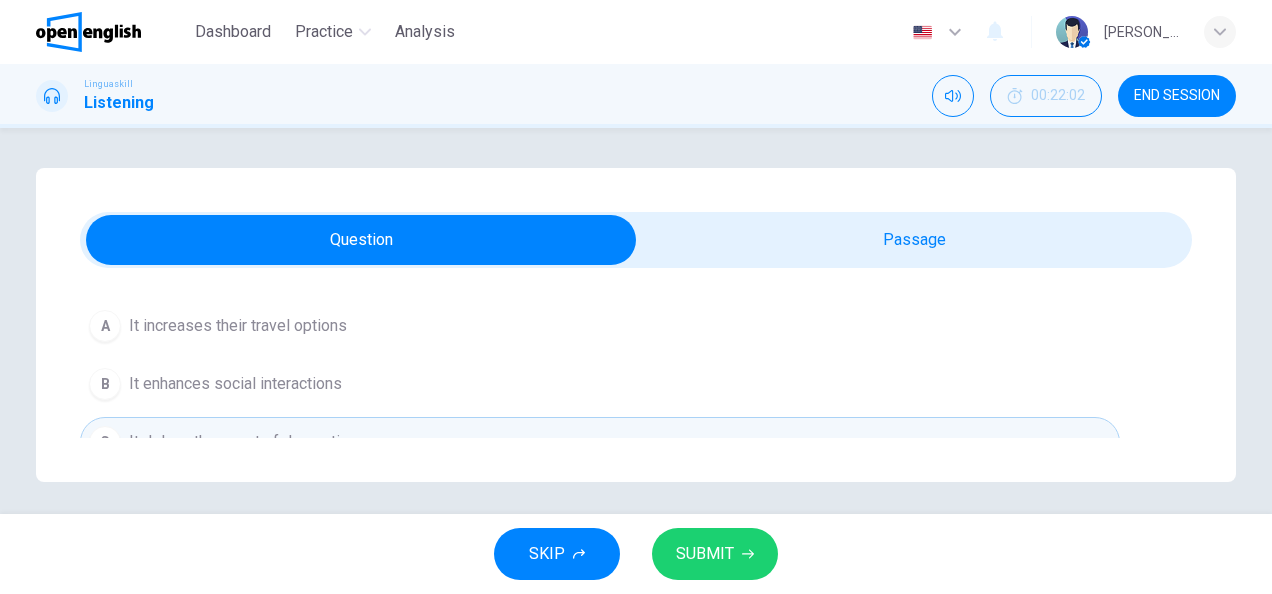 scroll, scrollTop: 1316, scrollLeft: 0, axis: vertical 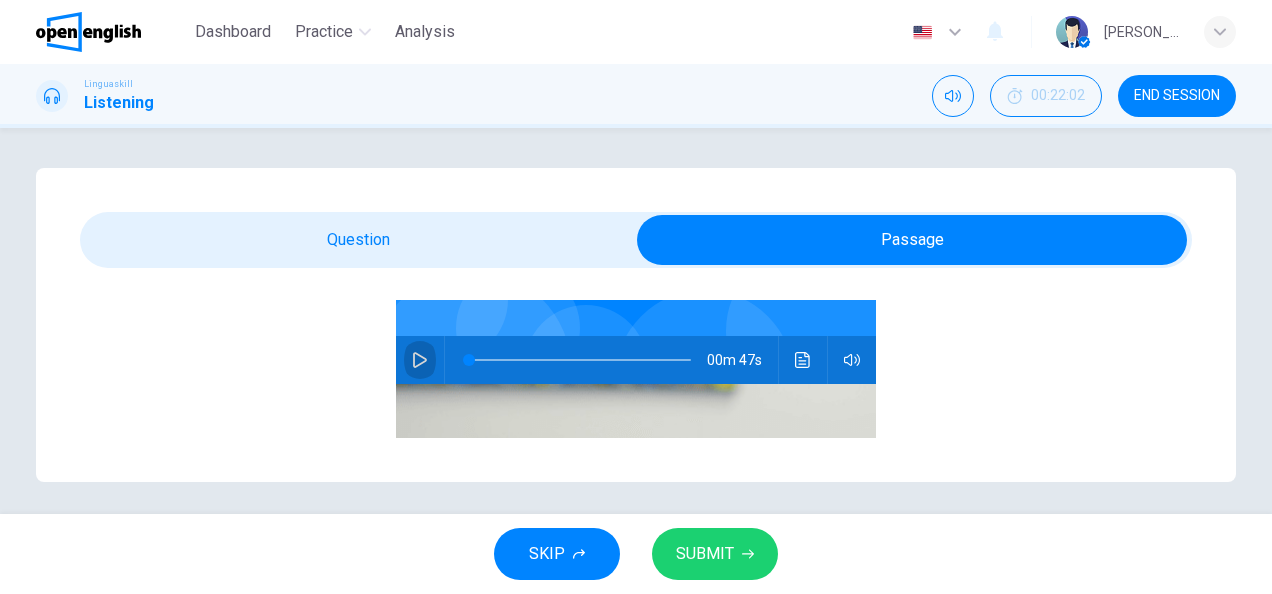 click 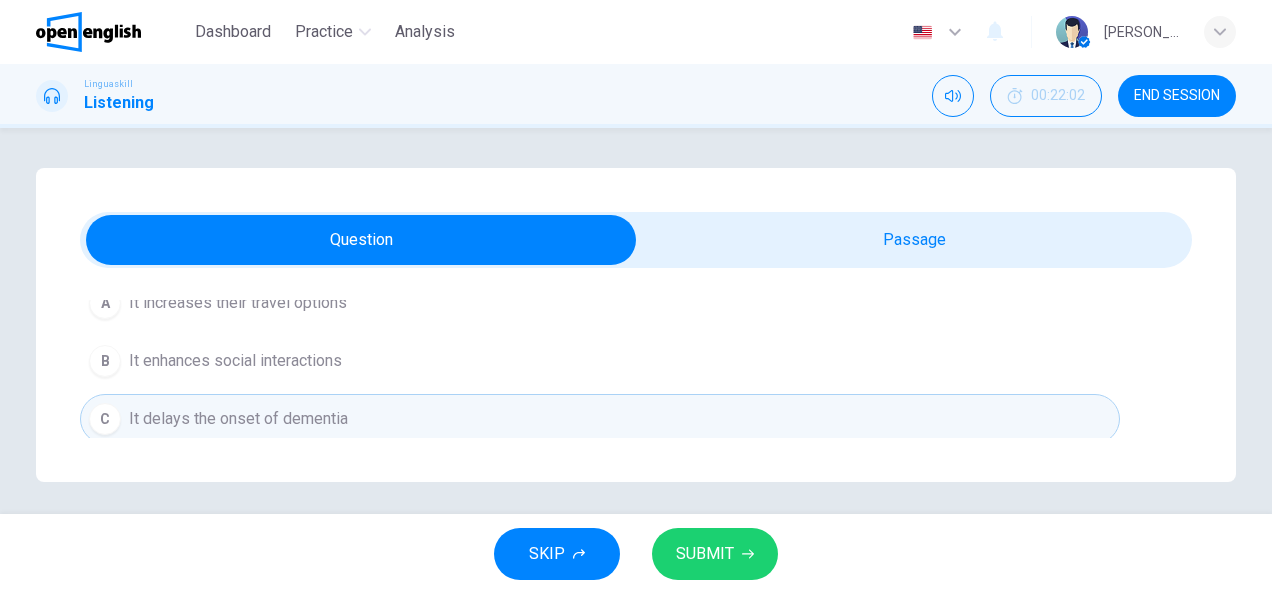 scroll, scrollTop: 6, scrollLeft: 0, axis: vertical 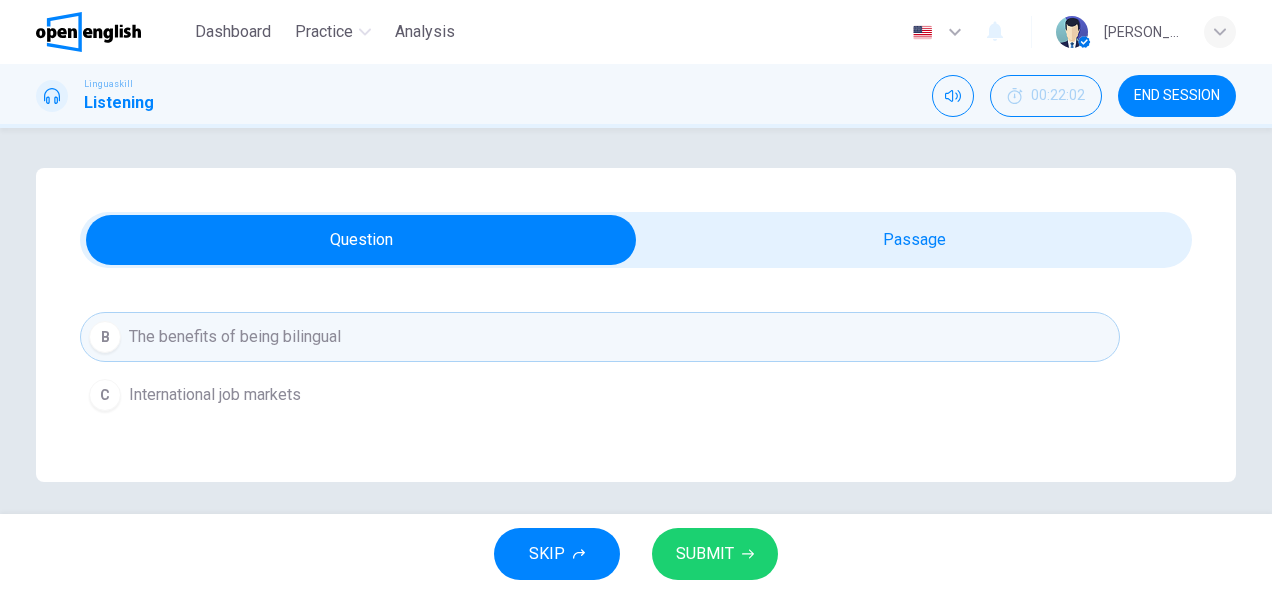 click on "A The difficulty of learning a second language
B The benefits of being bilingual C International job markets" at bounding box center [636, 337] 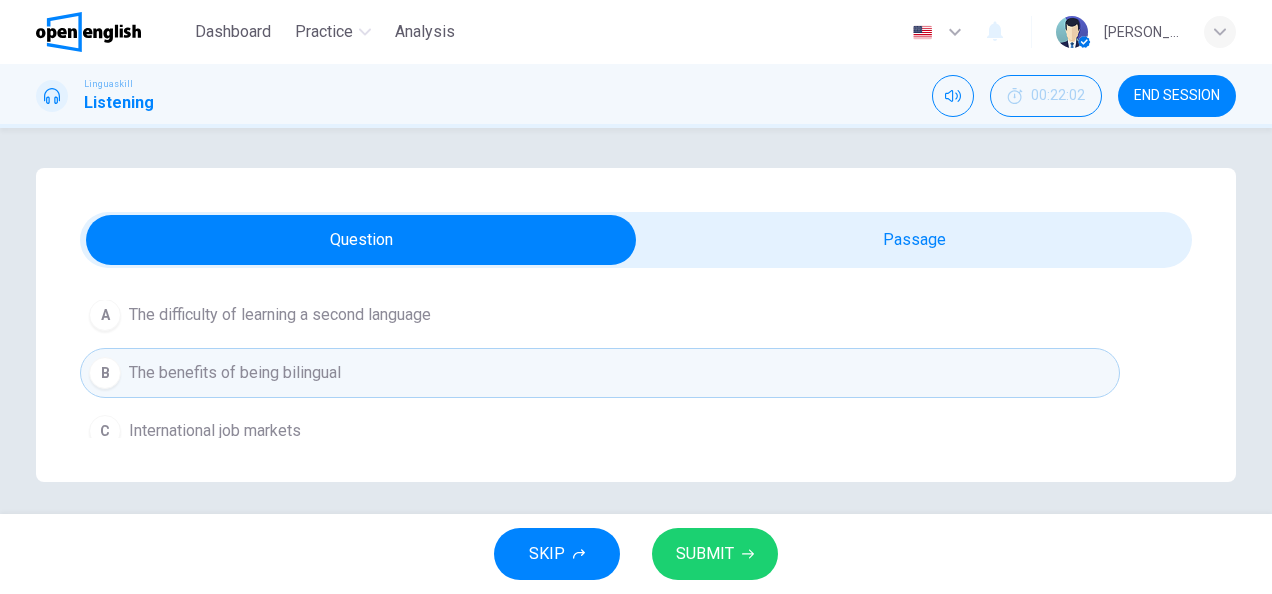 scroll, scrollTop: 300, scrollLeft: 0, axis: vertical 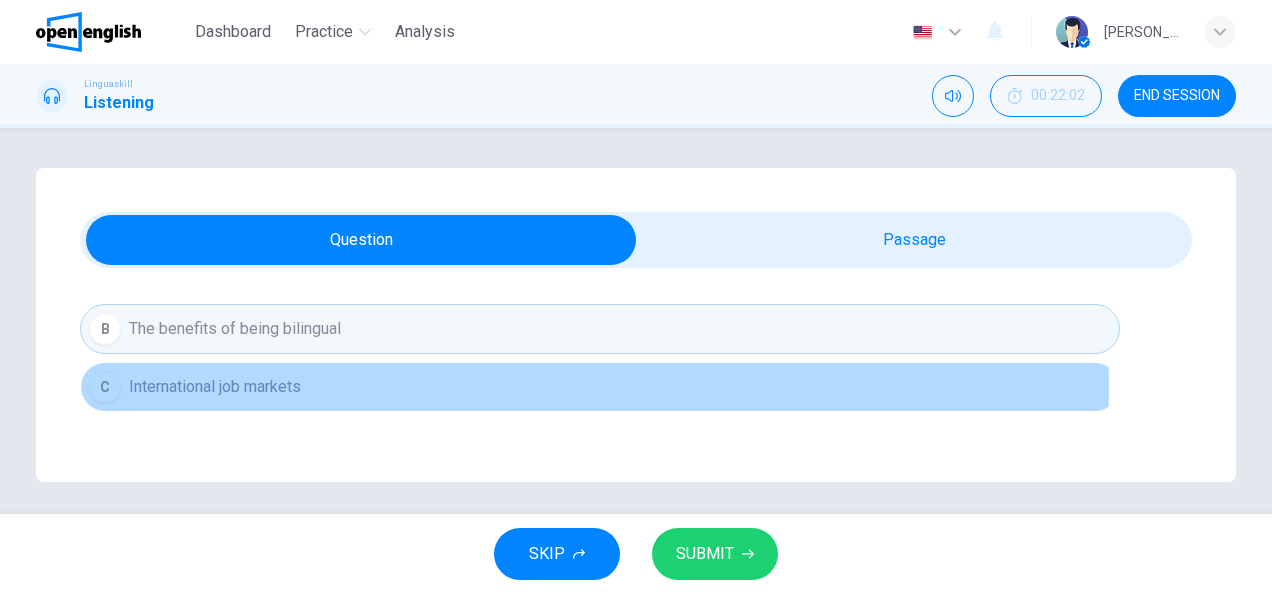 click on "International job markets" at bounding box center (215, 387) 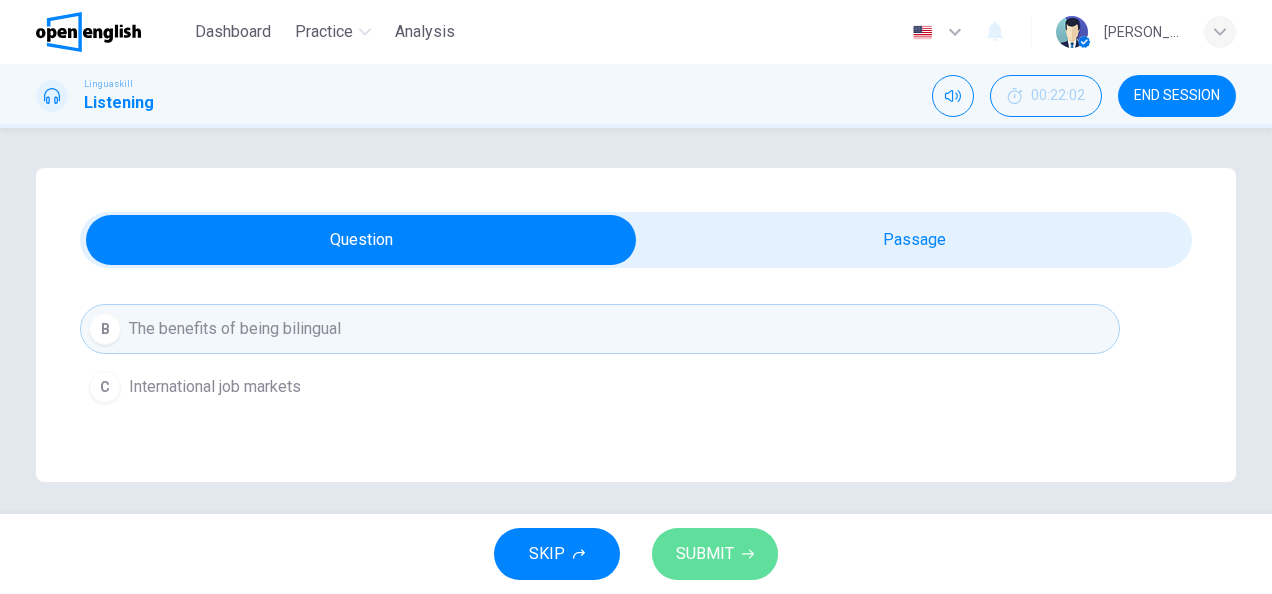 click on "SUBMIT" at bounding box center (705, 554) 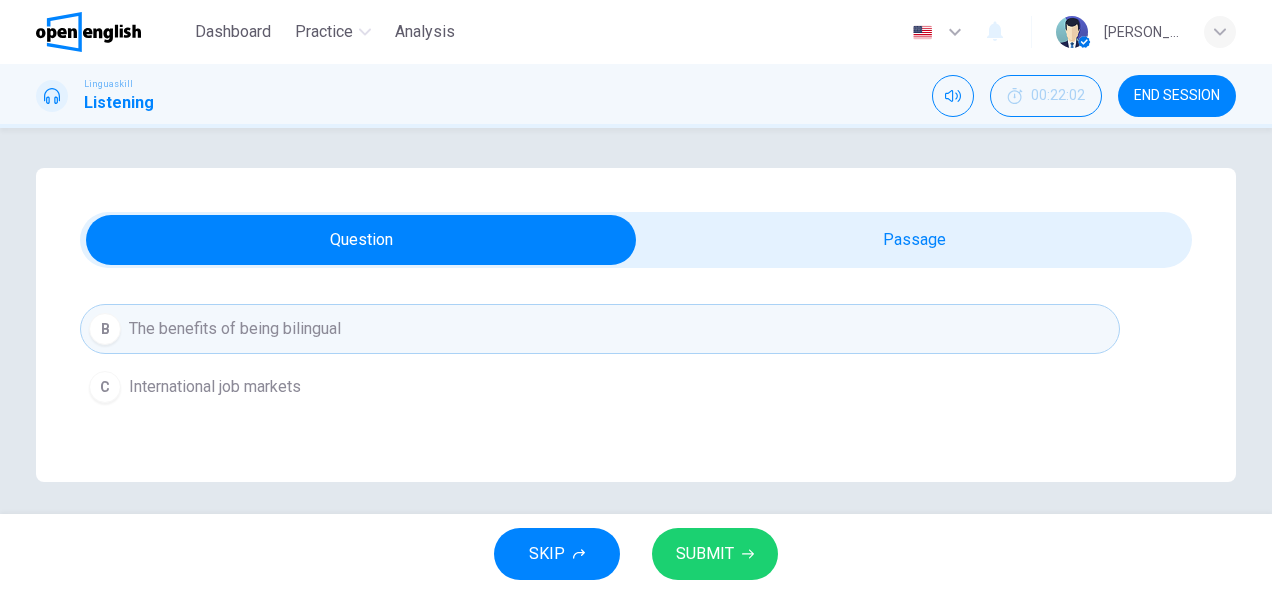 click on "SUBMIT" at bounding box center (705, 554) 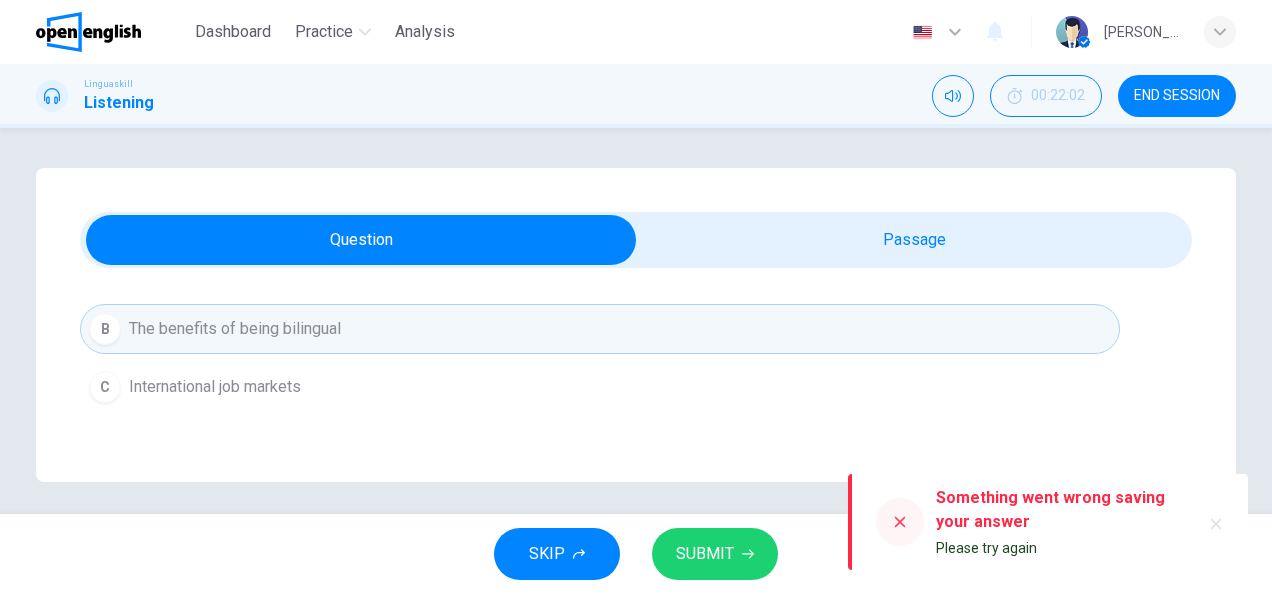 click on "Question 36 - 40 For these questions, choose the correct answer. On a real test, you will have 45 seconds to read the questions, and you will hear the recording twice. Question  36 What is the primary topic of the talk? A The difficulty of learning a second language
B The benefits of being bilingual C International job markets Question  37 Which area does not benefit directly from knowing a second language, according to the speaker? A Personal relationships
B Travel experiences C Physical health Question  38 What professional advantage is mentioned for being bilingual? A Higher salary B More job opportunities C Shorter working hours Question  39 According to the speaker, what cognitive abilities are improved by learning a second language? A Memory and problem-solving B Creativity and flexibility C Reading and writing Question  40 What effect does learning a second language have on older adults? A It increases their travel options B It enhances social interactions C It delays the onset of dementia 00m 47s" at bounding box center [636, 325] 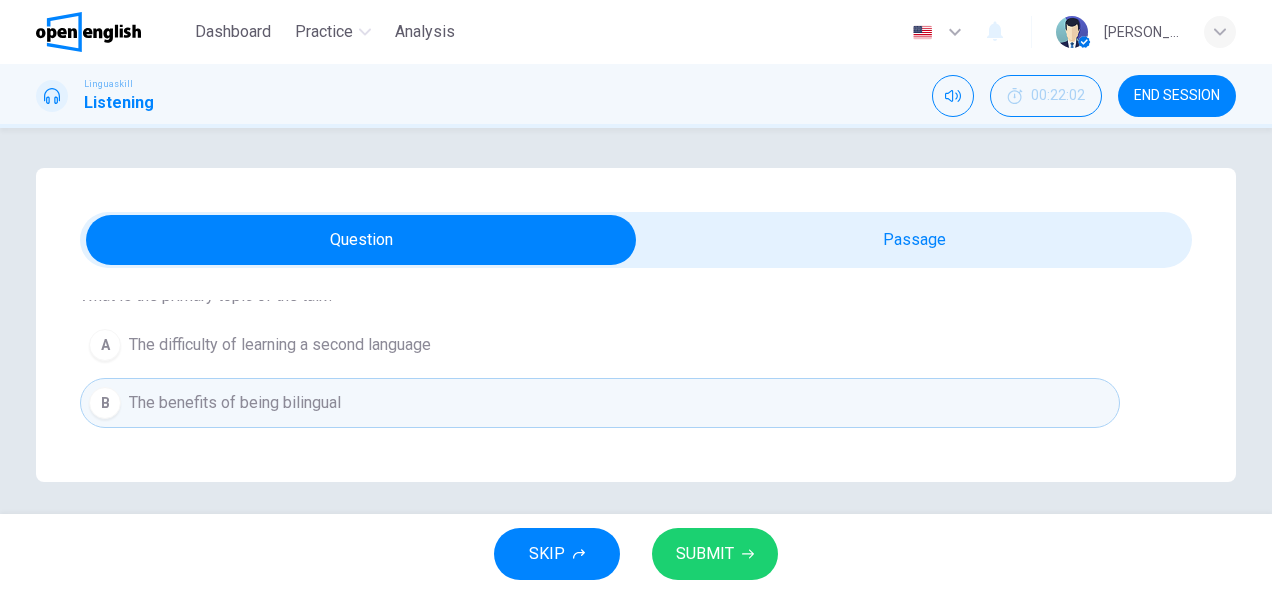 scroll, scrollTop: 220, scrollLeft: 0, axis: vertical 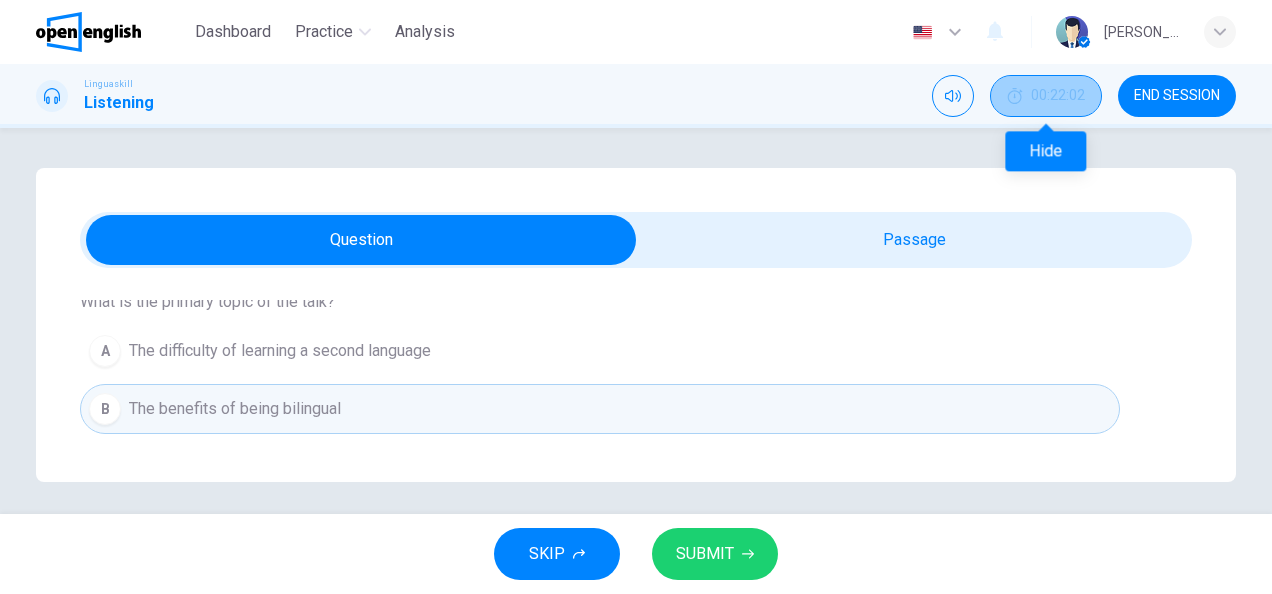 click on "00:22:02" at bounding box center [1058, 96] 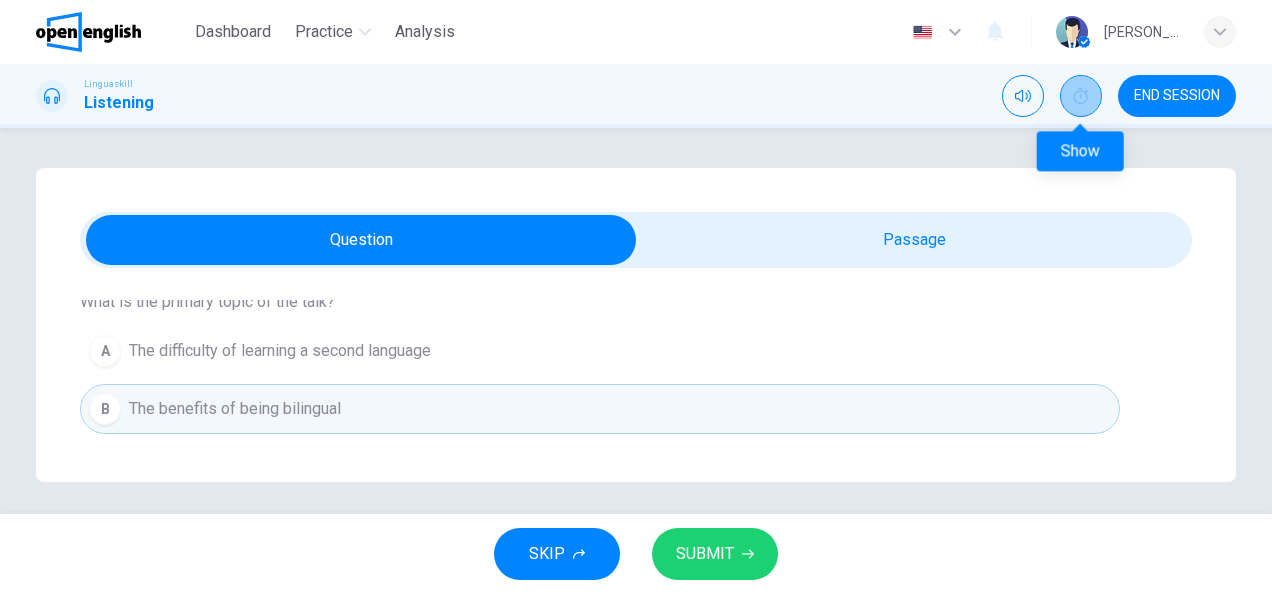 click at bounding box center (1081, 96) 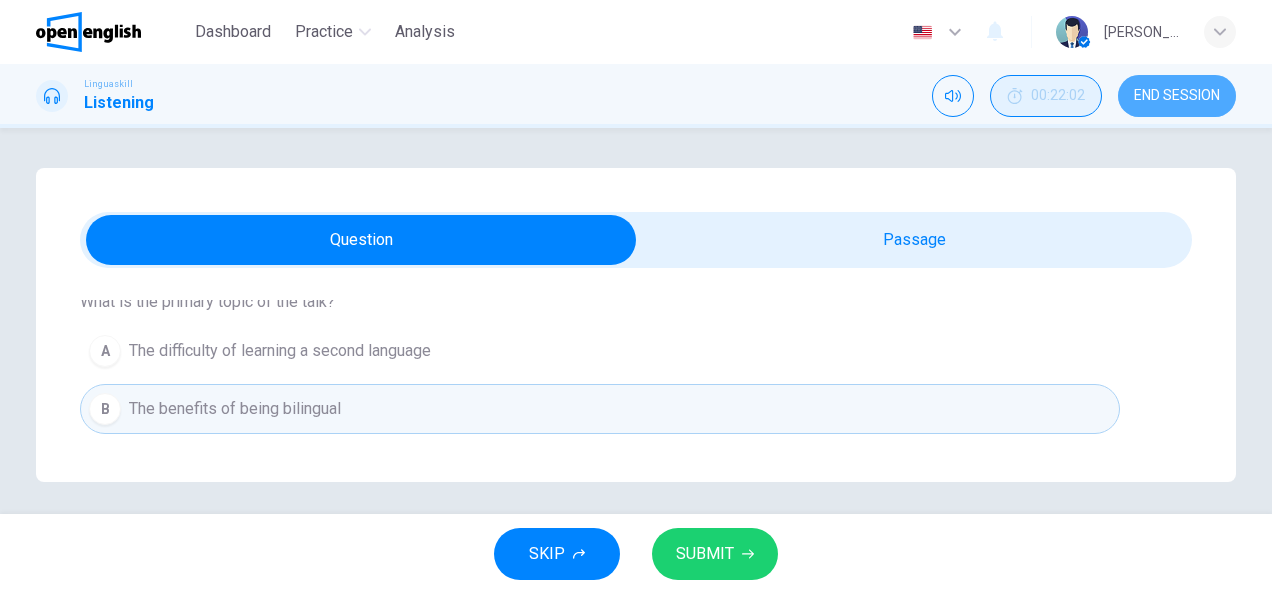 click on "END SESSION" at bounding box center [1177, 96] 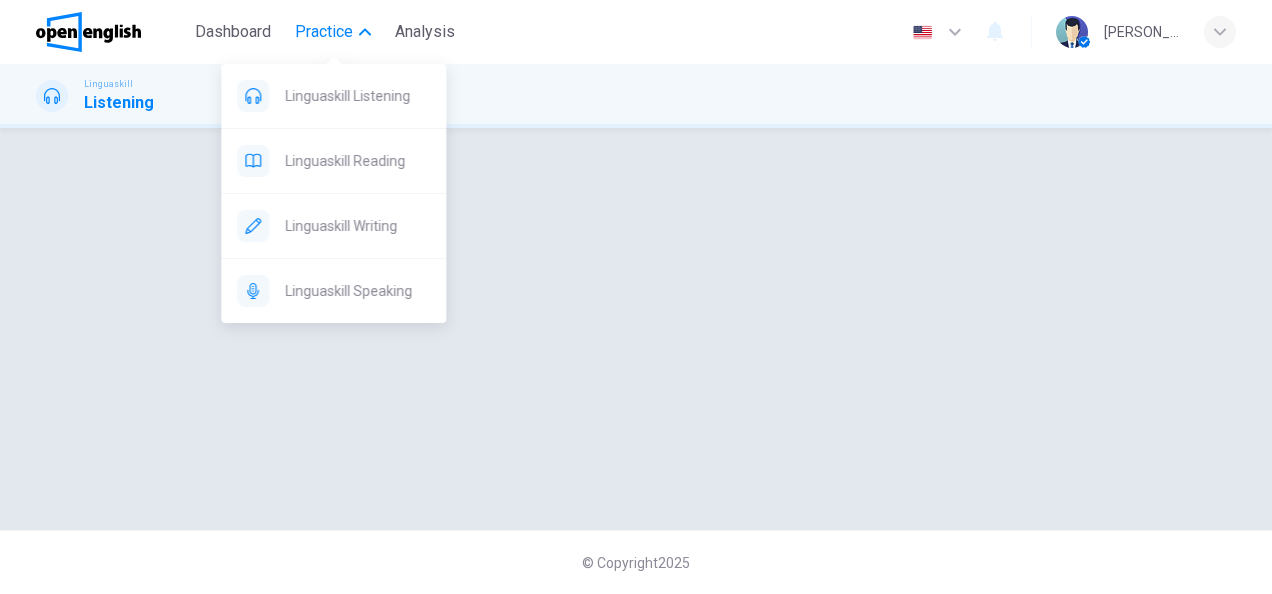 click on "Practice" at bounding box center [324, 32] 